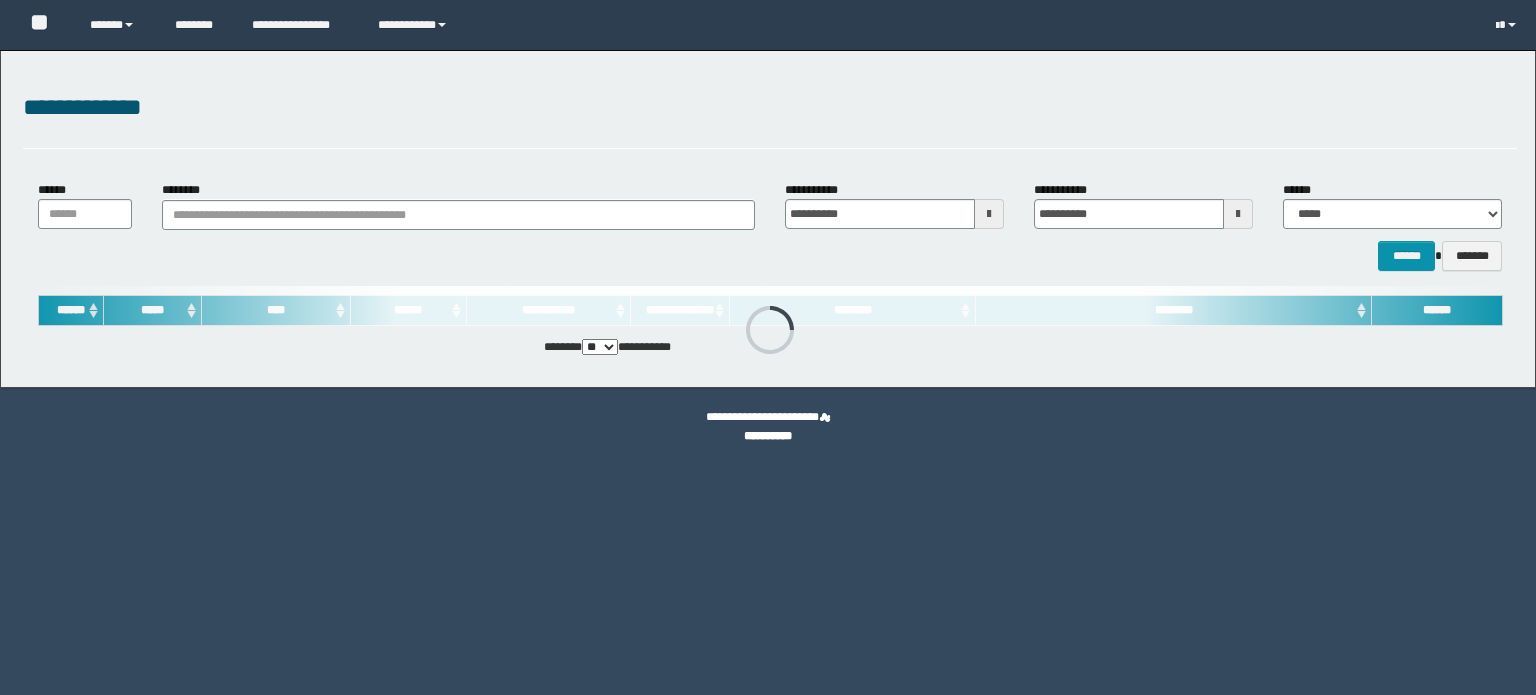 scroll, scrollTop: 0, scrollLeft: 0, axis: both 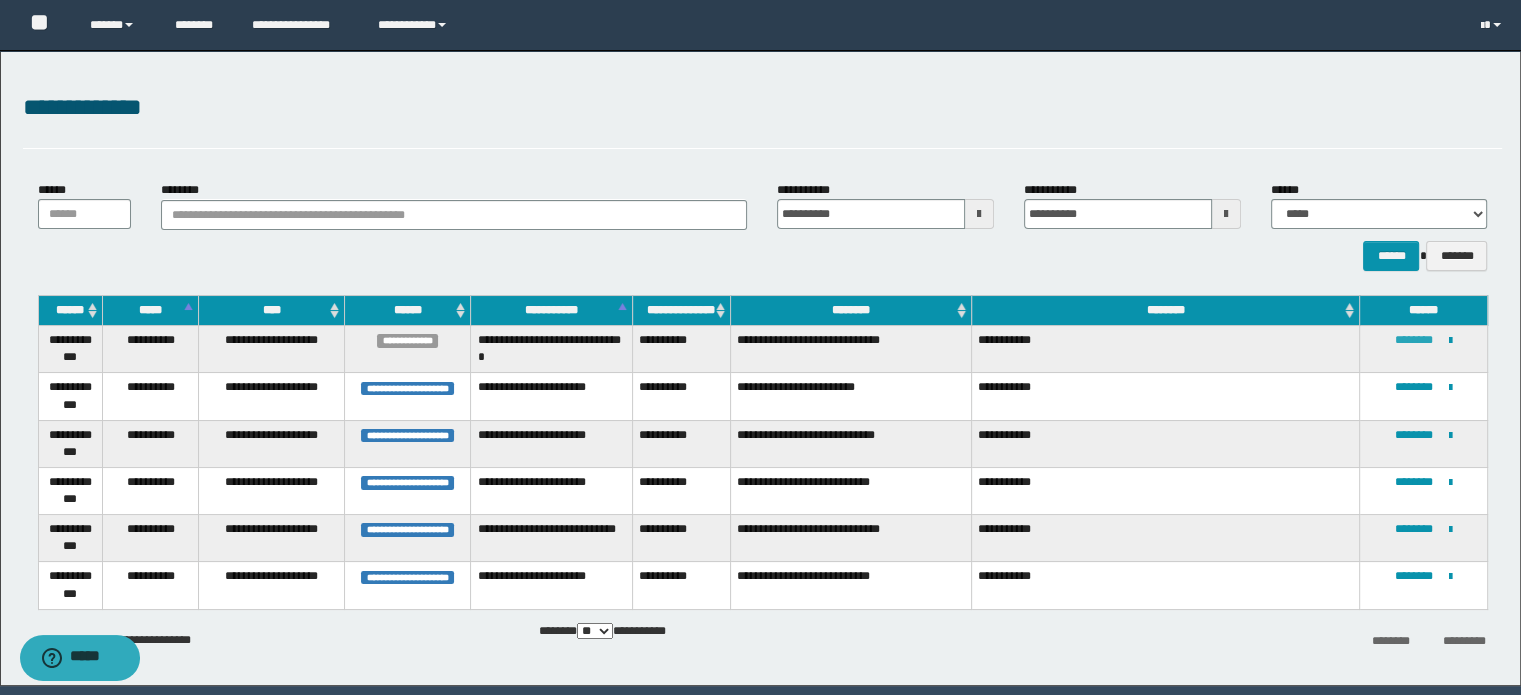 click on "********" at bounding box center (1414, 340) 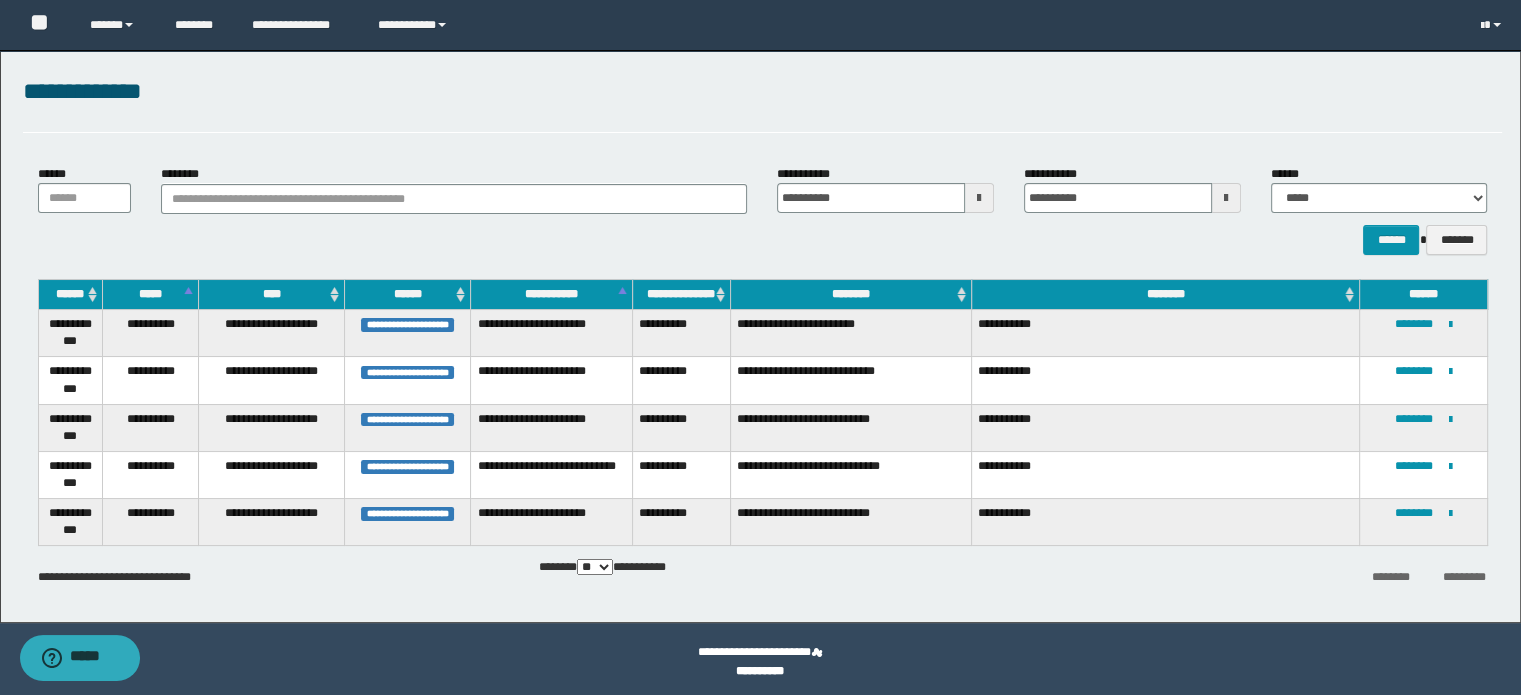scroll, scrollTop: 21, scrollLeft: 0, axis: vertical 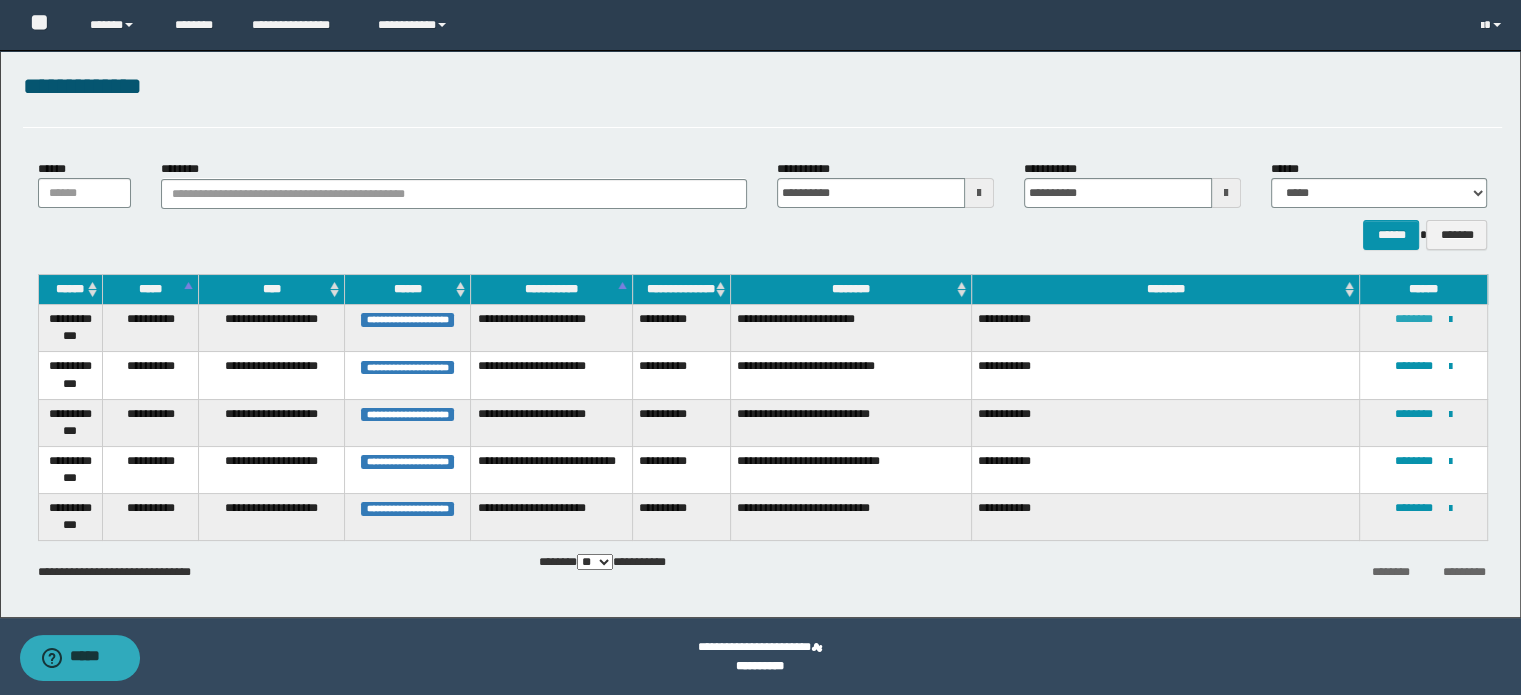 click on "********" at bounding box center [1414, 319] 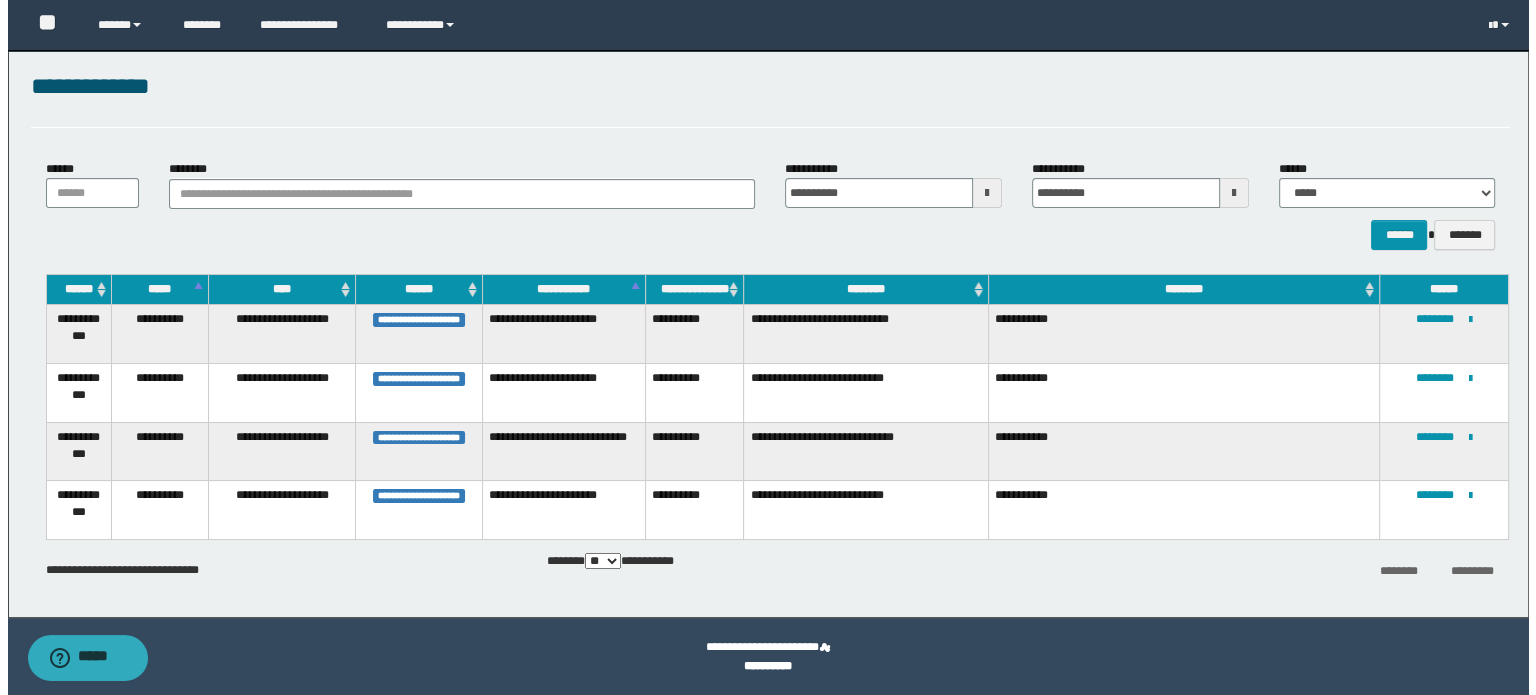 scroll, scrollTop: 0, scrollLeft: 0, axis: both 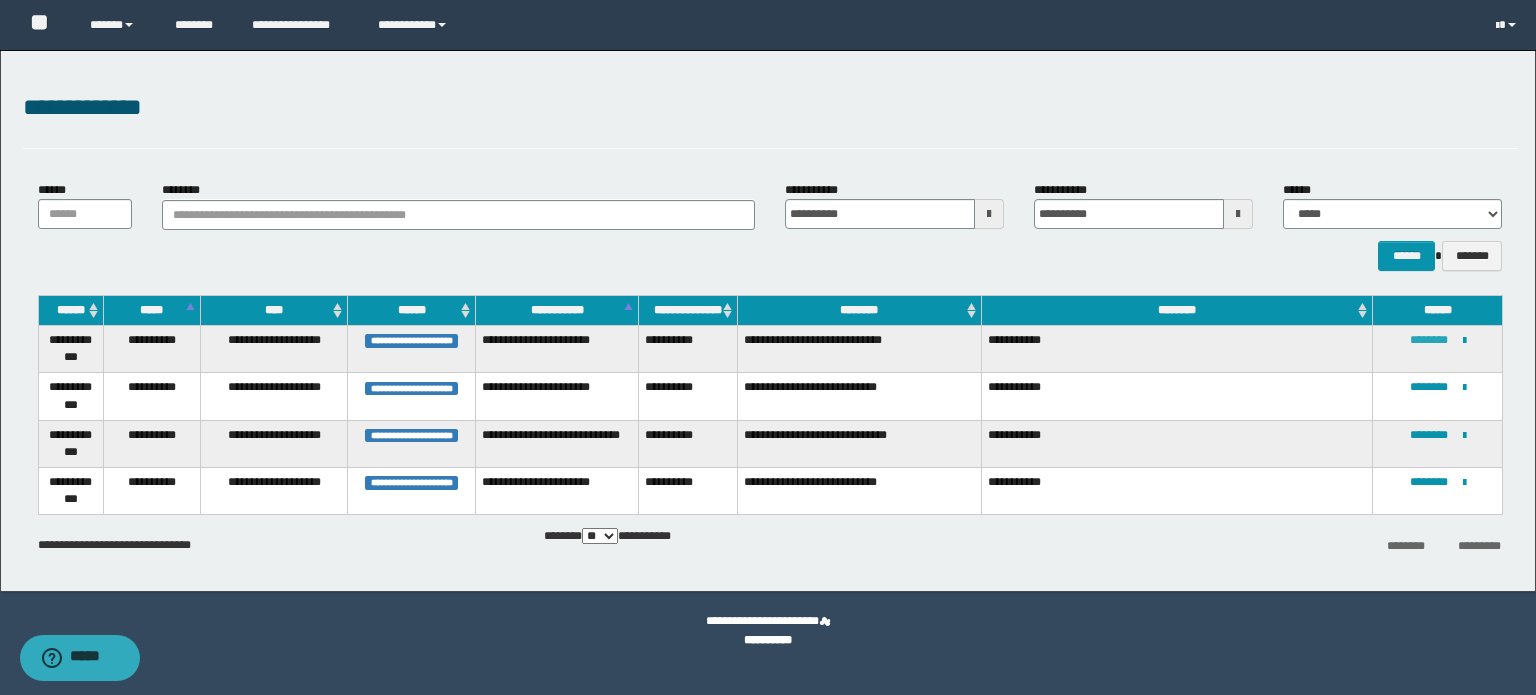 click on "********" at bounding box center (1429, 340) 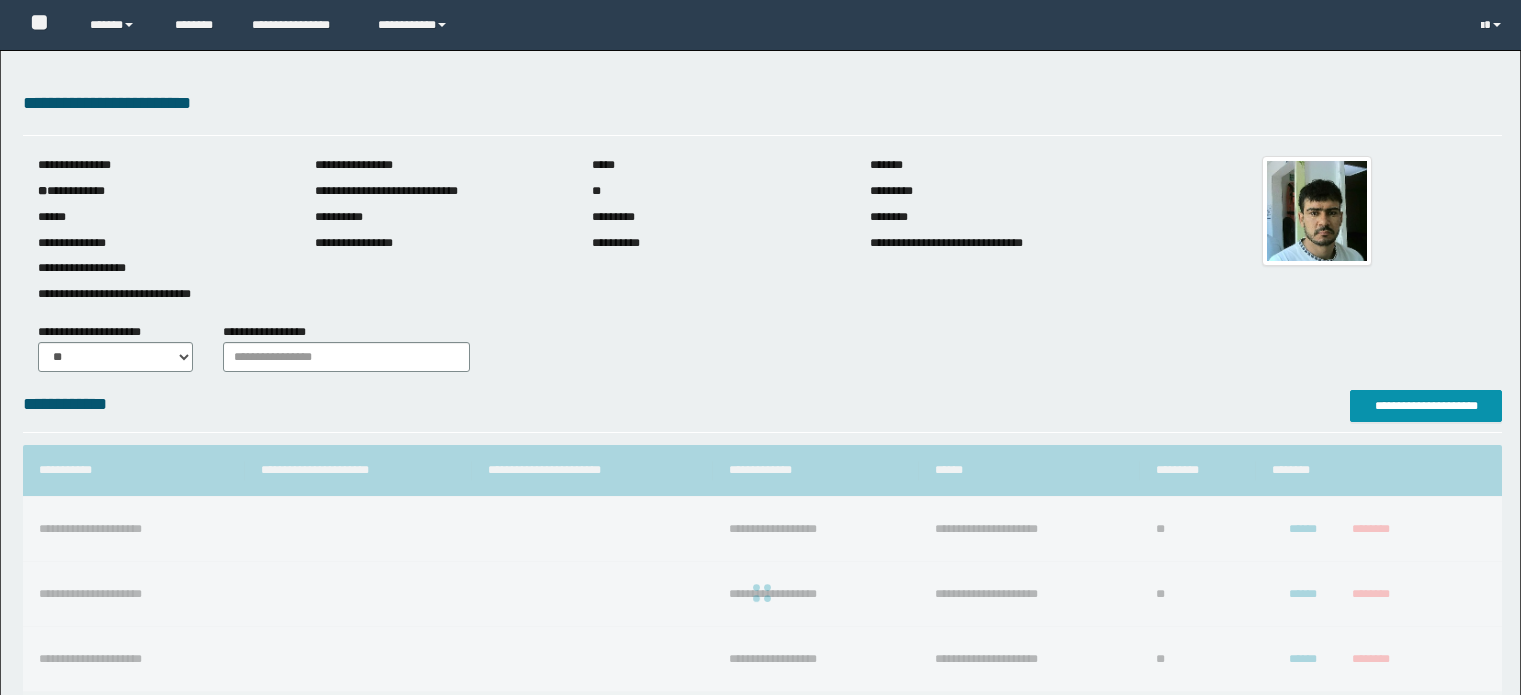 scroll, scrollTop: 0, scrollLeft: 0, axis: both 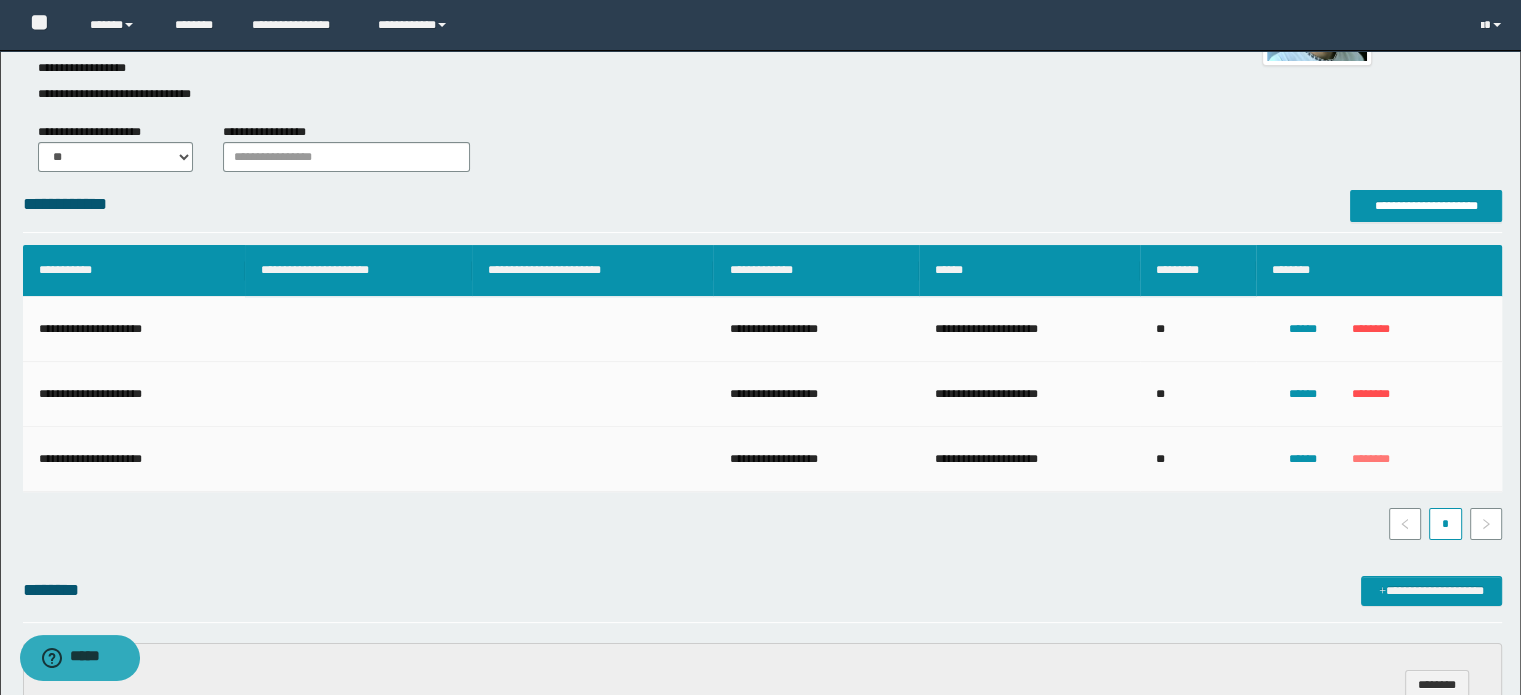 click on "********" at bounding box center (1371, 459) 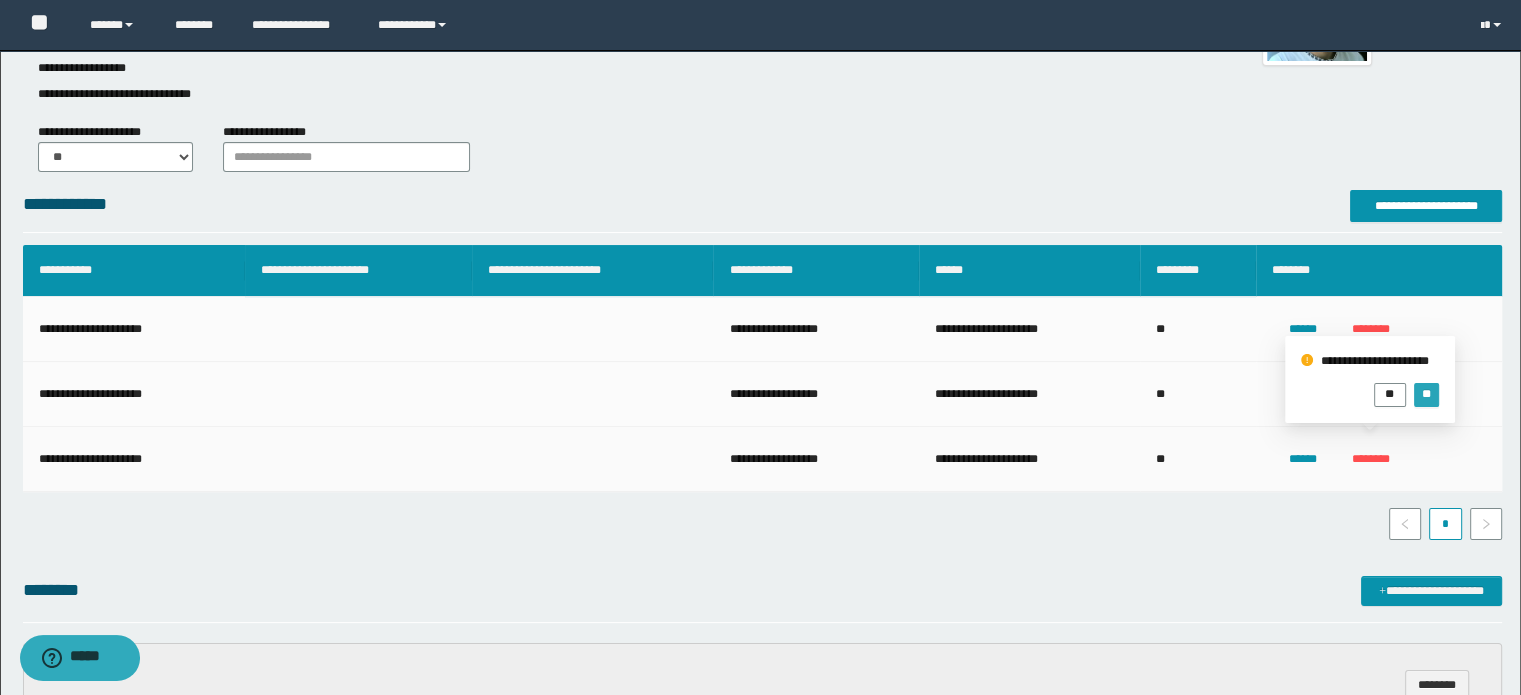 click on "**" at bounding box center [1426, 394] 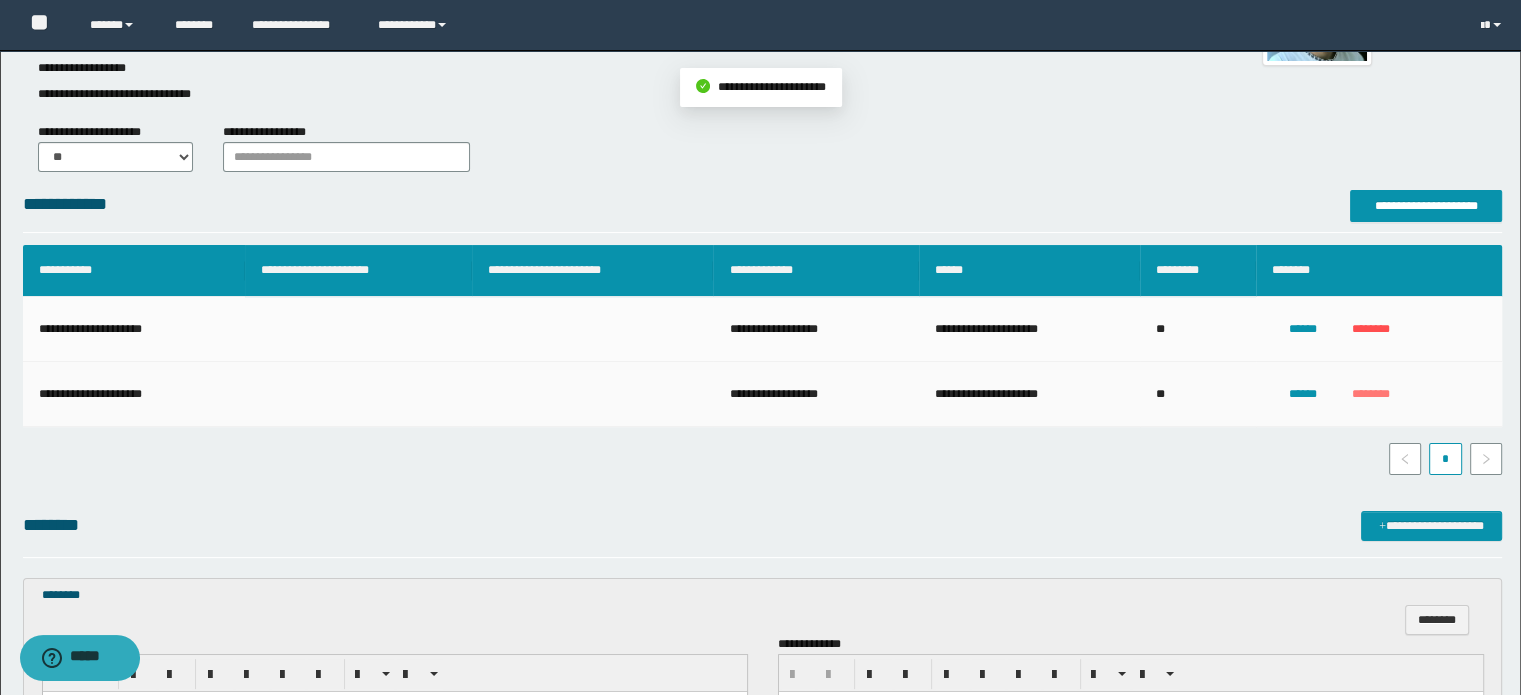 click on "********" at bounding box center (1371, 394) 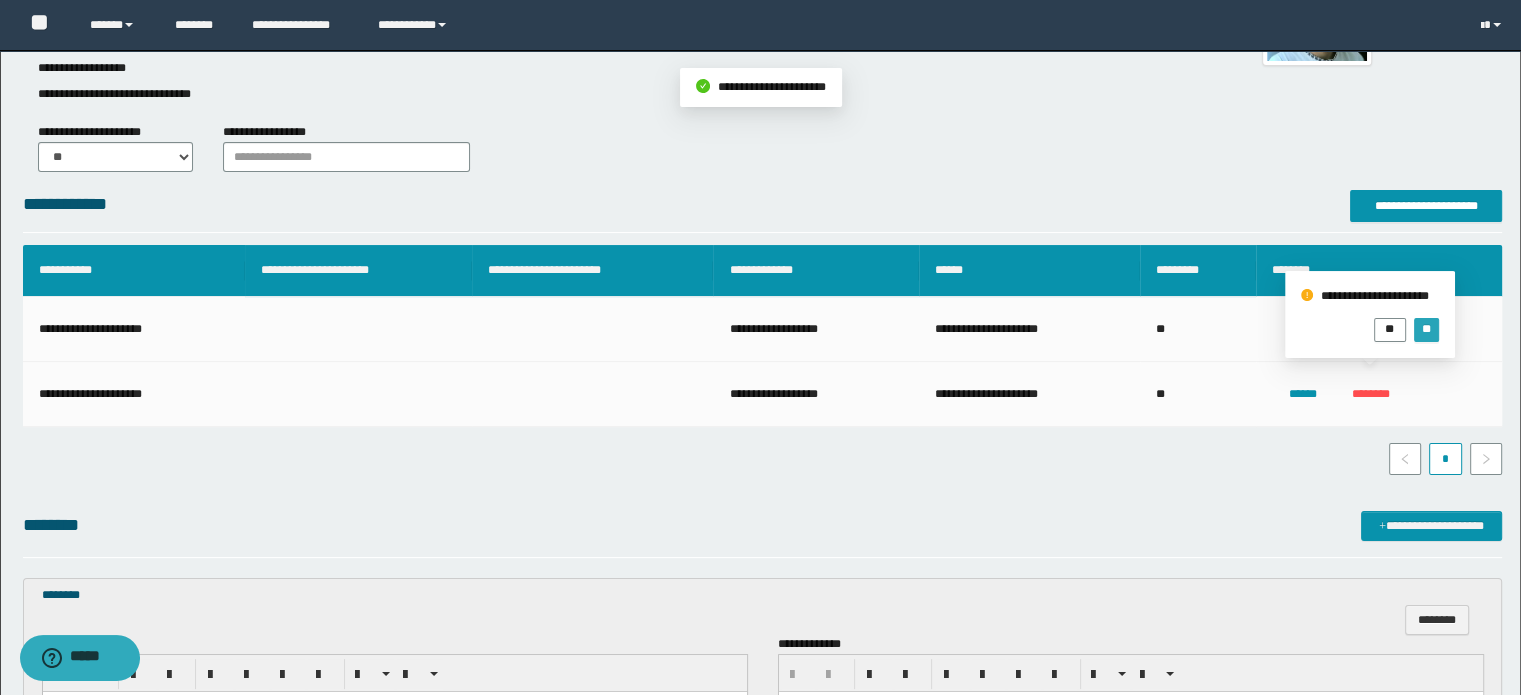 click on "**" at bounding box center [1426, 330] 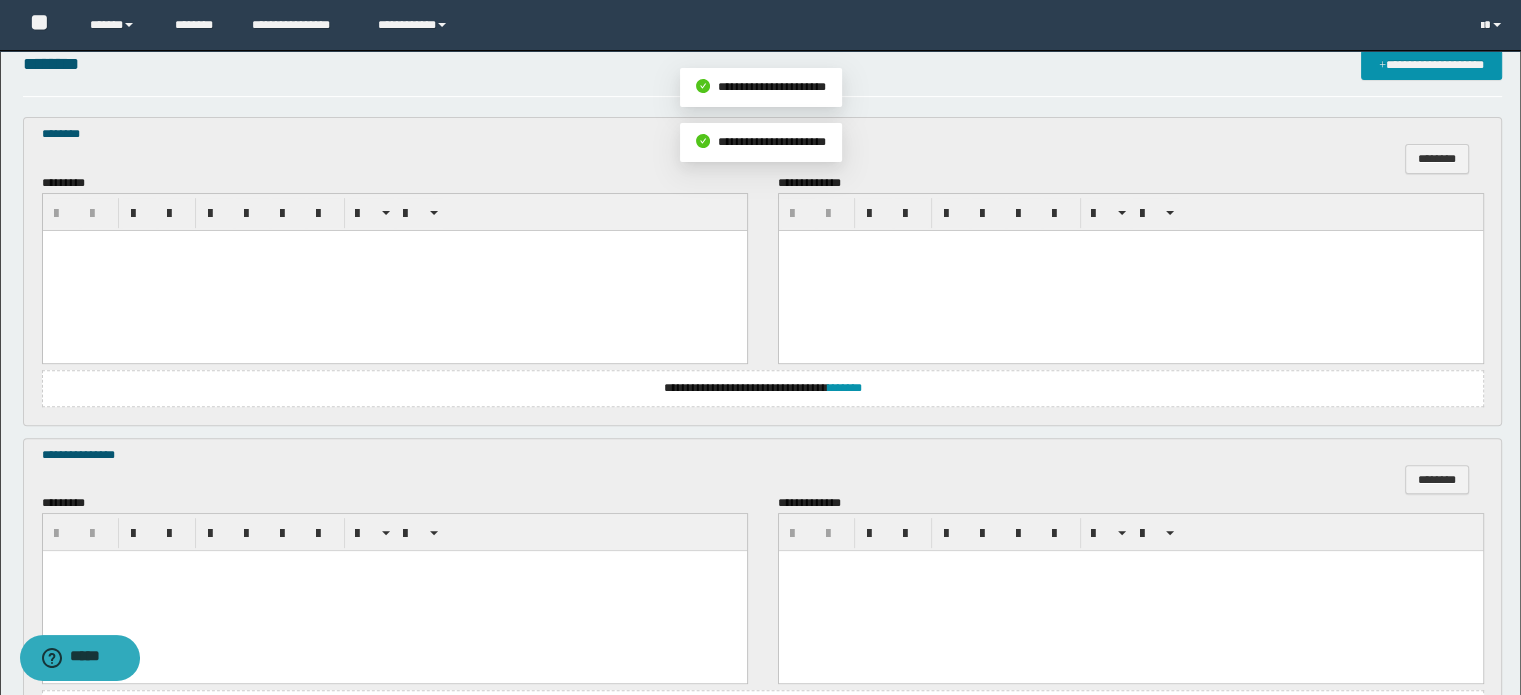 scroll, scrollTop: 600, scrollLeft: 0, axis: vertical 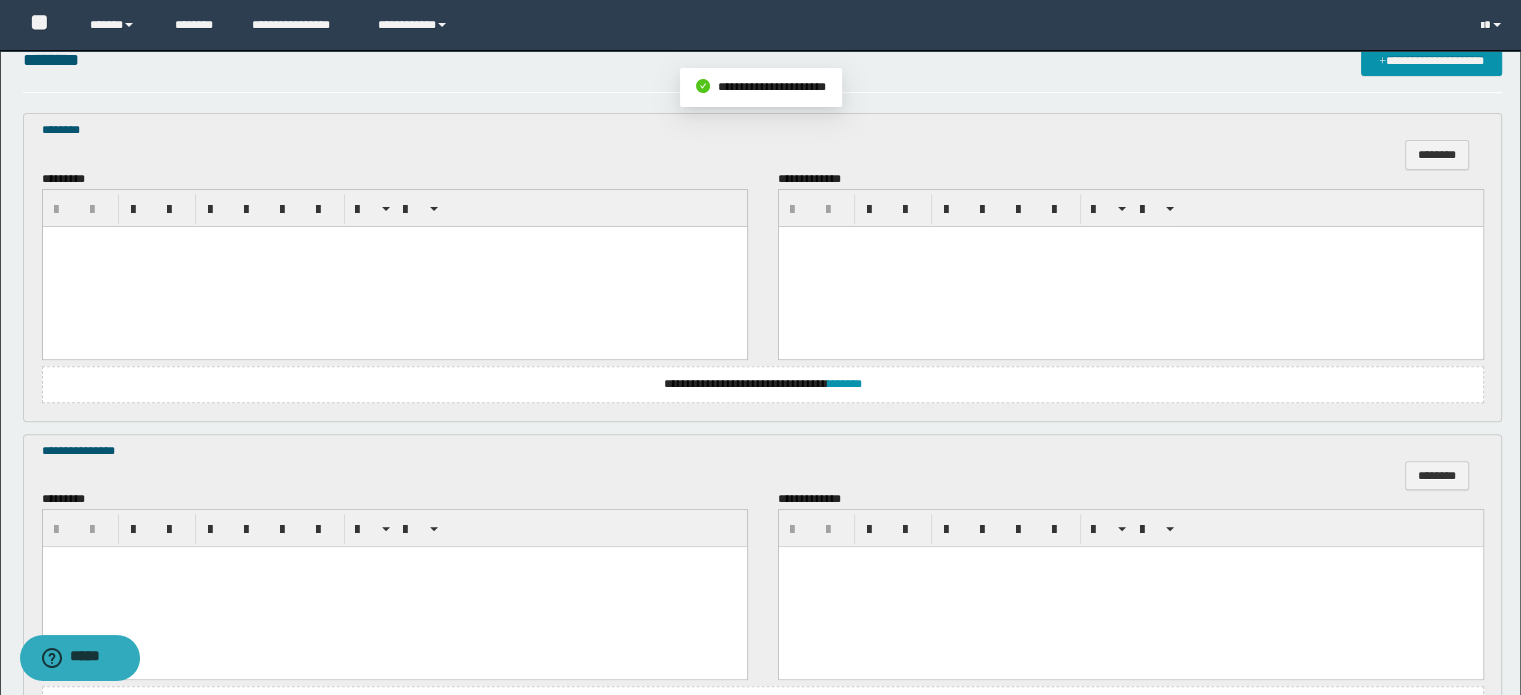 click at bounding box center [394, 266] 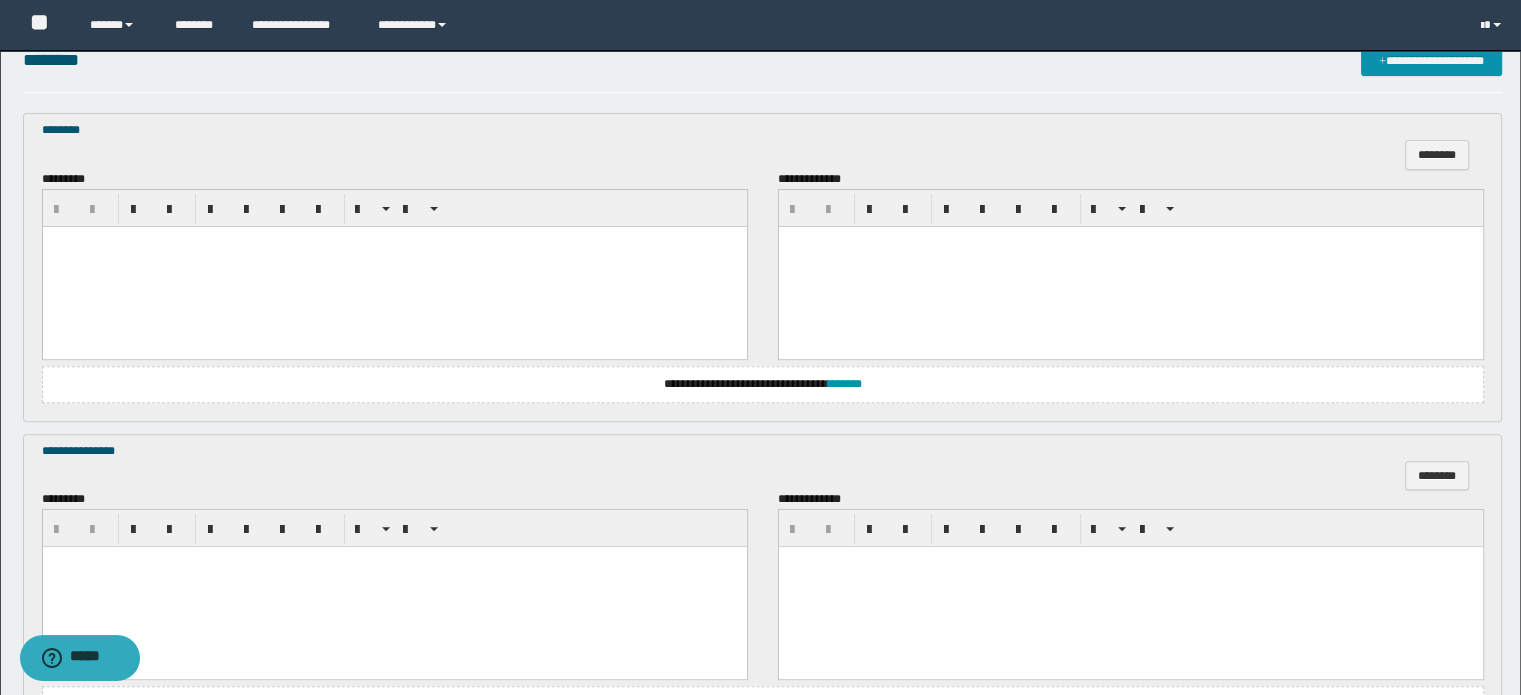paste 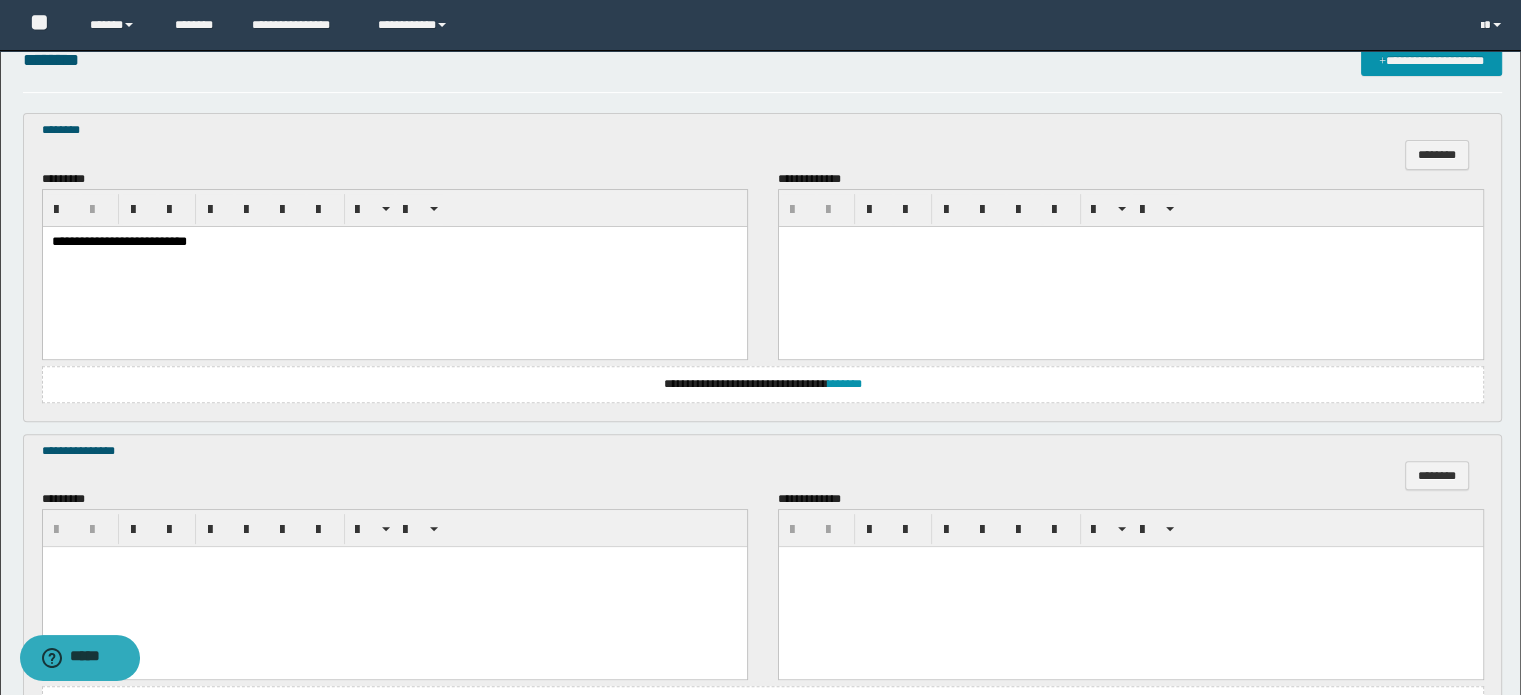 click at bounding box center (1130, 266) 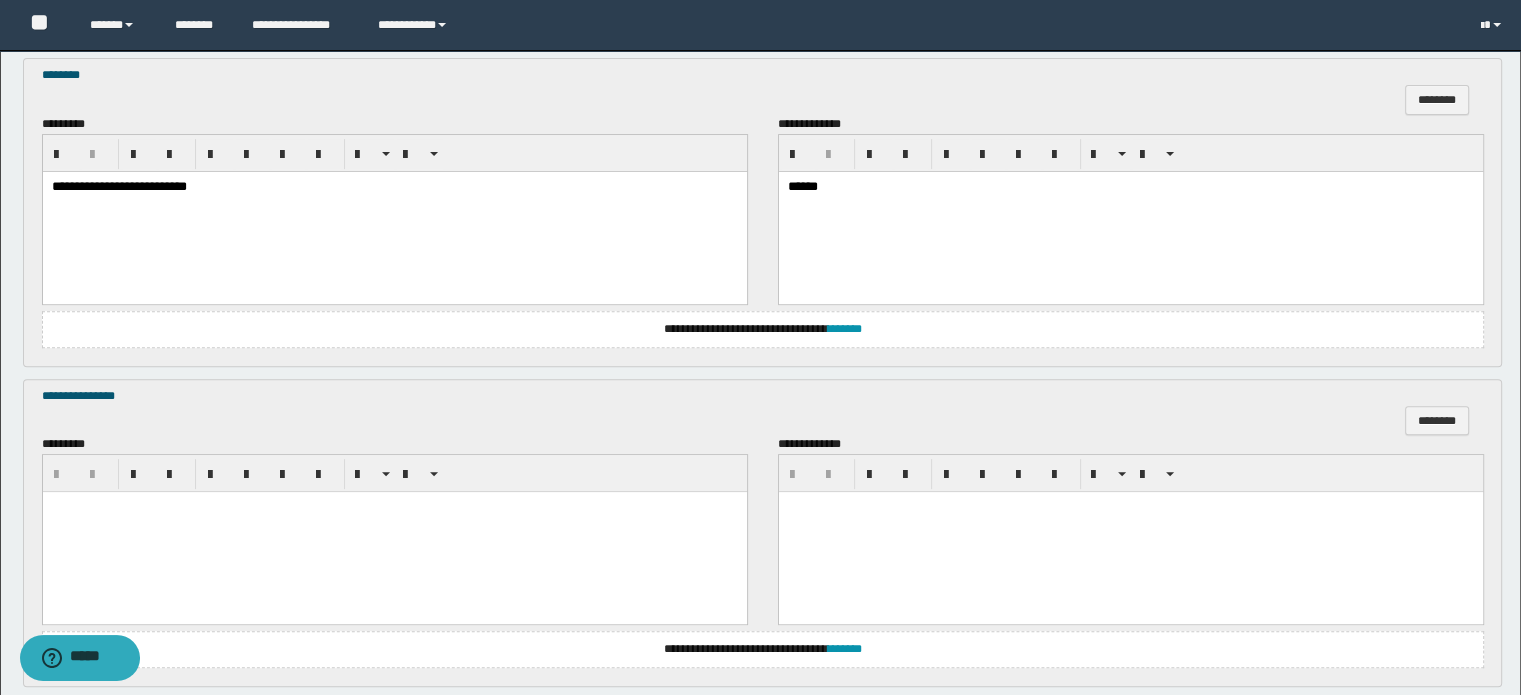 scroll, scrollTop: 700, scrollLeft: 0, axis: vertical 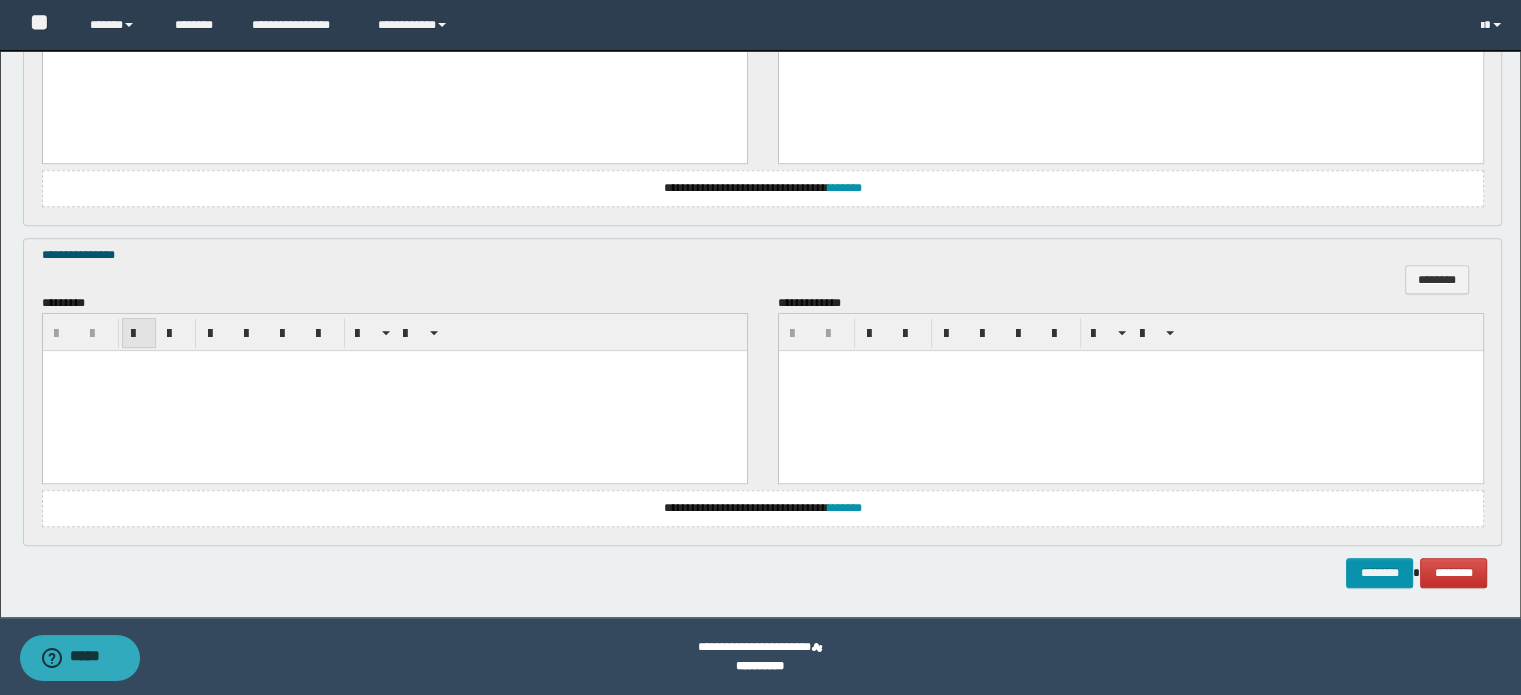 click at bounding box center [139, 333] 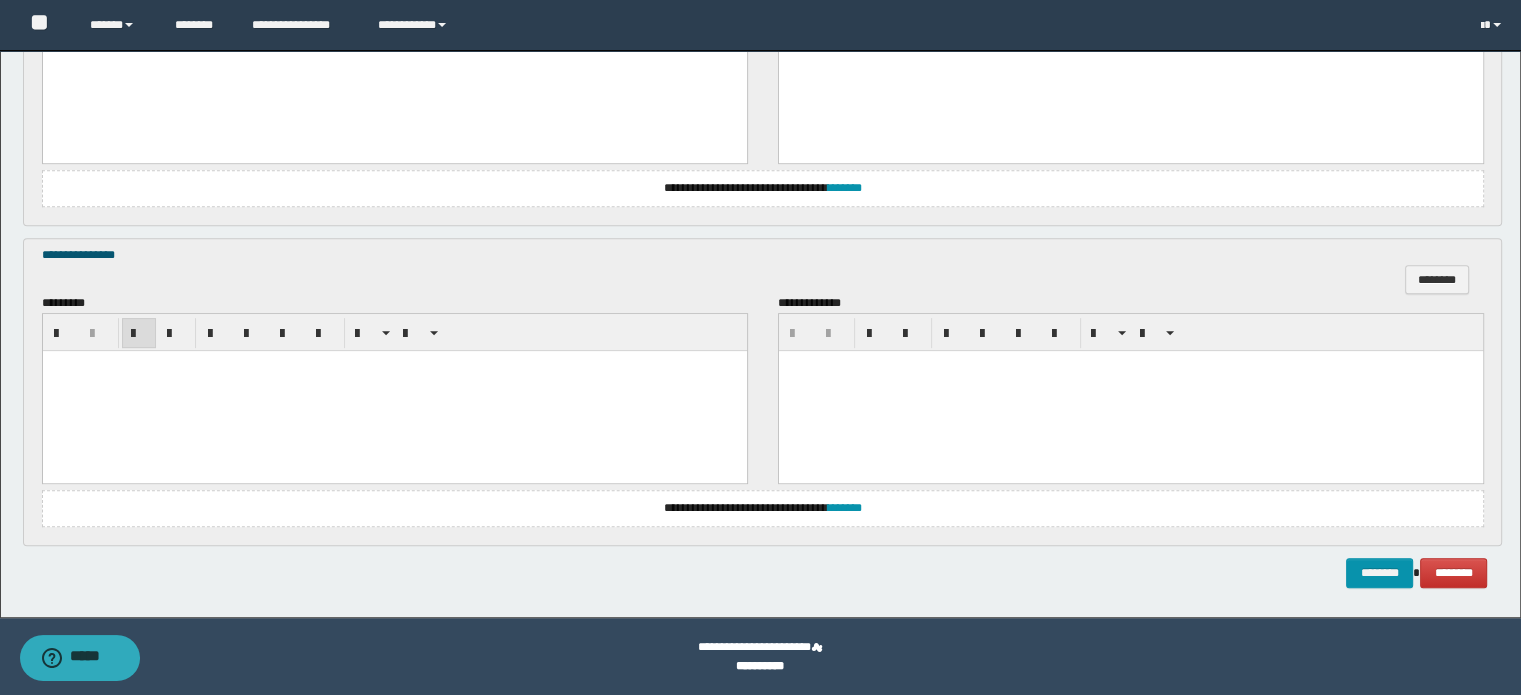 paste 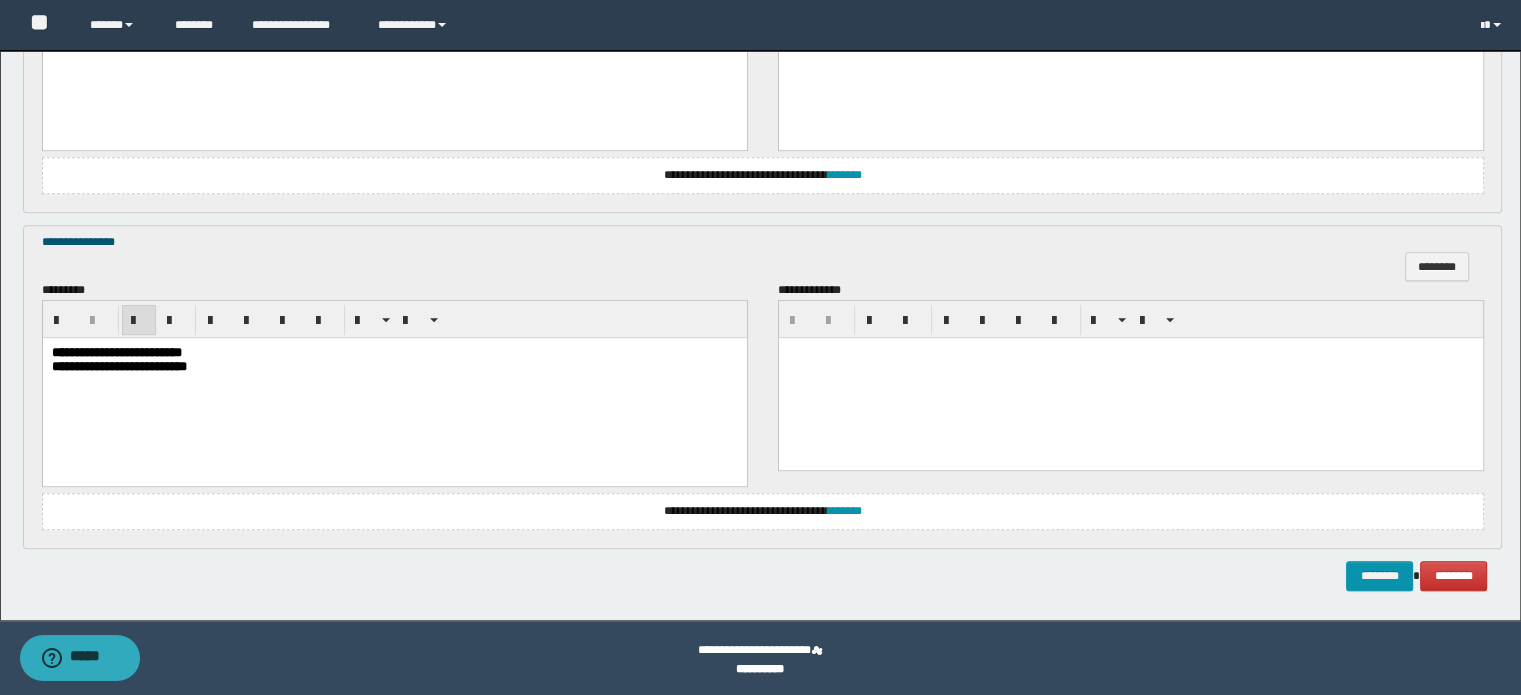 scroll, scrollTop: 812, scrollLeft: 0, axis: vertical 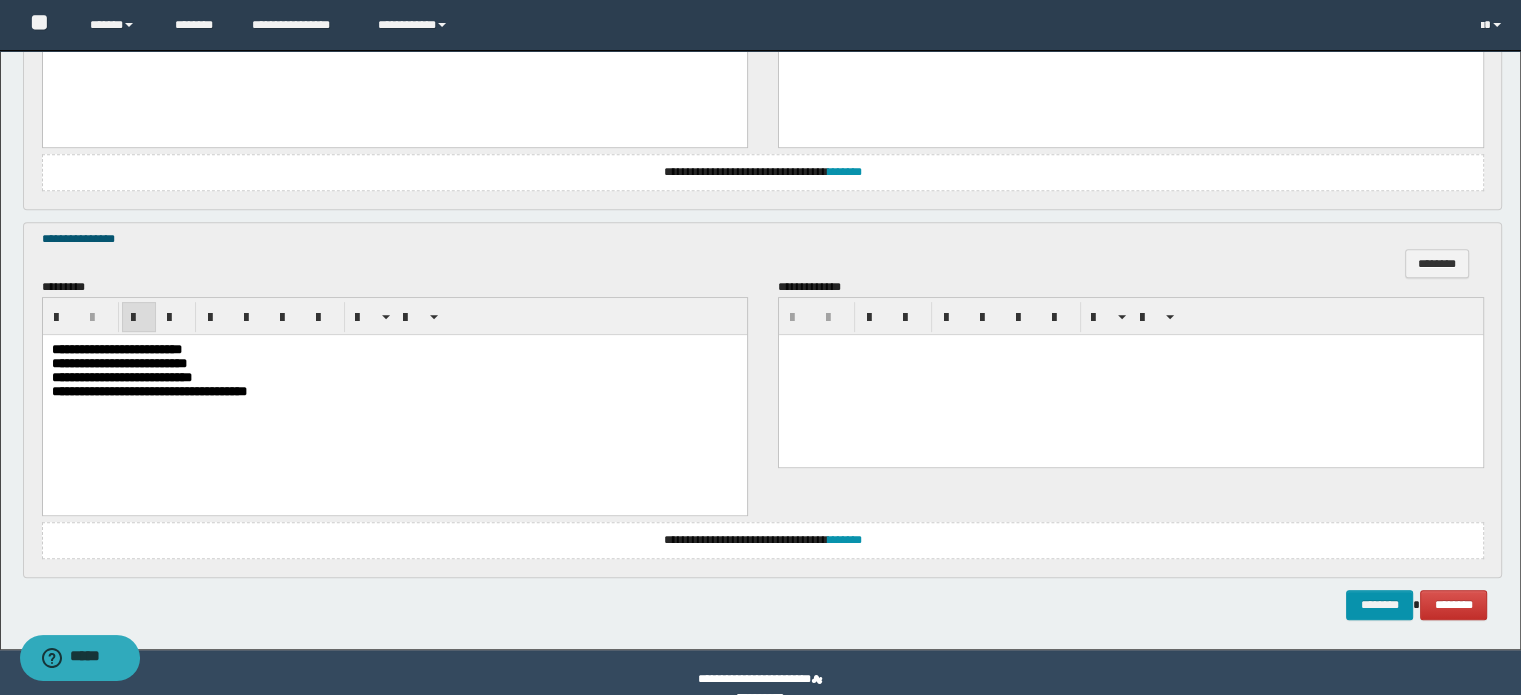 click at bounding box center (1130, 375) 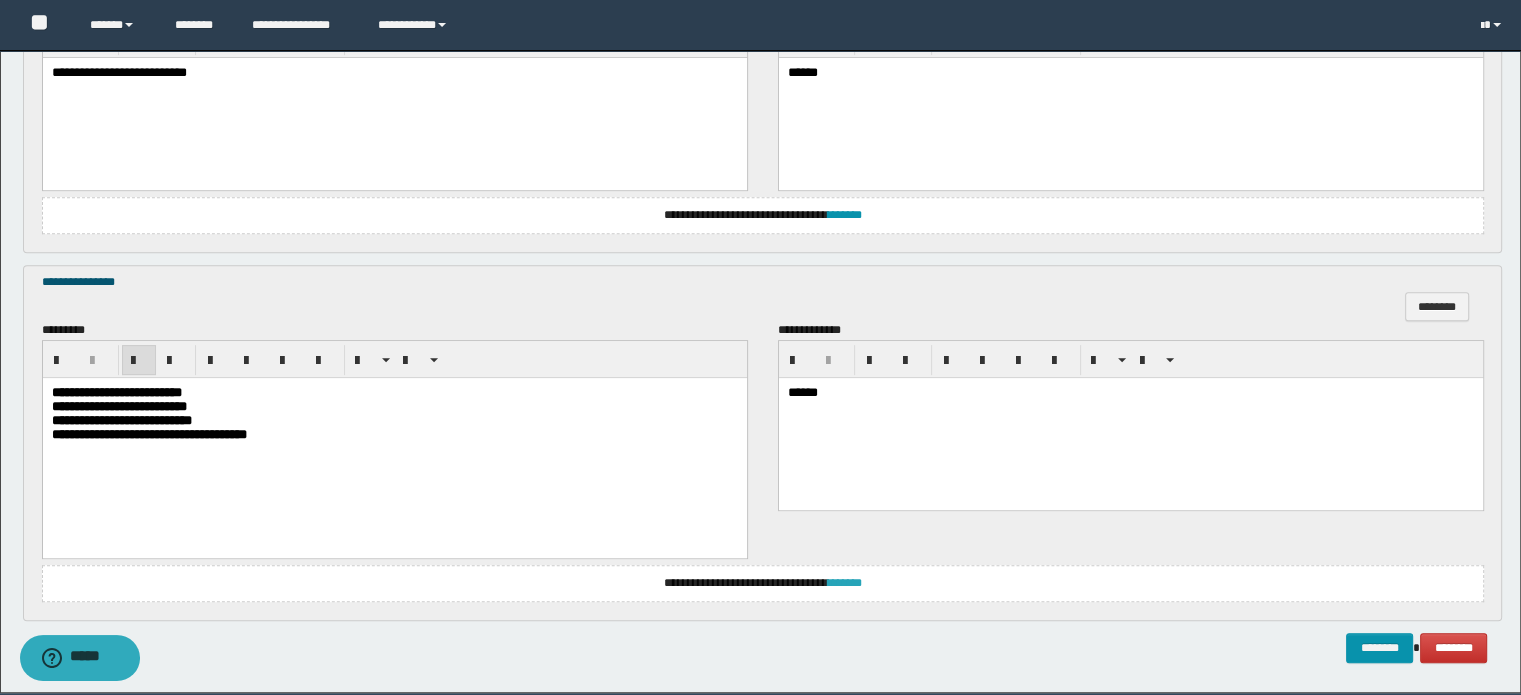 scroll, scrollTop: 844, scrollLeft: 0, axis: vertical 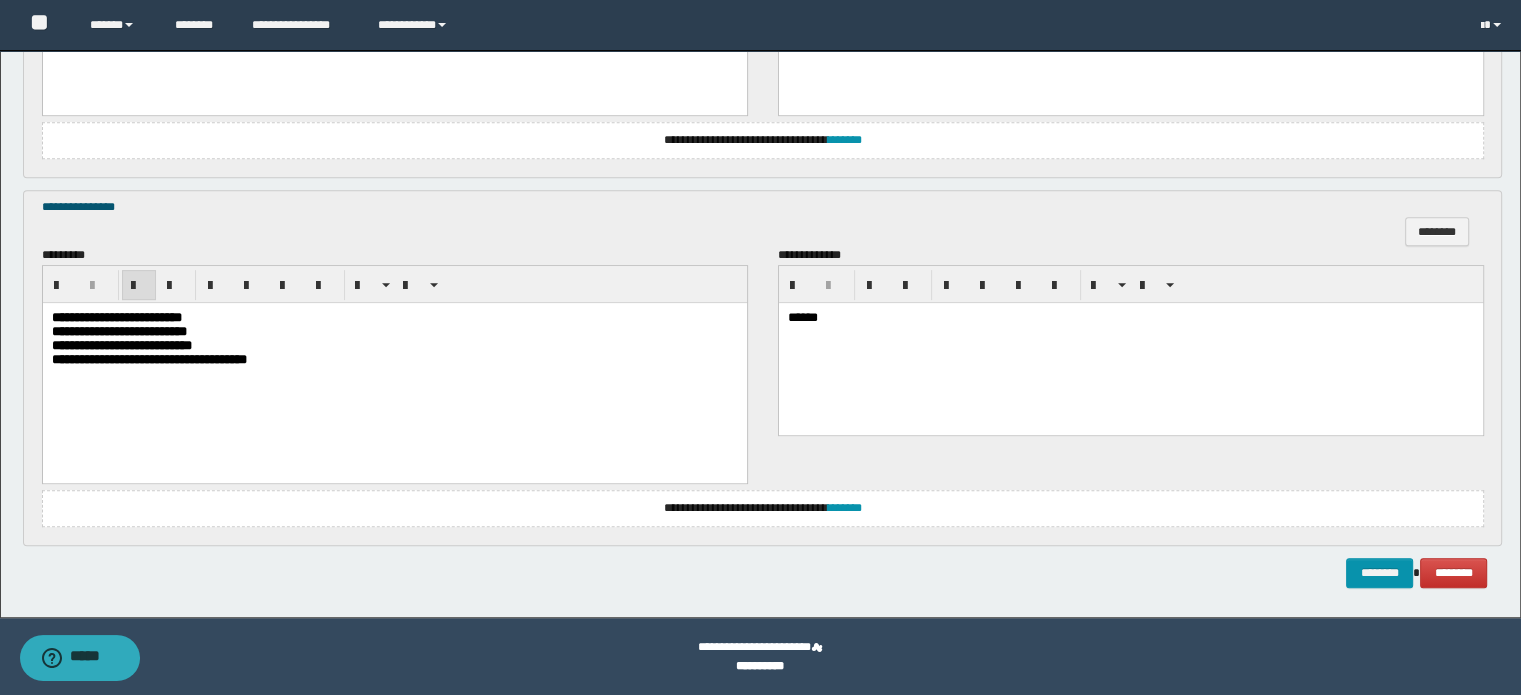 click on "**********" at bounding box center (763, 508) 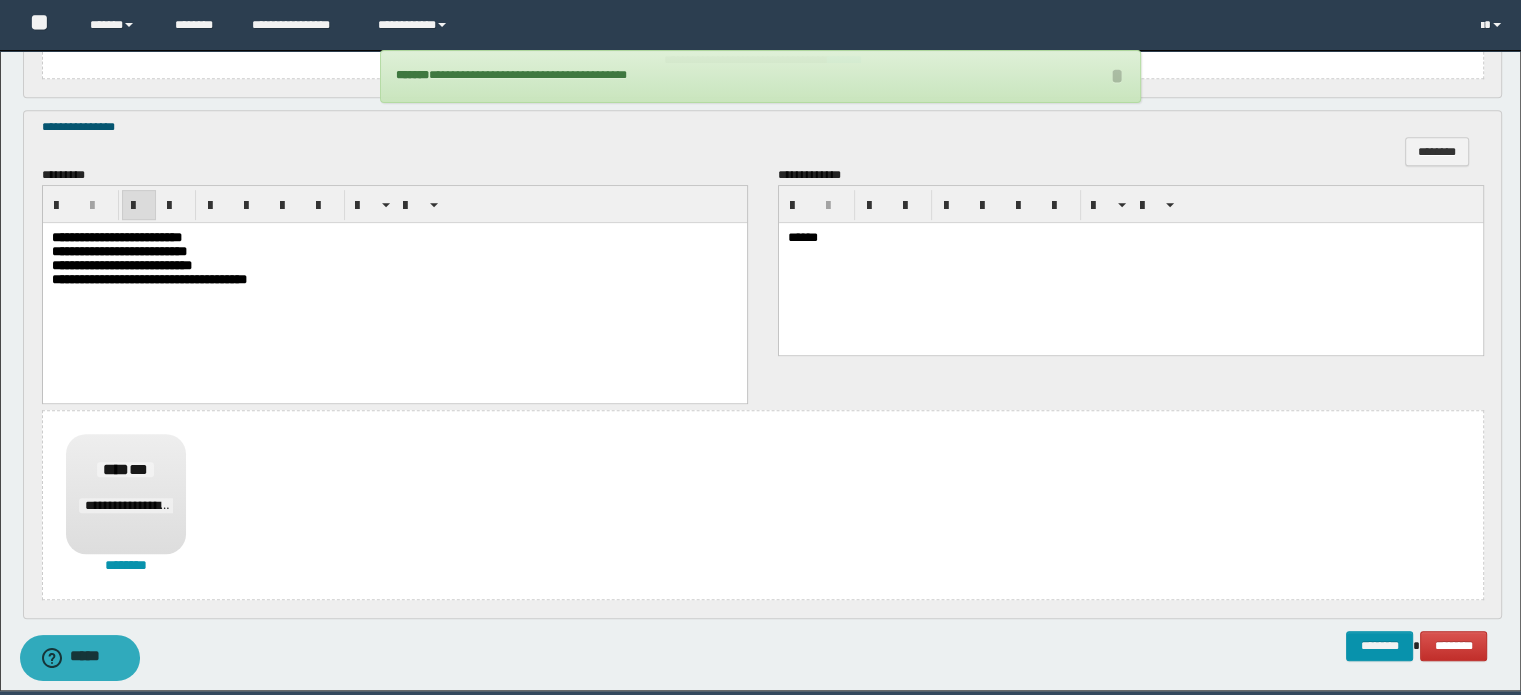 scroll, scrollTop: 997, scrollLeft: 0, axis: vertical 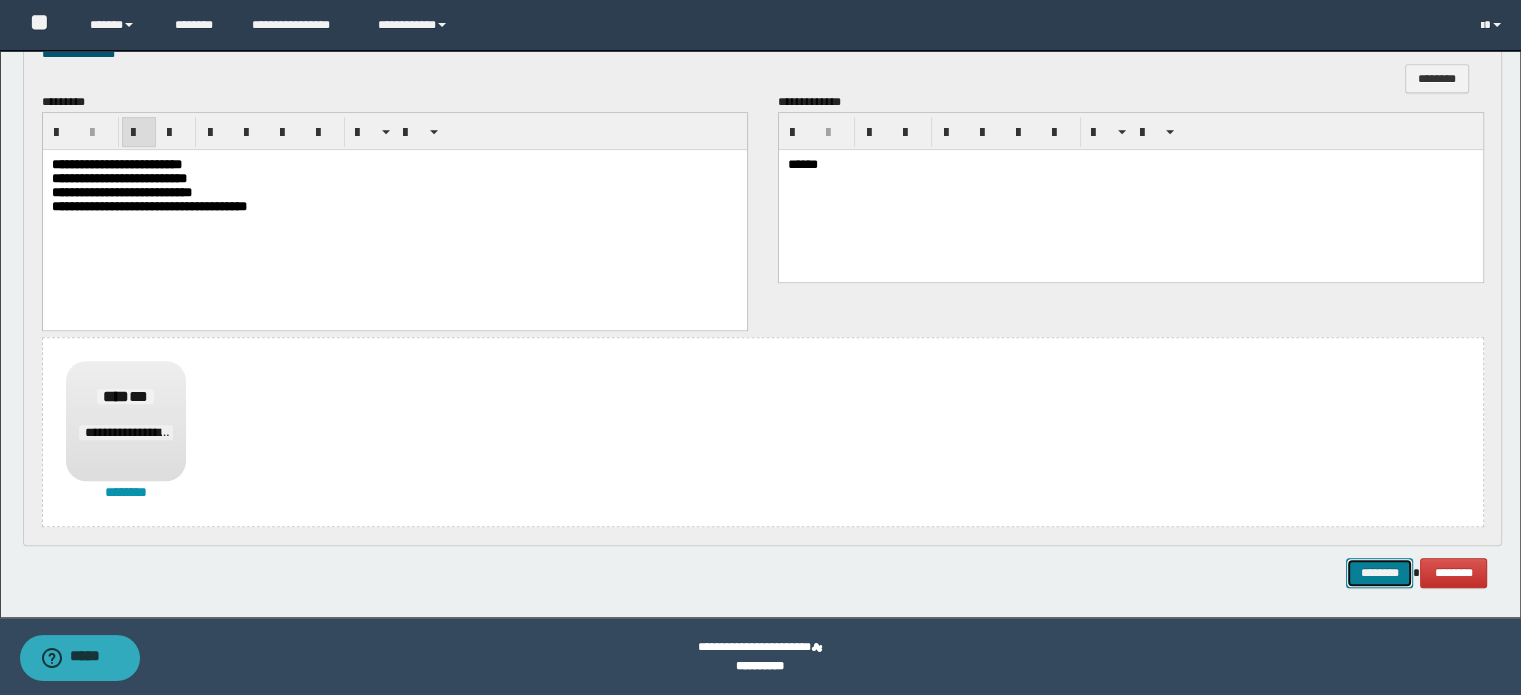 click on "********" at bounding box center [1379, 573] 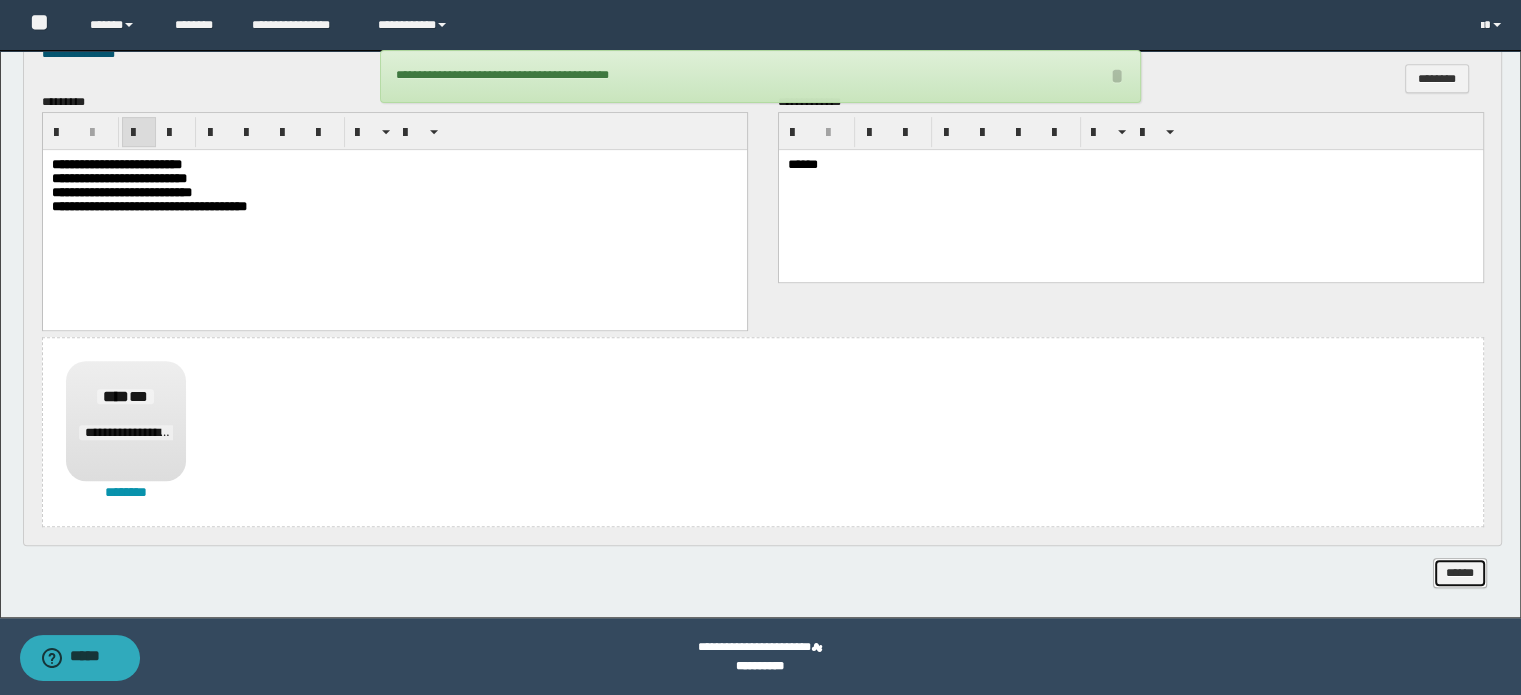 click on "******" at bounding box center (1460, 573) 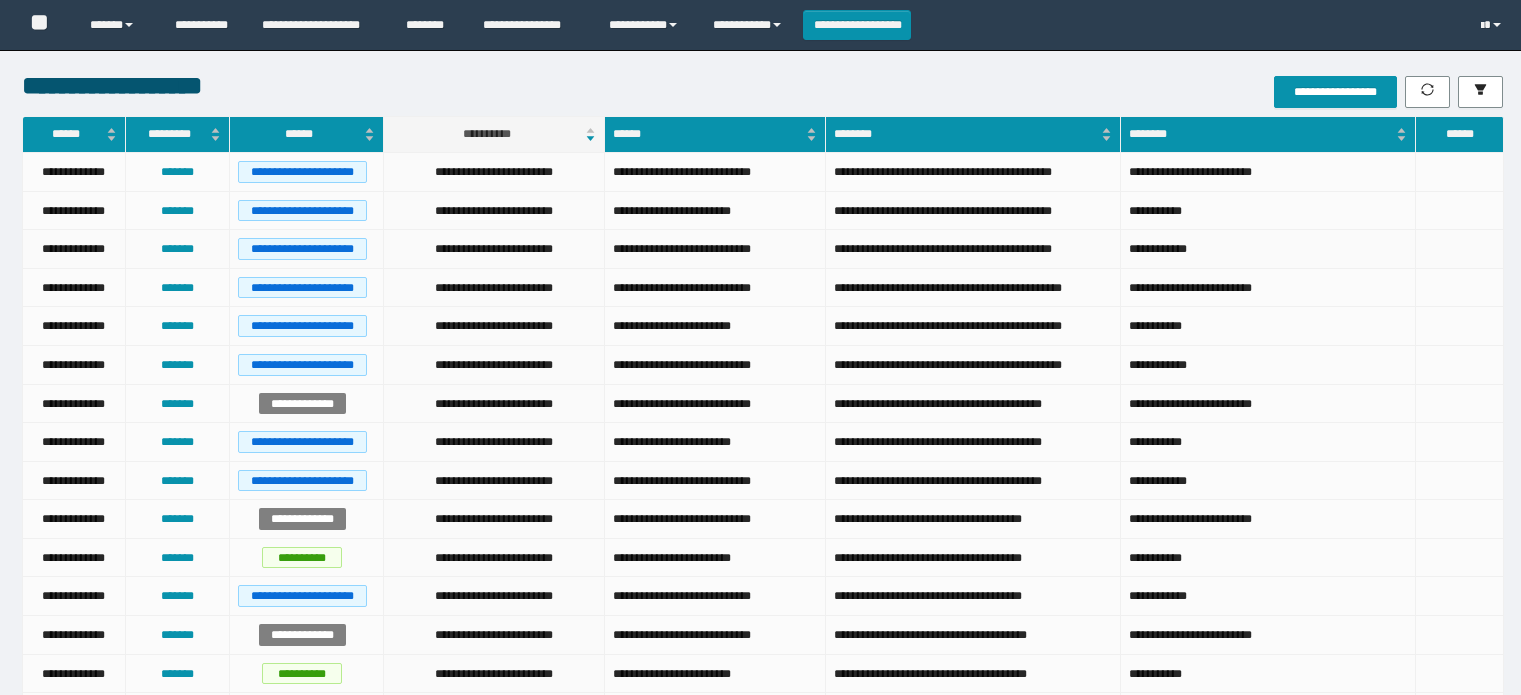 scroll, scrollTop: 0, scrollLeft: 0, axis: both 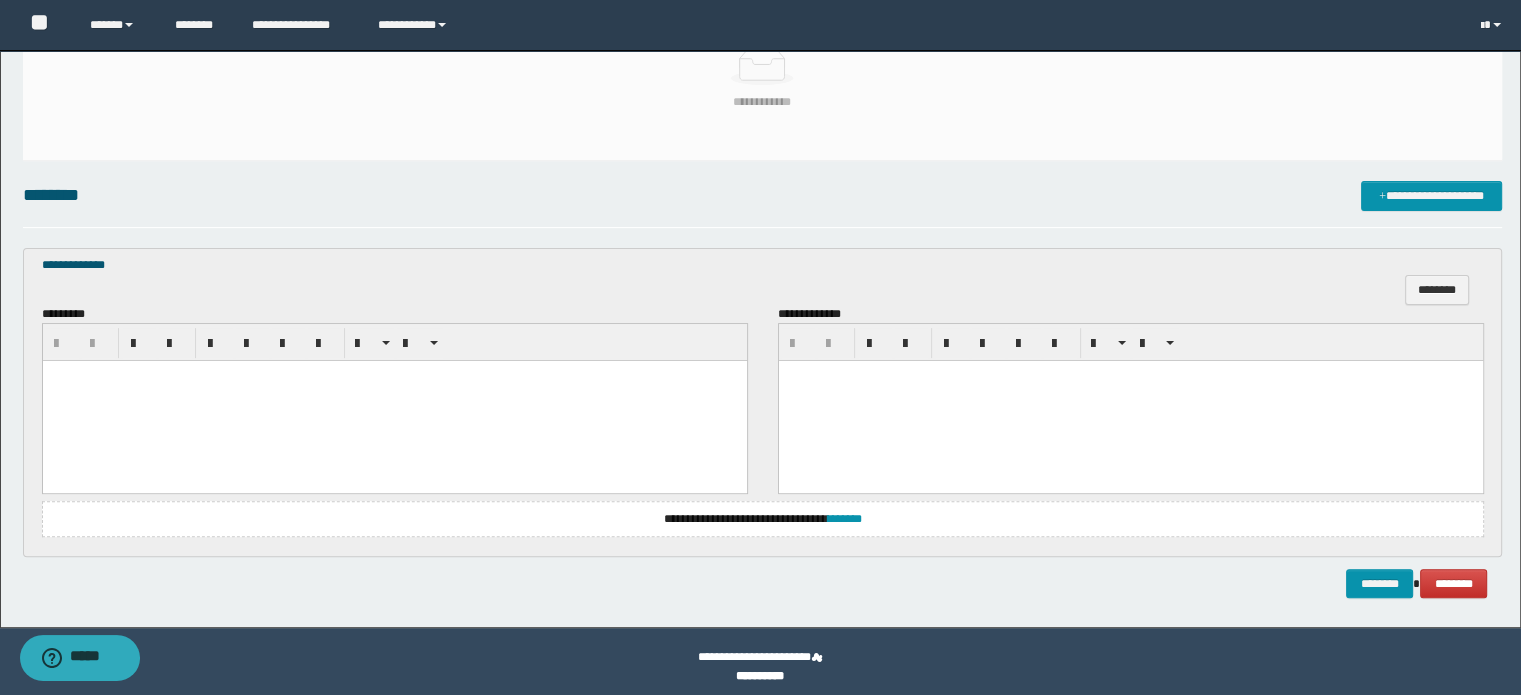 click at bounding box center (394, 401) 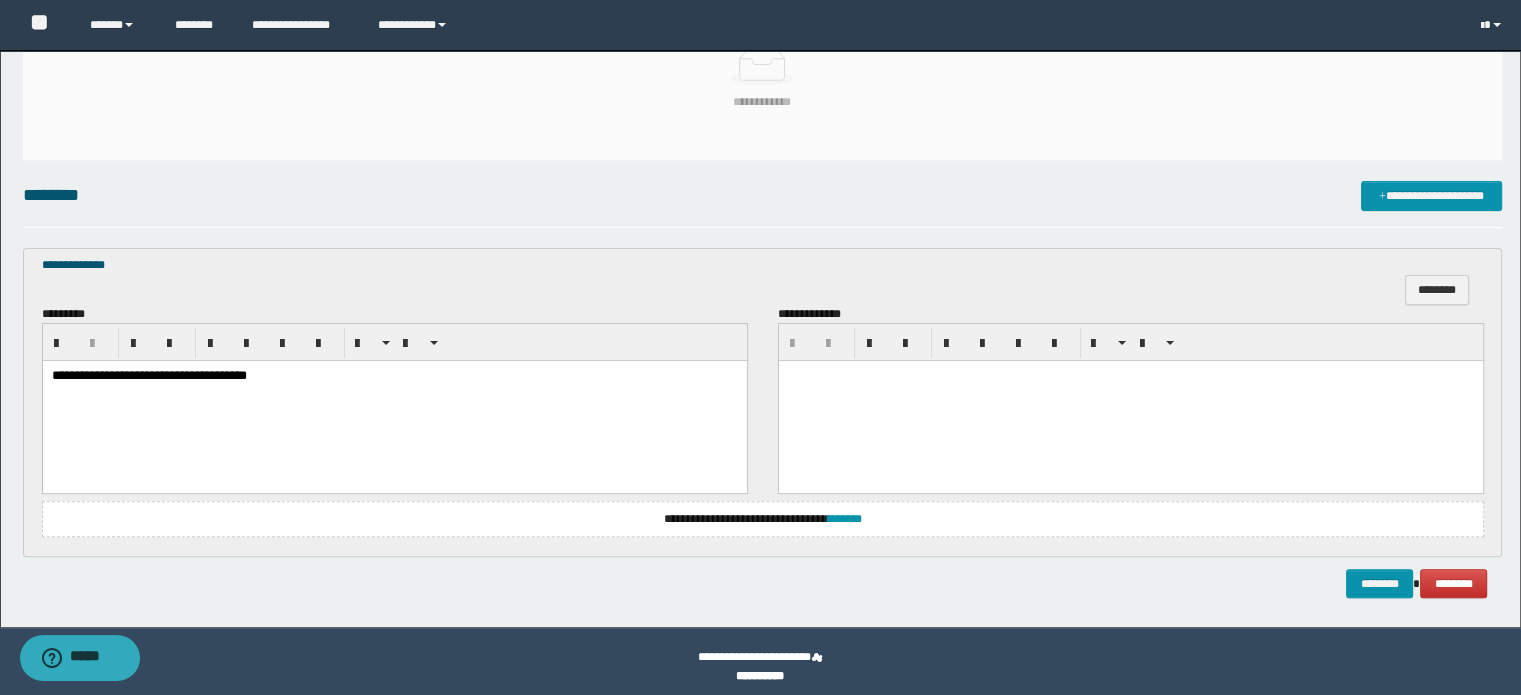 click at bounding box center [1130, 401] 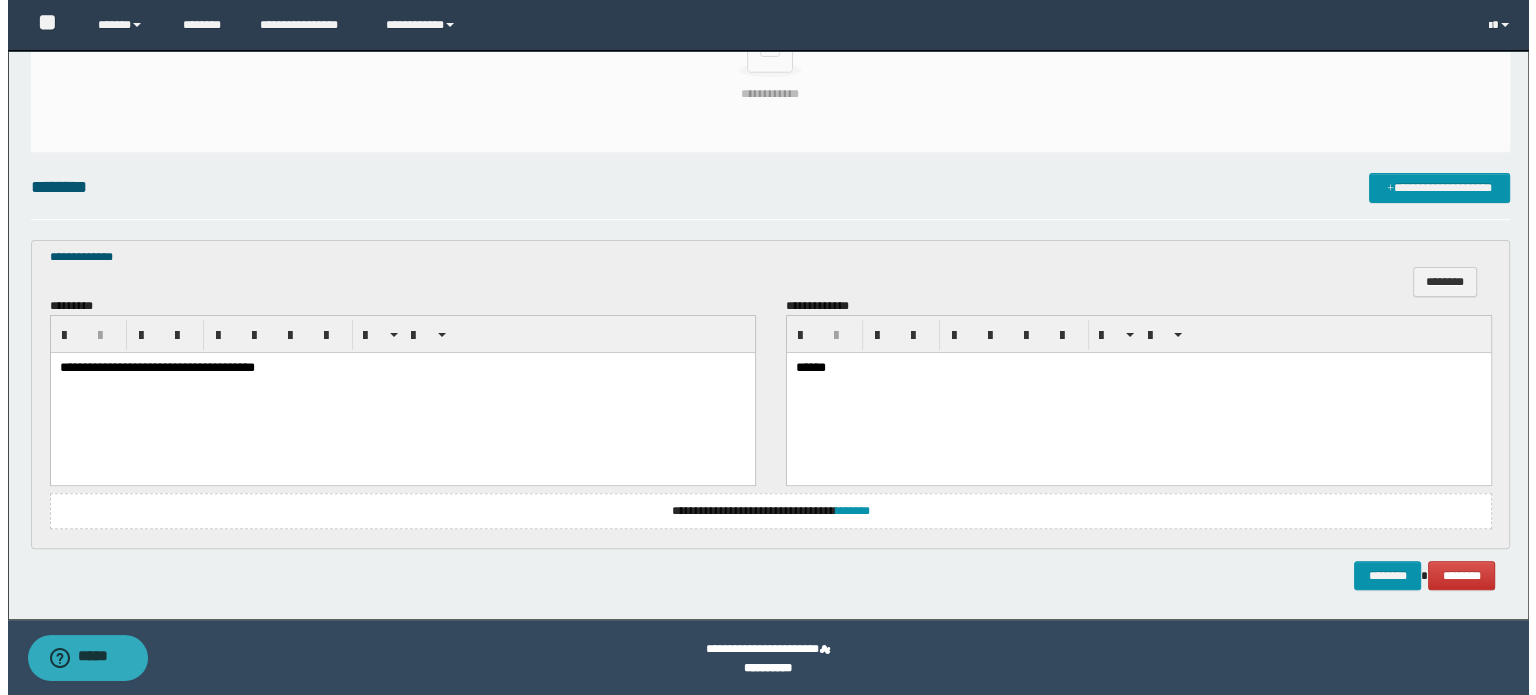 scroll, scrollTop: 510, scrollLeft: 0, axis: vertical 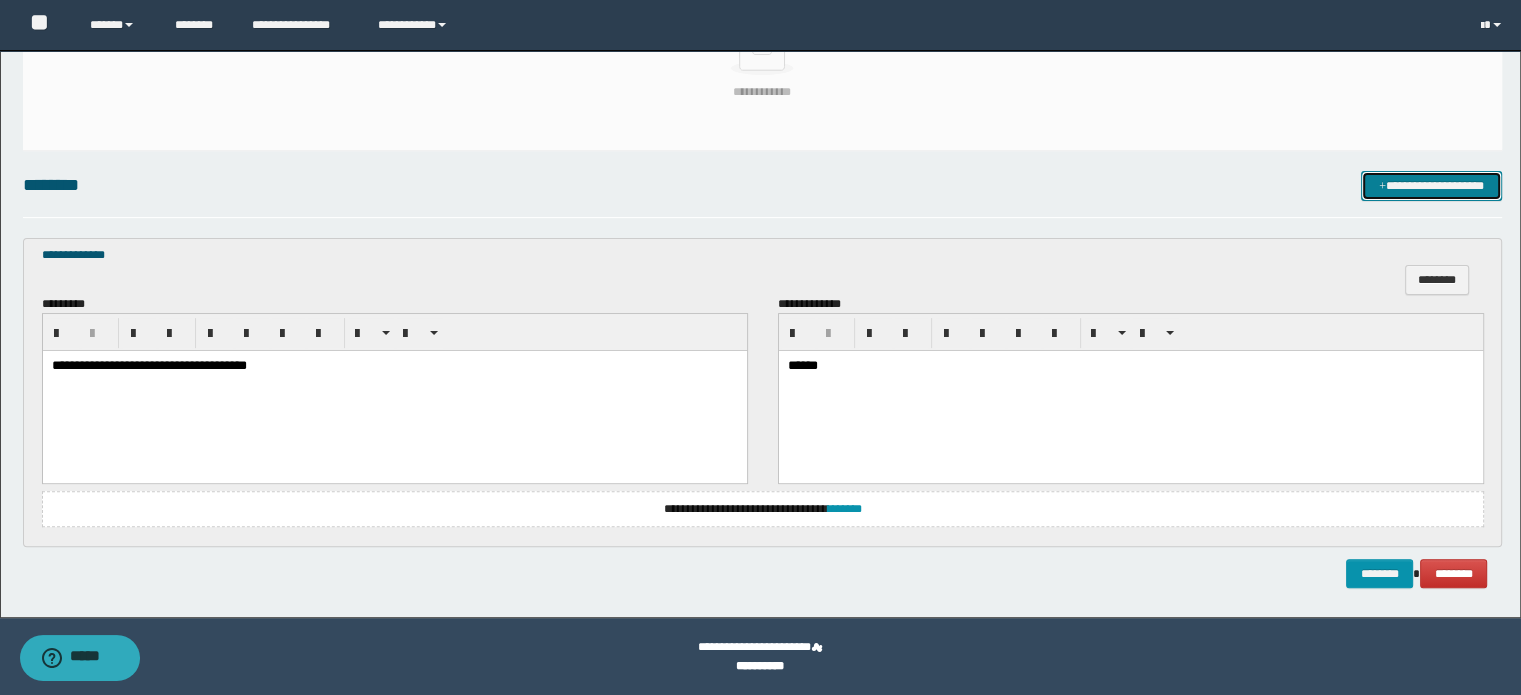 click on "**********" at bounding box center [1431, 186] 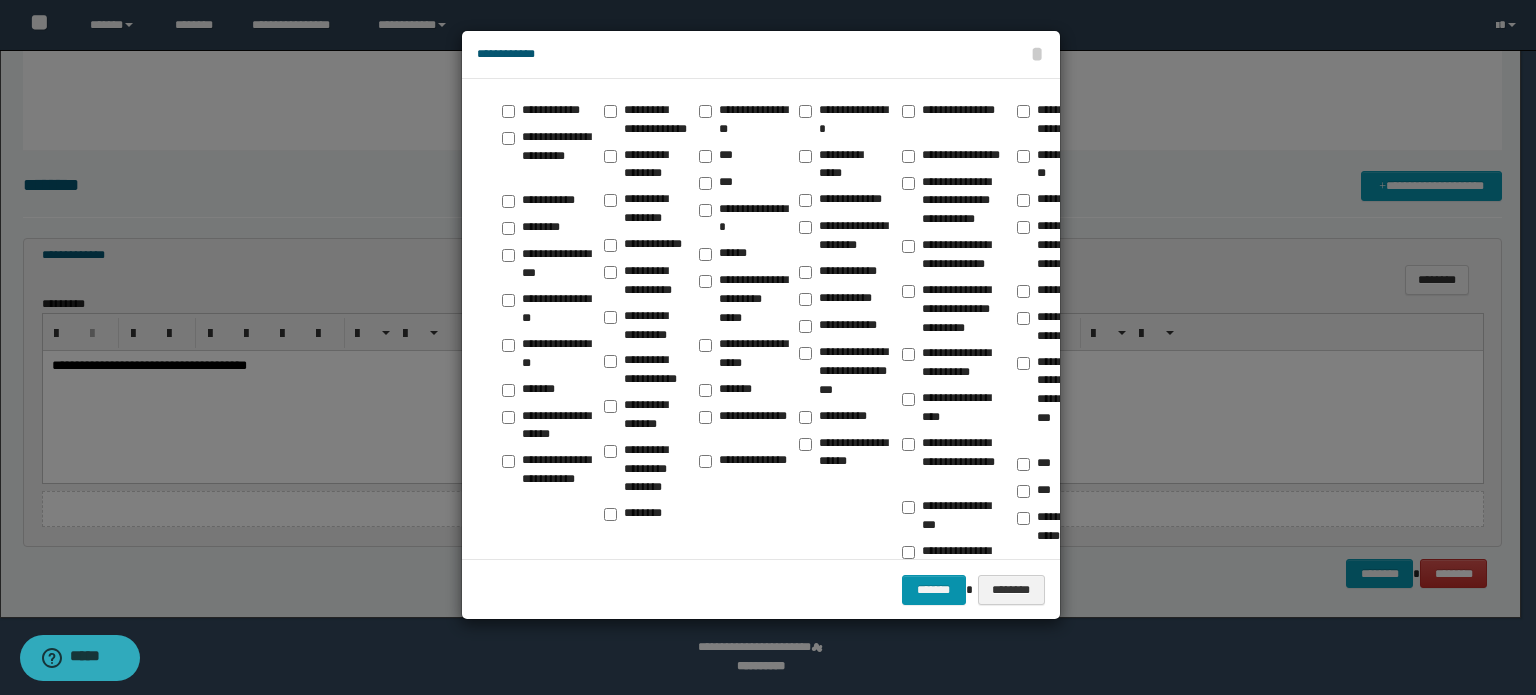 click on "**********" at bounding box center [761, 55] 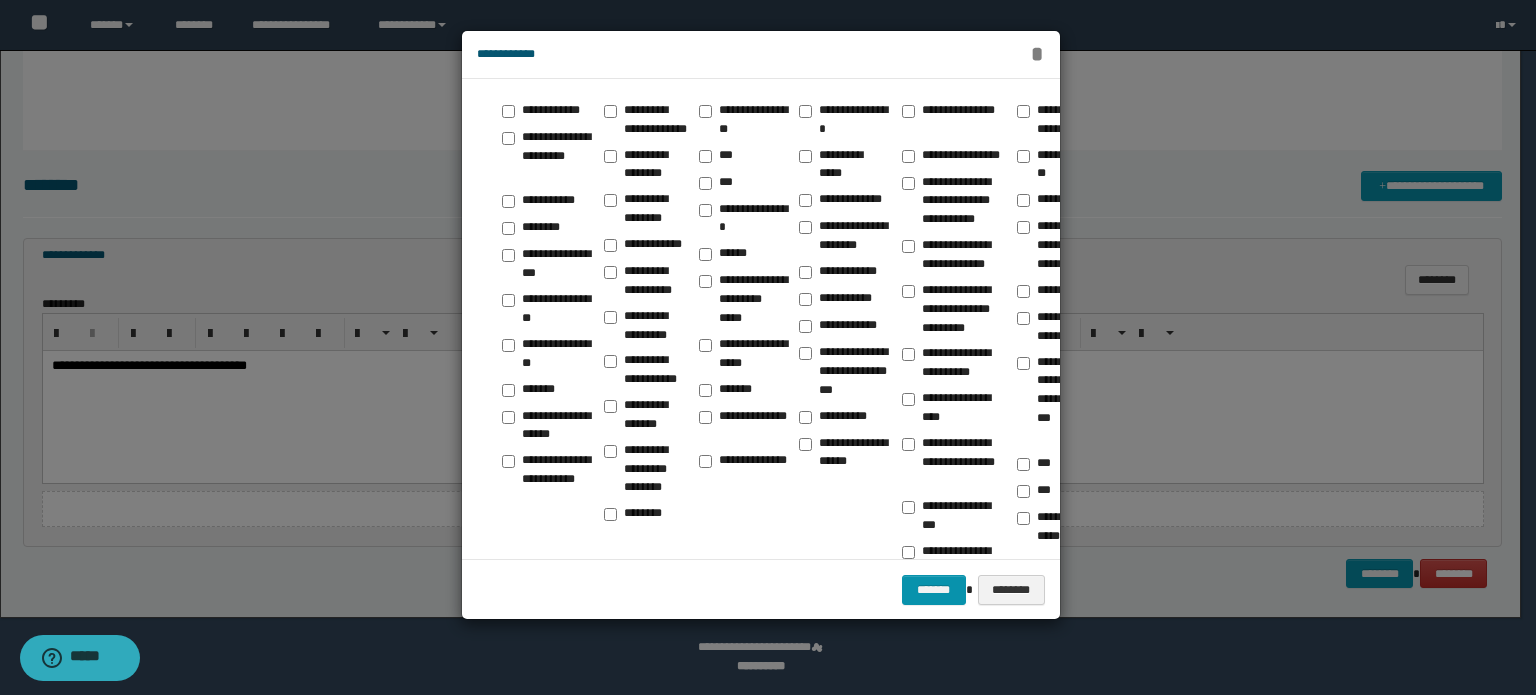 click on "*" at bounding box center [1037, 54] 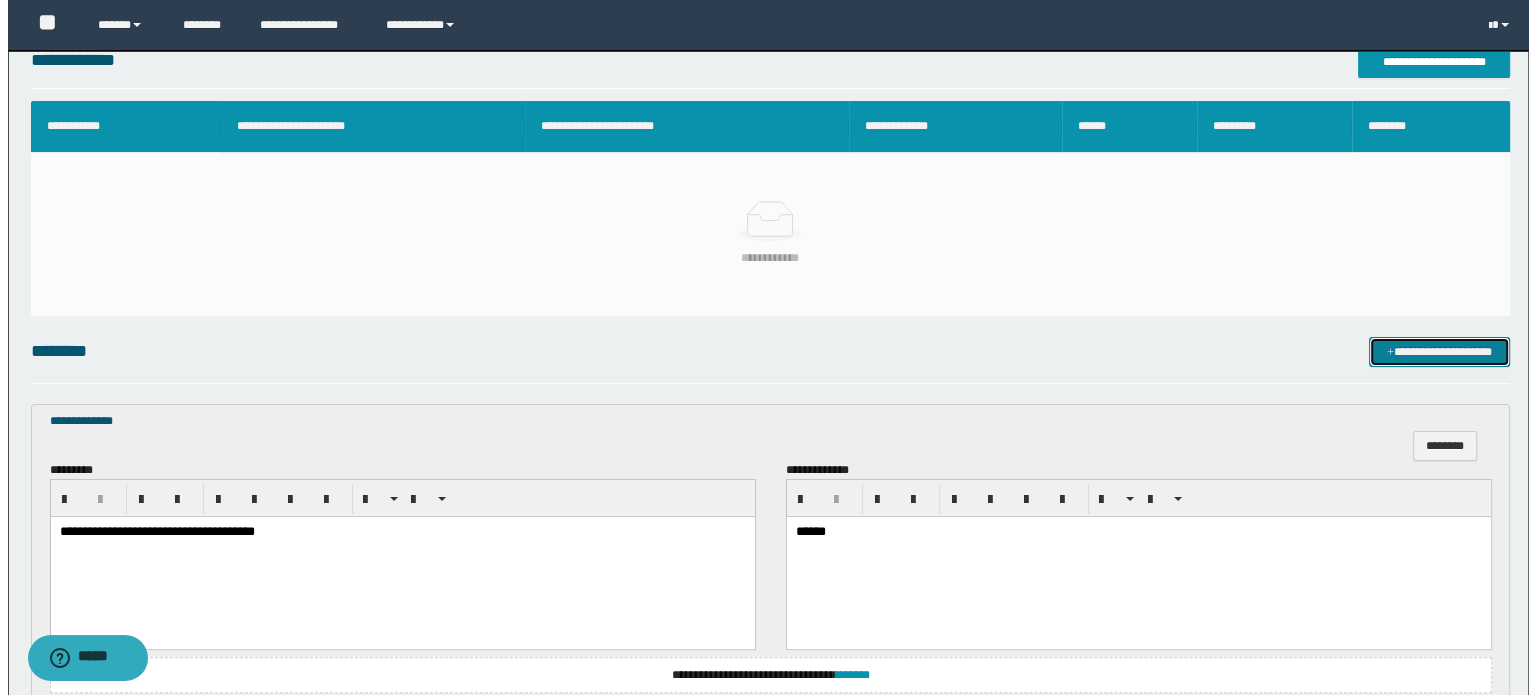 scroll, scrollTop: 110, scrollLeft: 0, axis: vertical 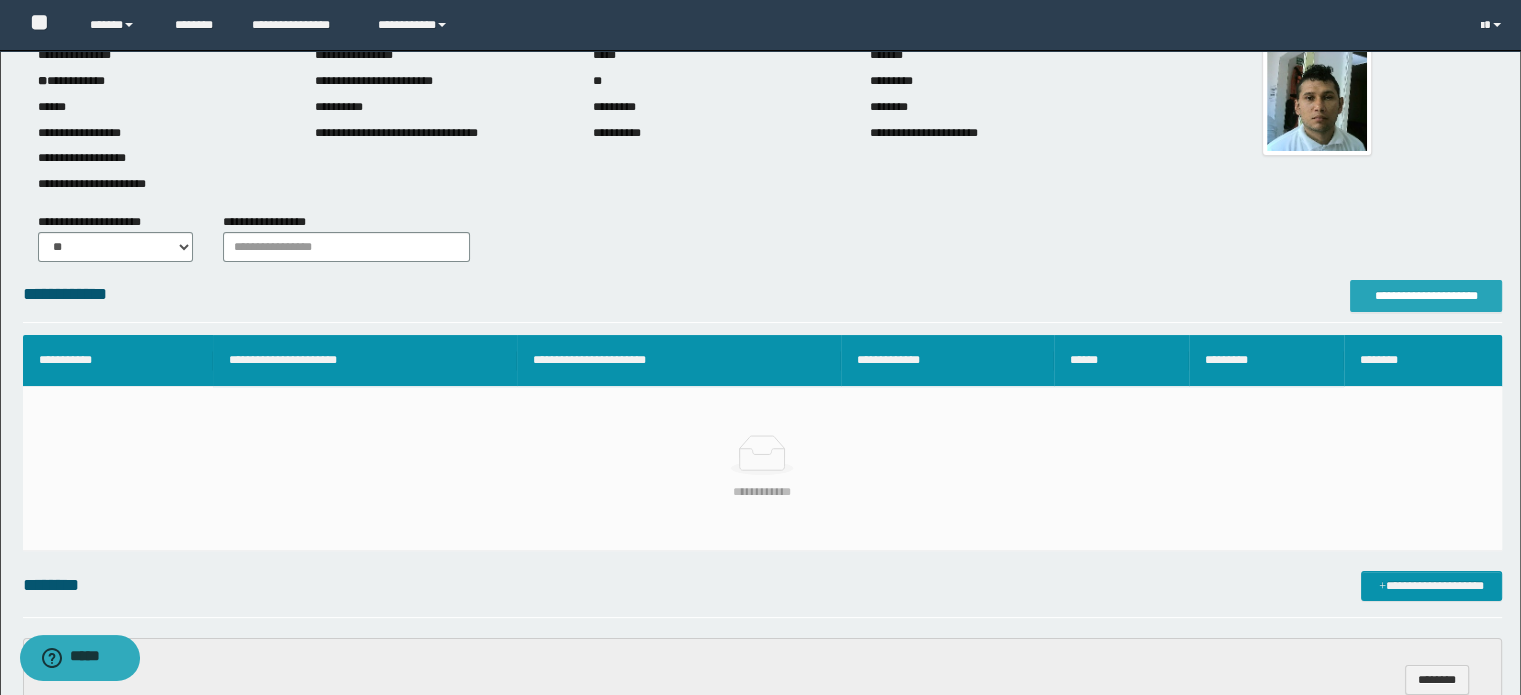 click on "**********" at bounding box center (1426, 296) 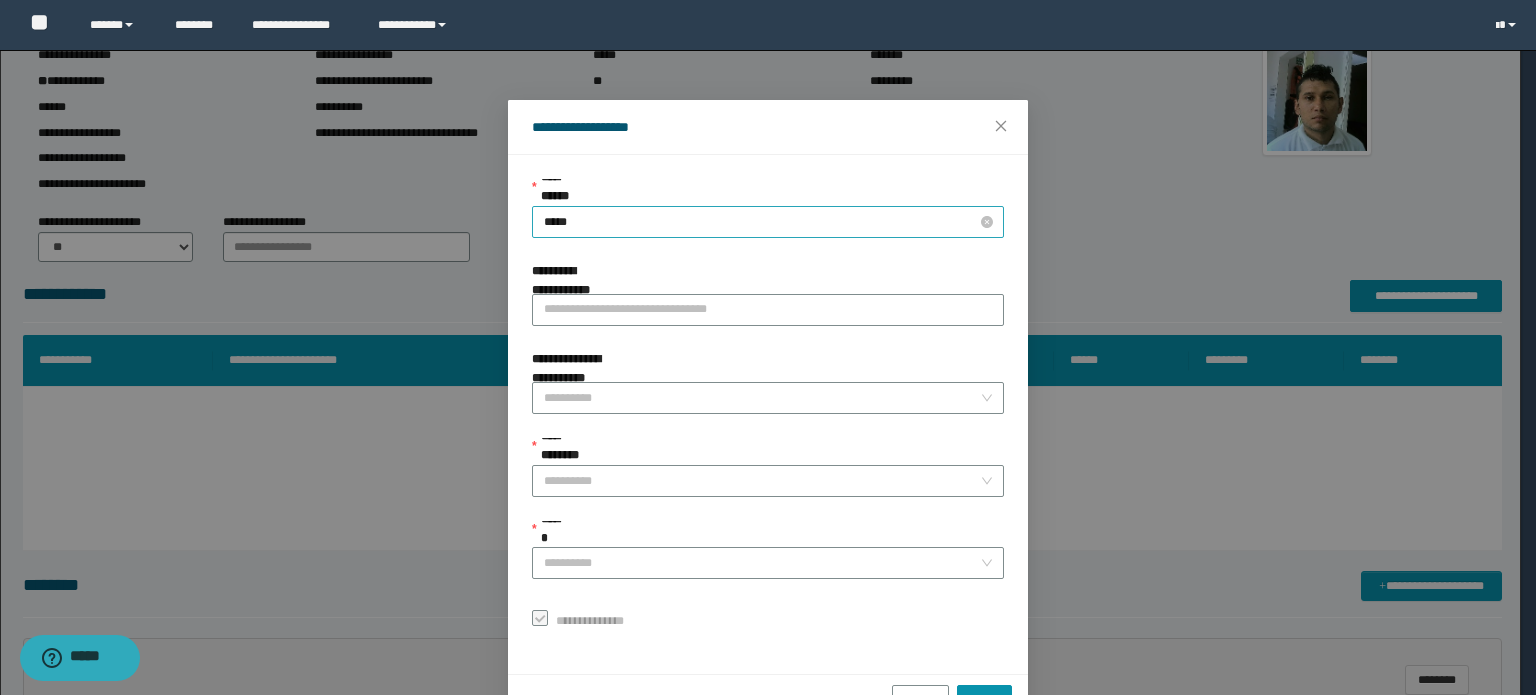 click on "*****" at bounding box center [768, 222] 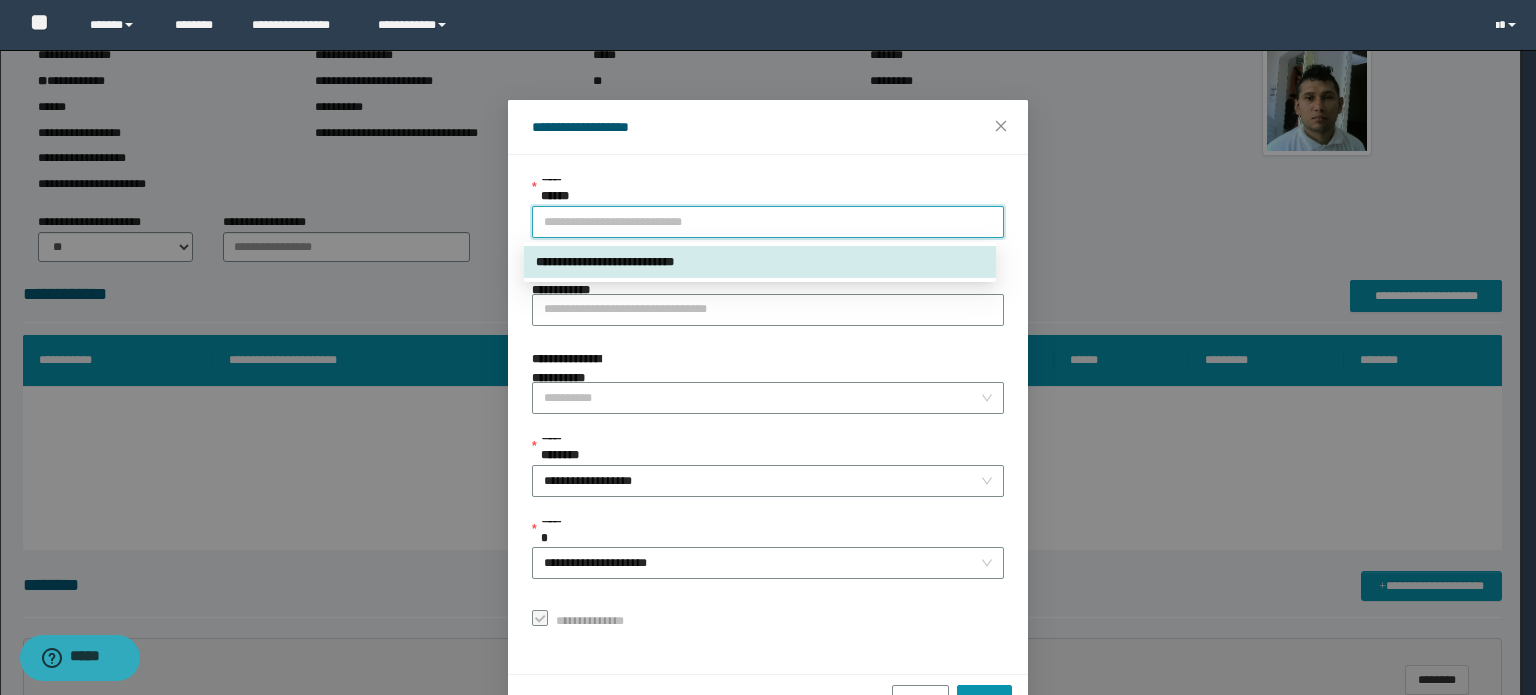 click on "**********" at bounding box center [760, 262] 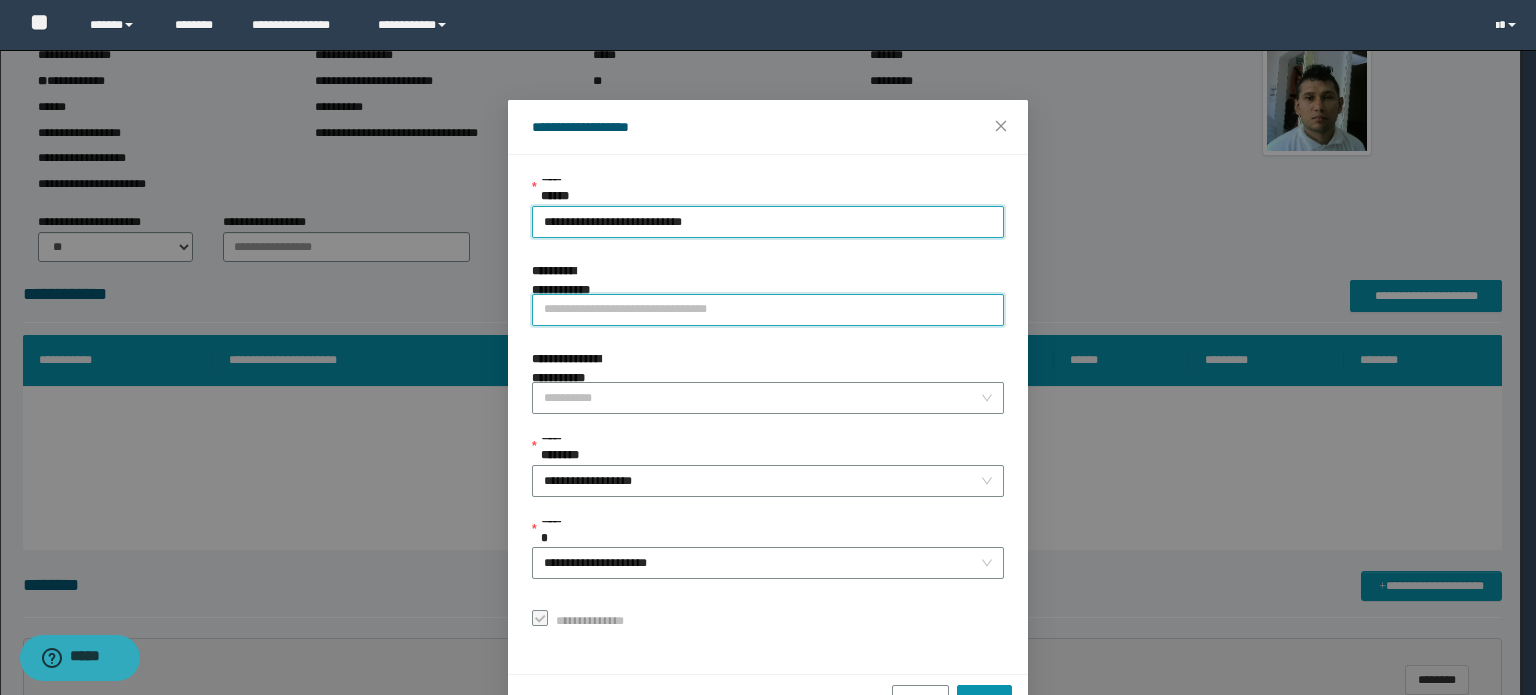 click on "**********" at bounding box center (768, 310) 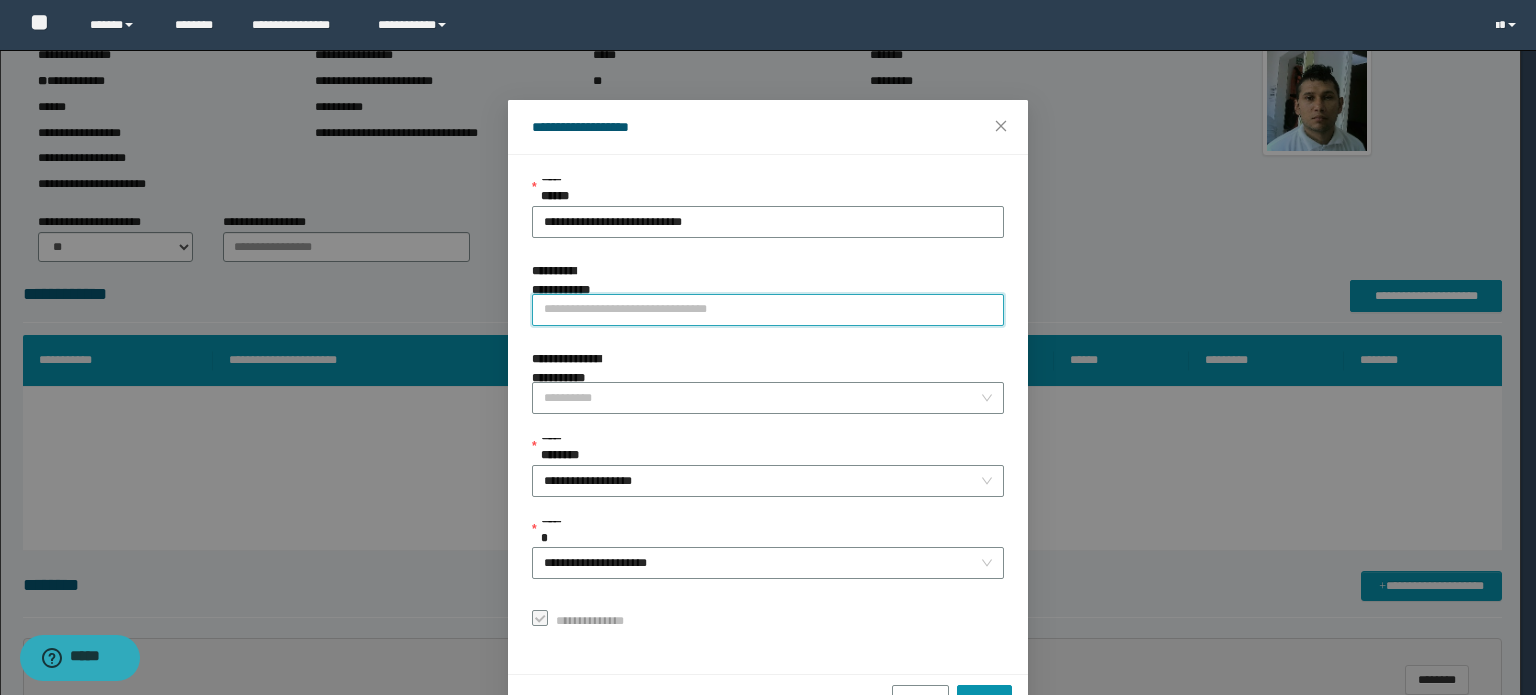 click on "**********" at bounding box center (768, 310) 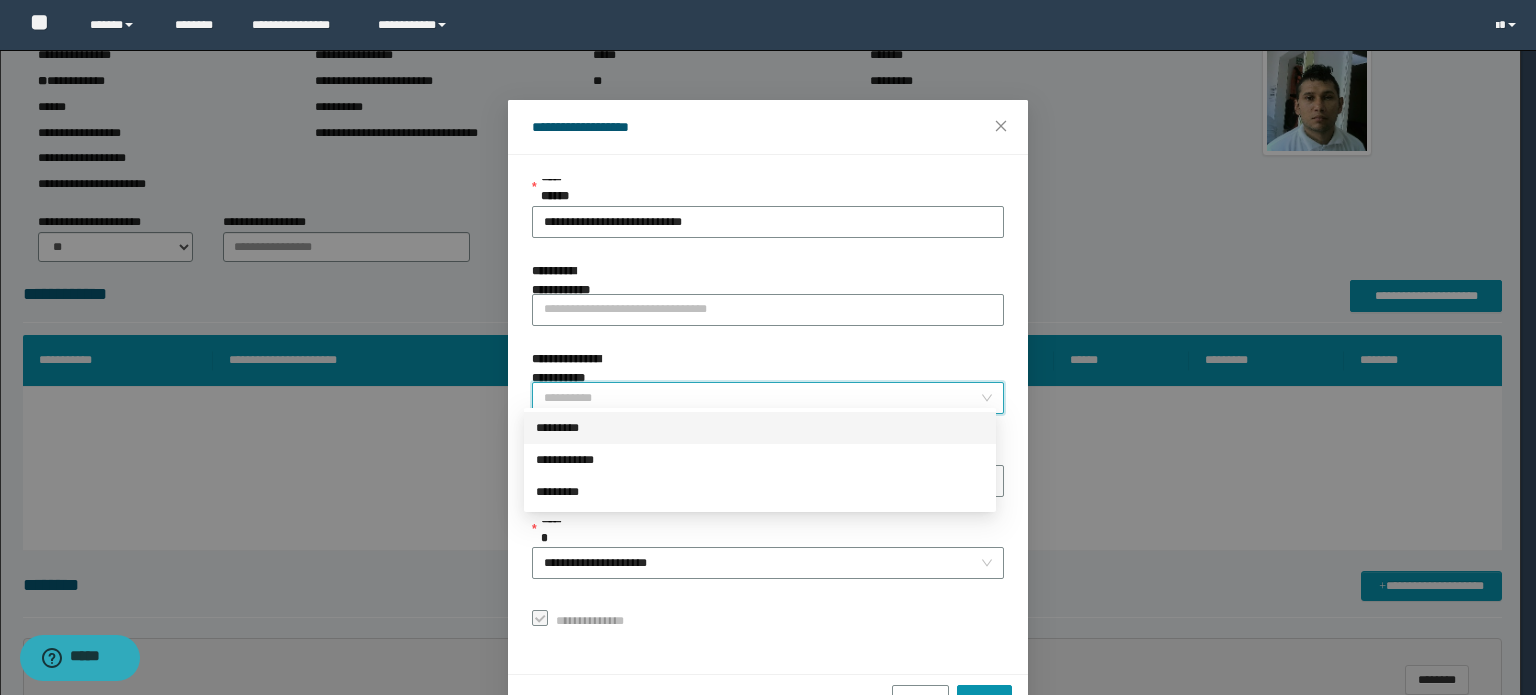 click on "**********" at bounding box center [762, 398] 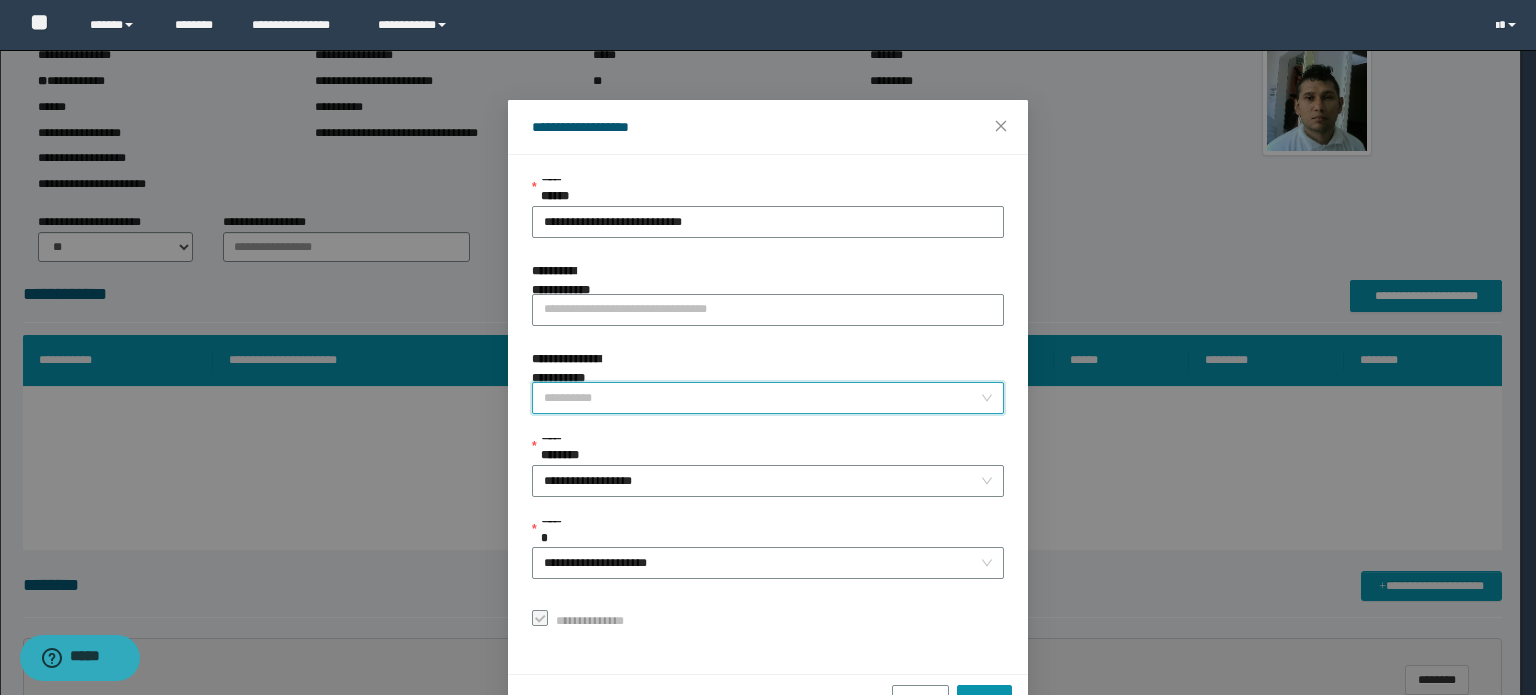 click on "**********" at bounding box center [762, 398] 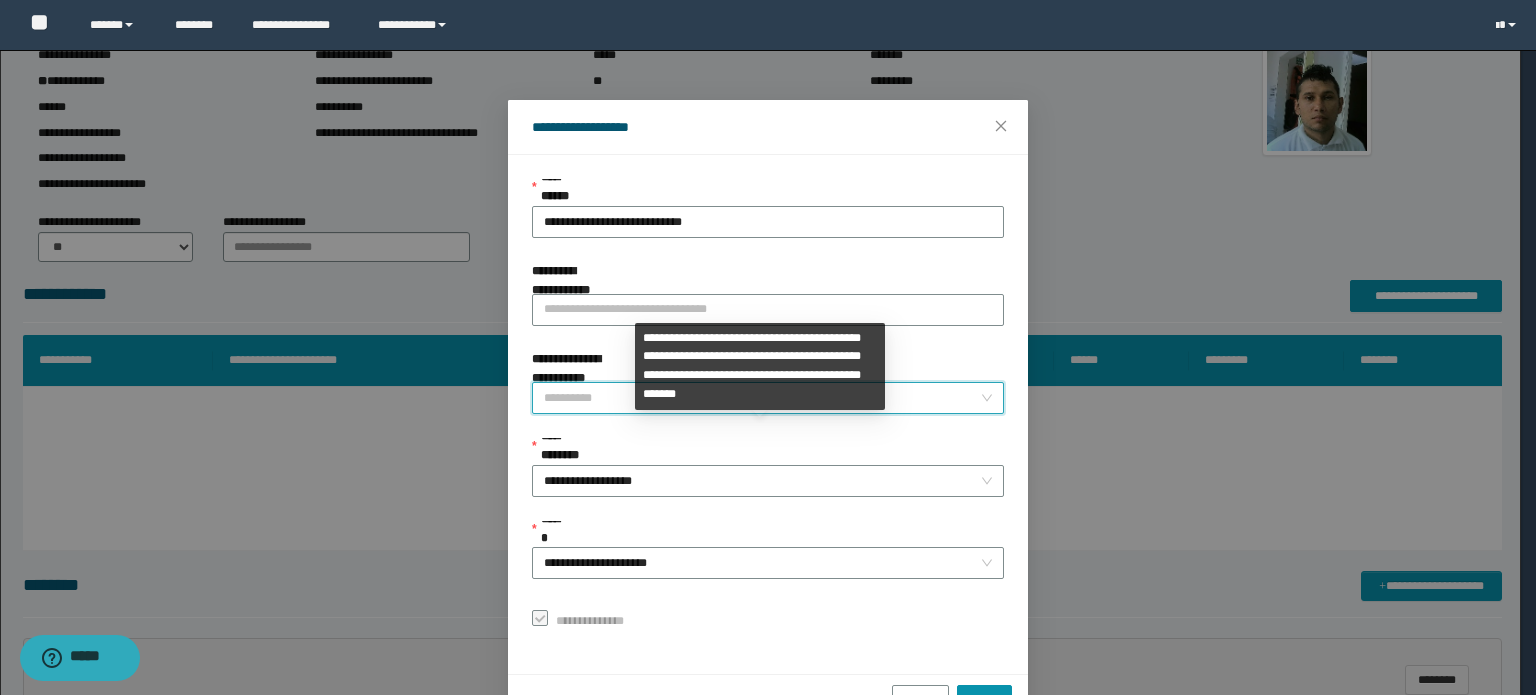 scroll, scrollTop: 55, scrollLeft: 0, axis: vertical 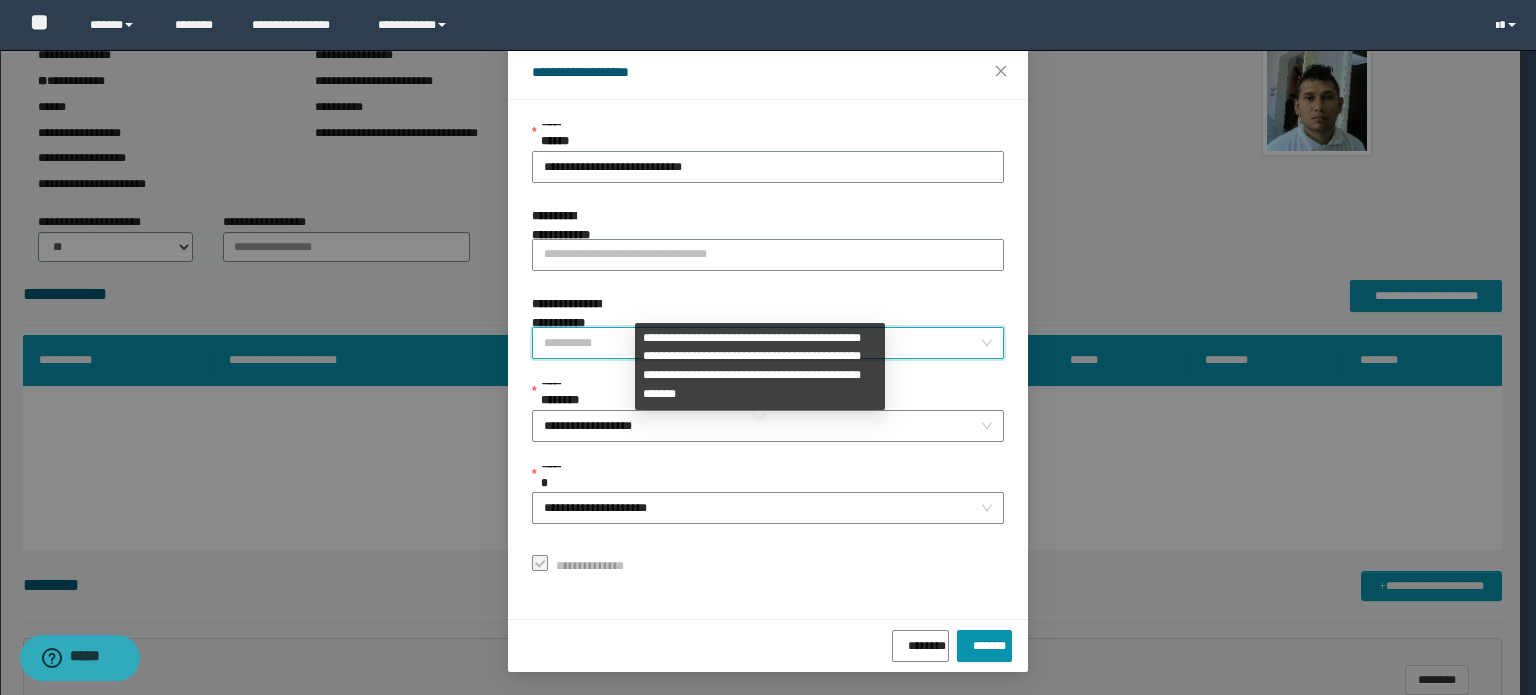 click on "**********" at bounding box center [760, 374] 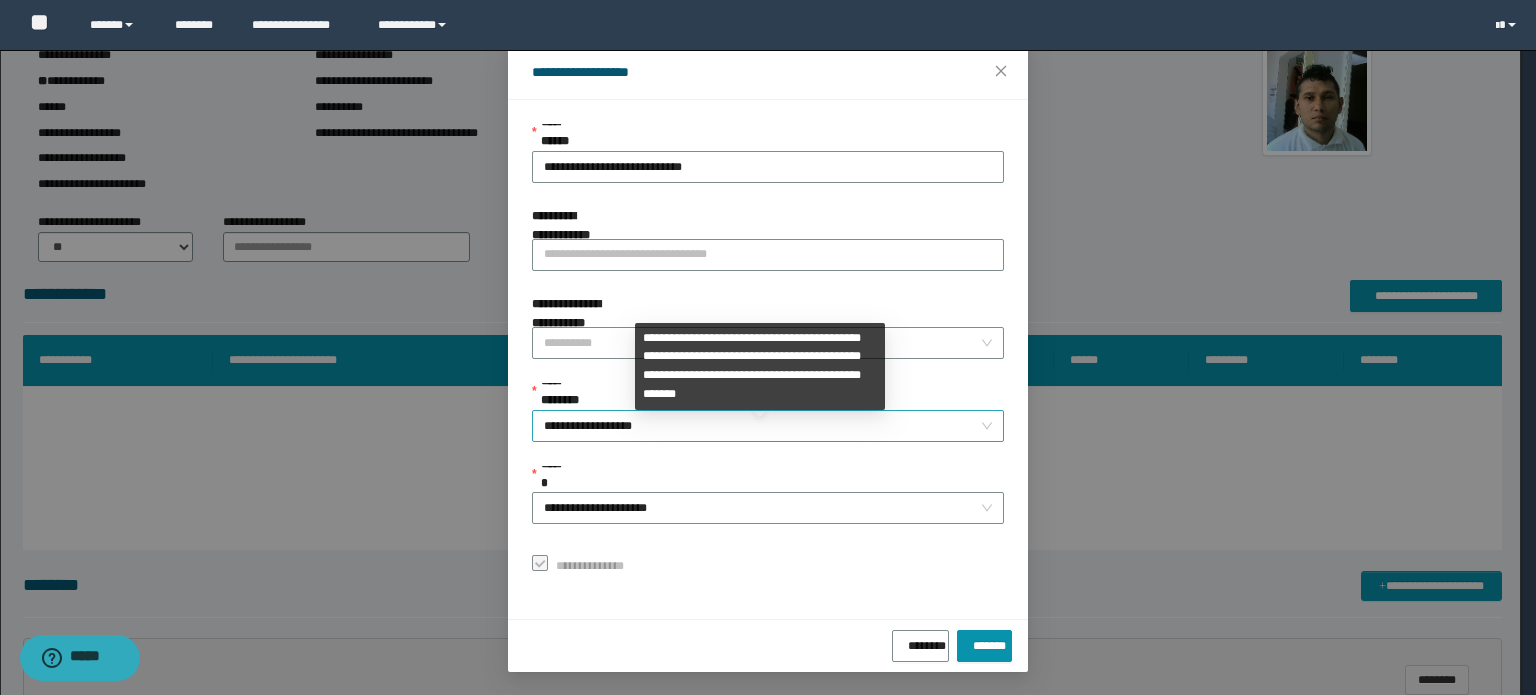 click on "**********" at bounding box center [768, 426] 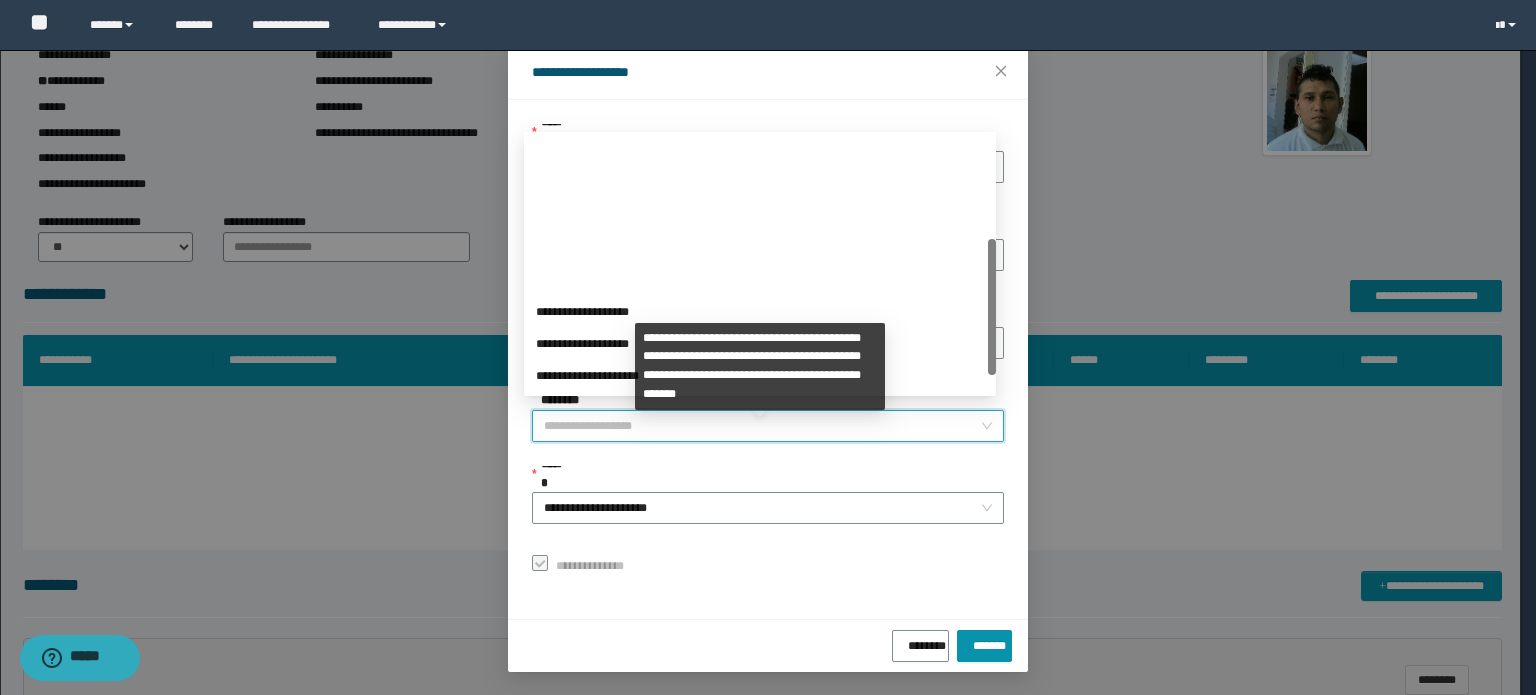 scroll, scrollTop: 192, scrollLeft: 0, axis: vertical 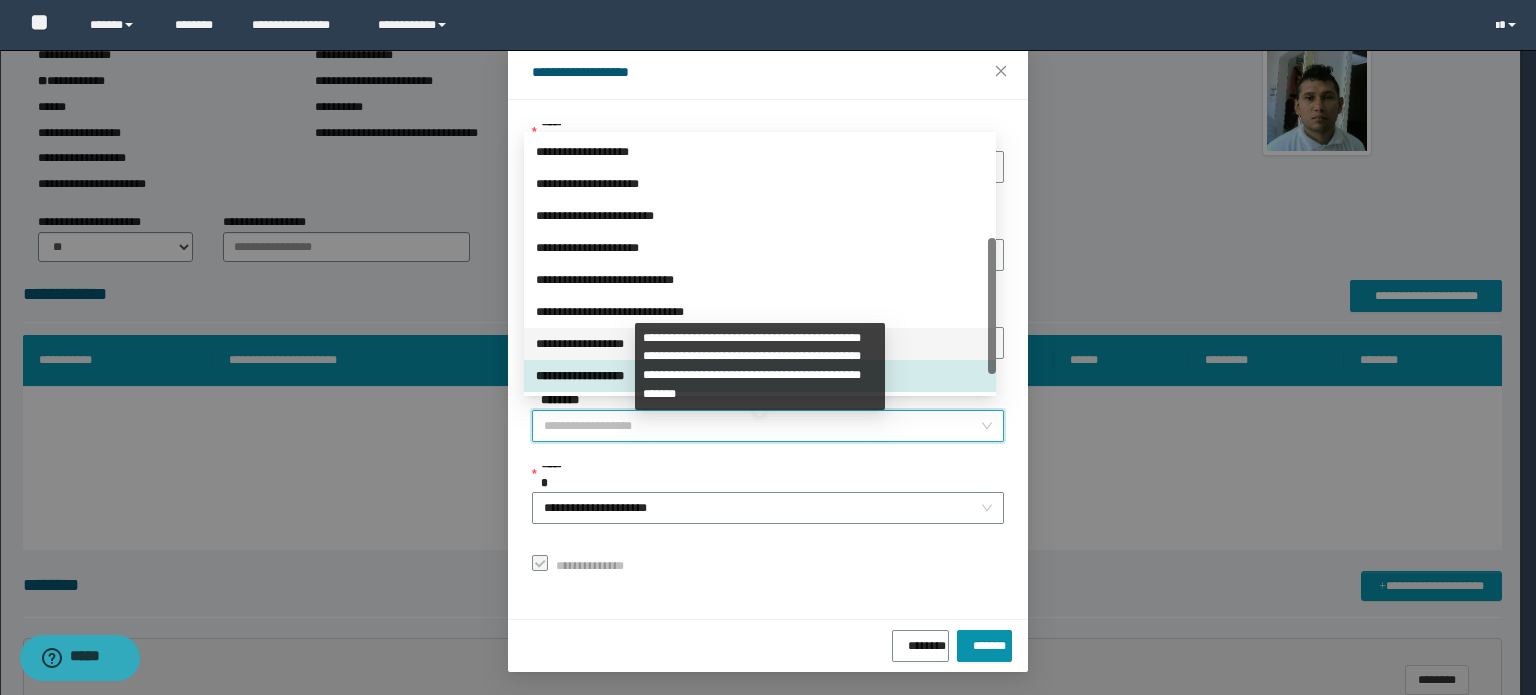click on "**********" at bounding box center (760, 344) 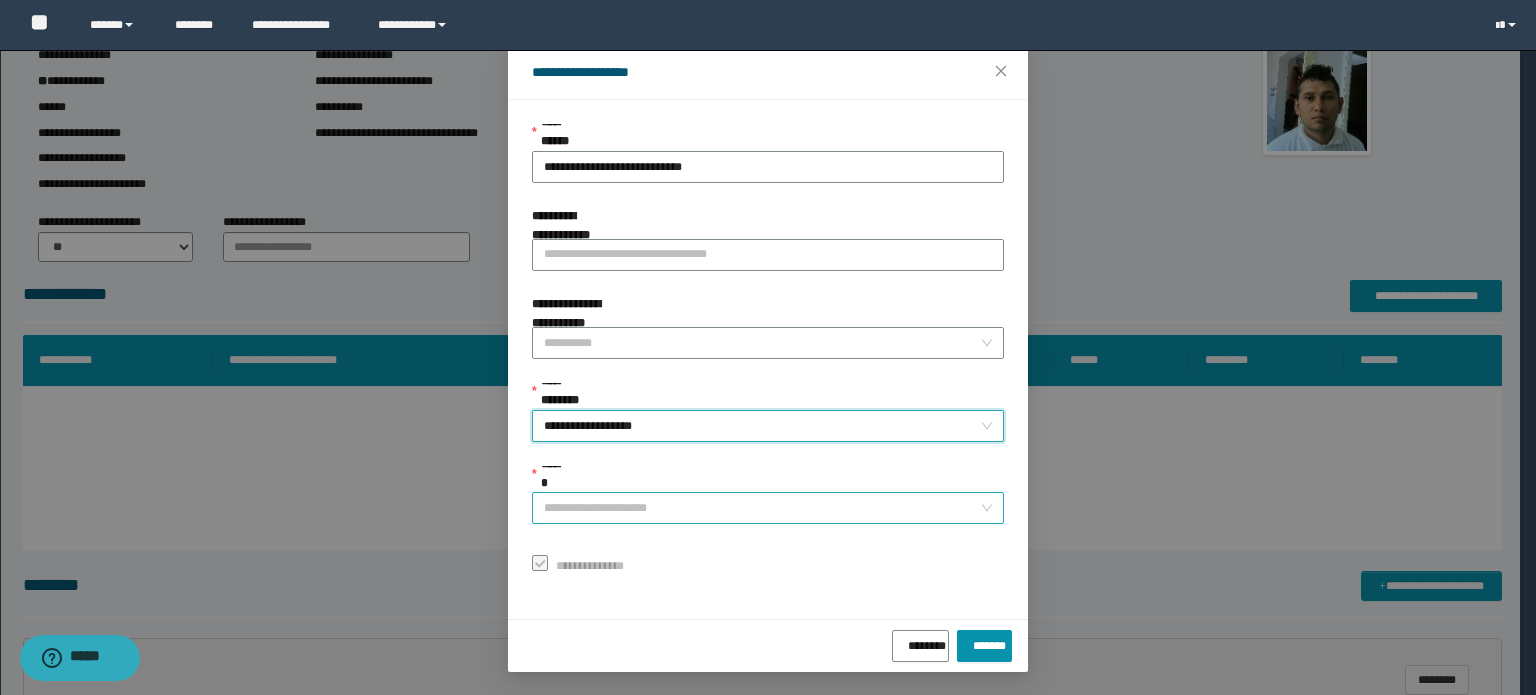 click on "**********" at bounding box center (768, 508) 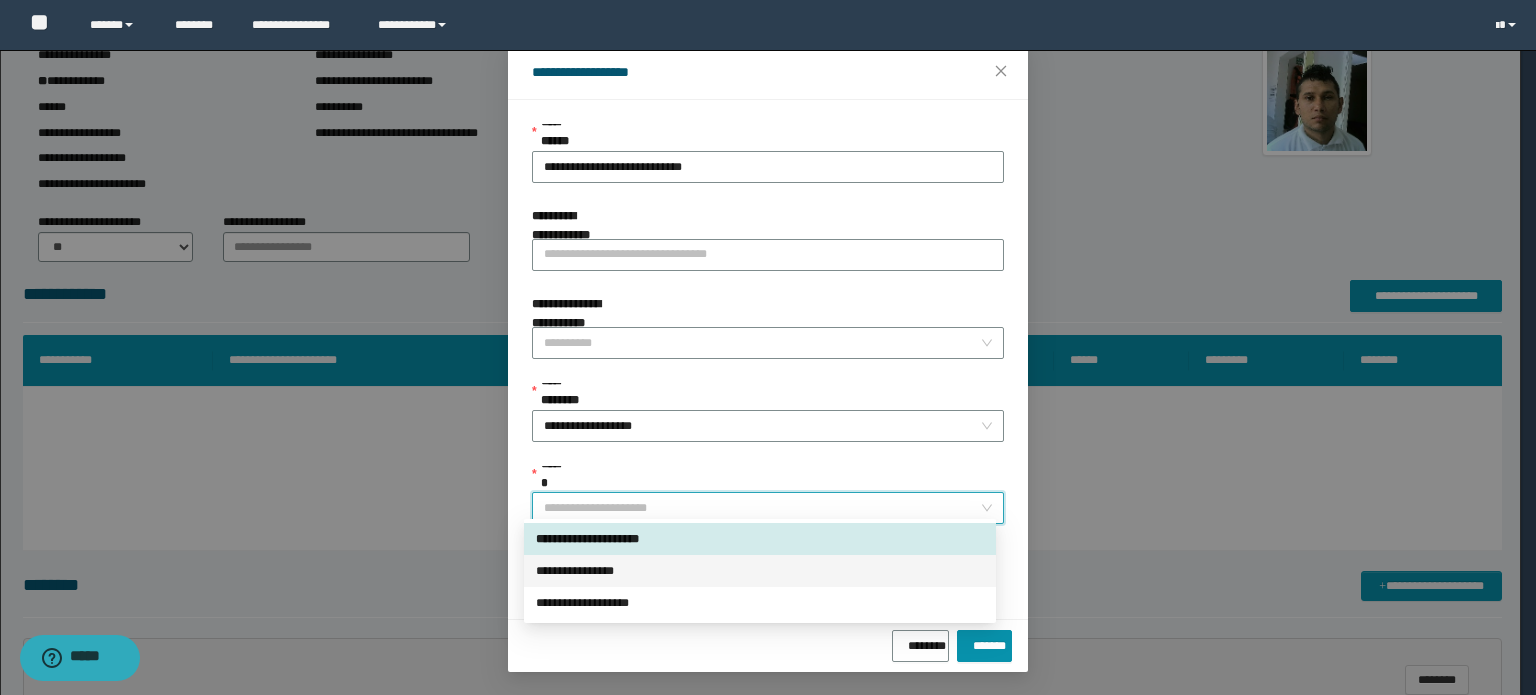 click on "**********" at bounding box center (760, 571) 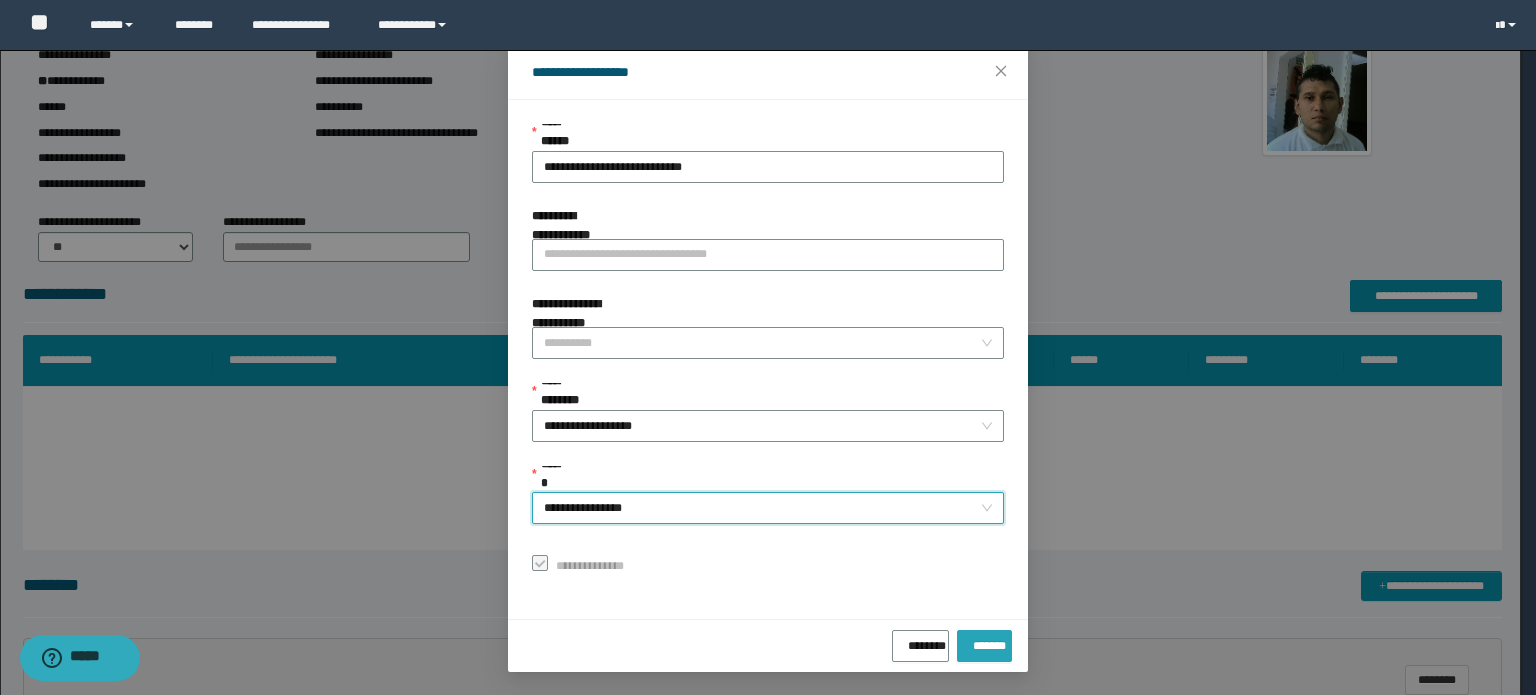 click on "*******" at bounding box center [984, 642] 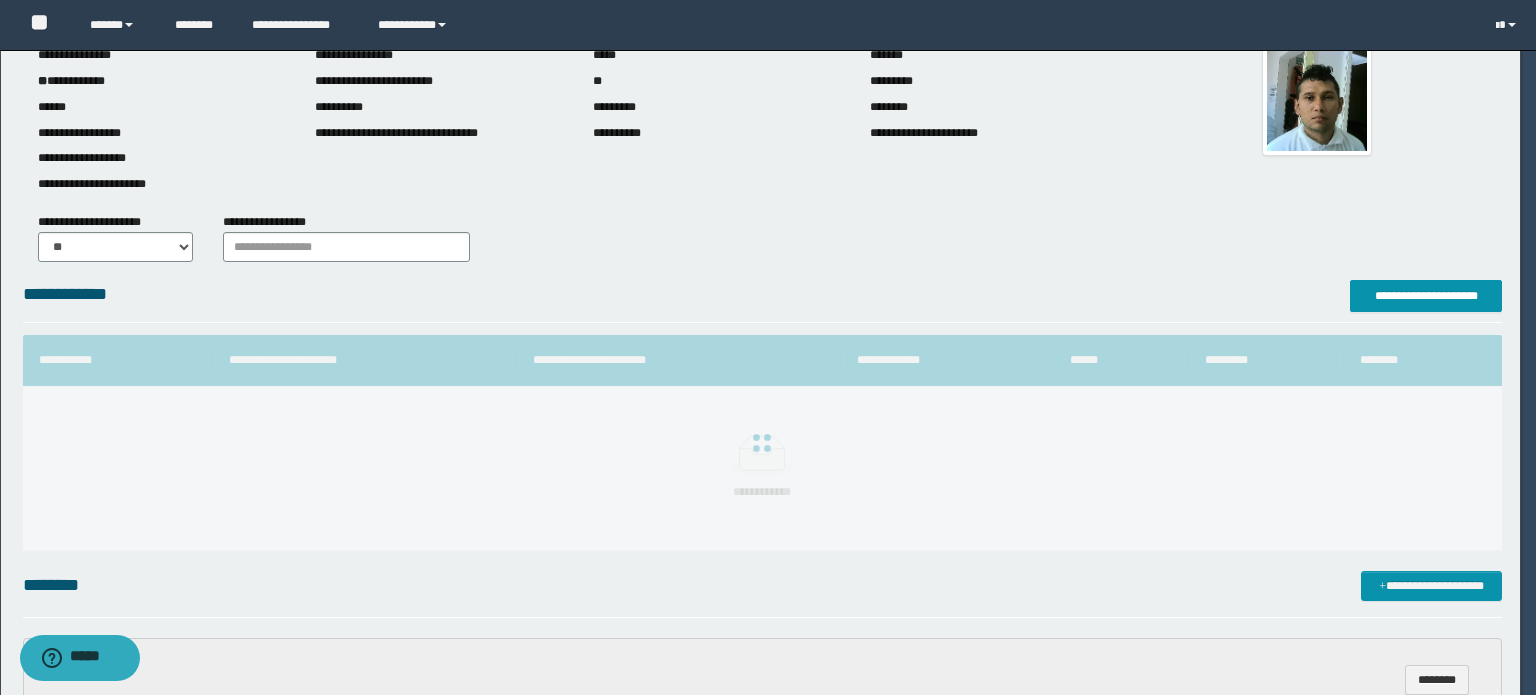 scroll, scrollTop: 8, scrollLeft: 0, axis: vertical 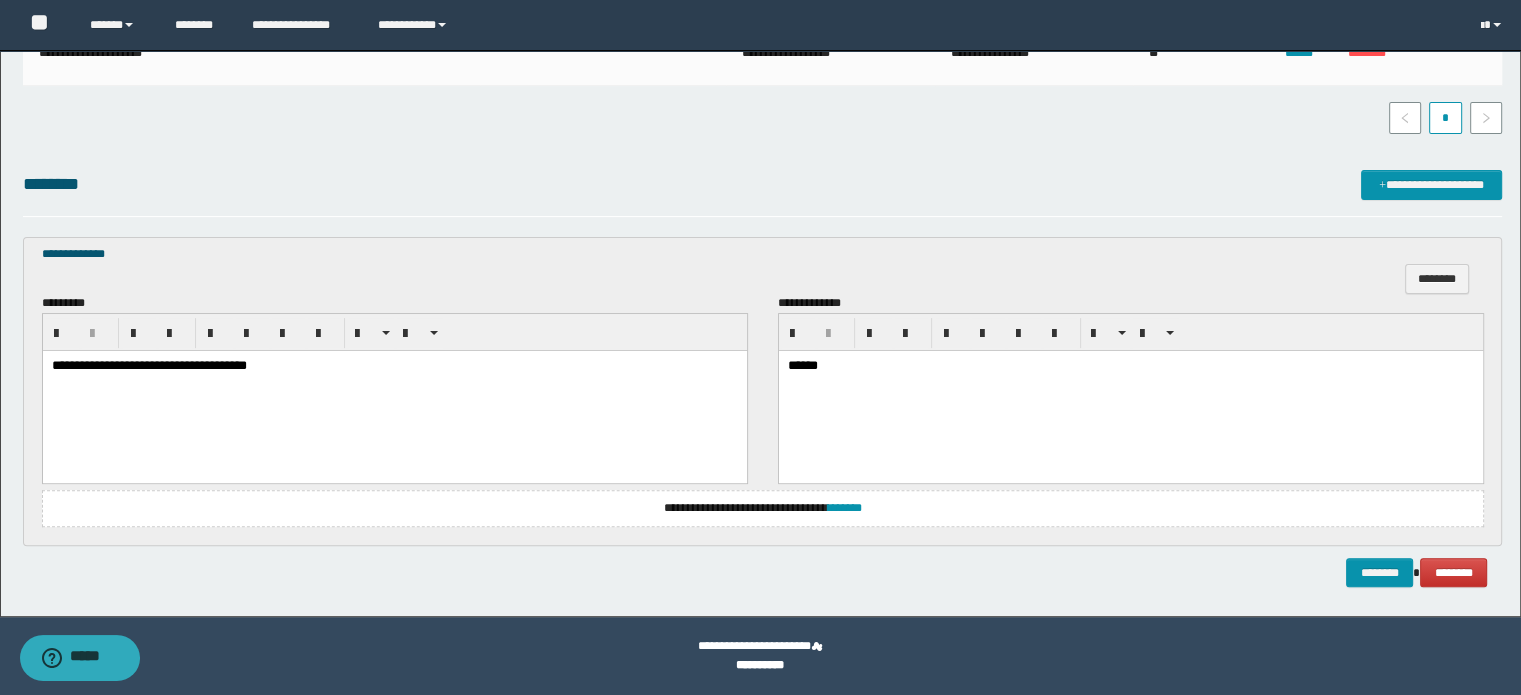 click on "**********" at bounding box center (763, 508) 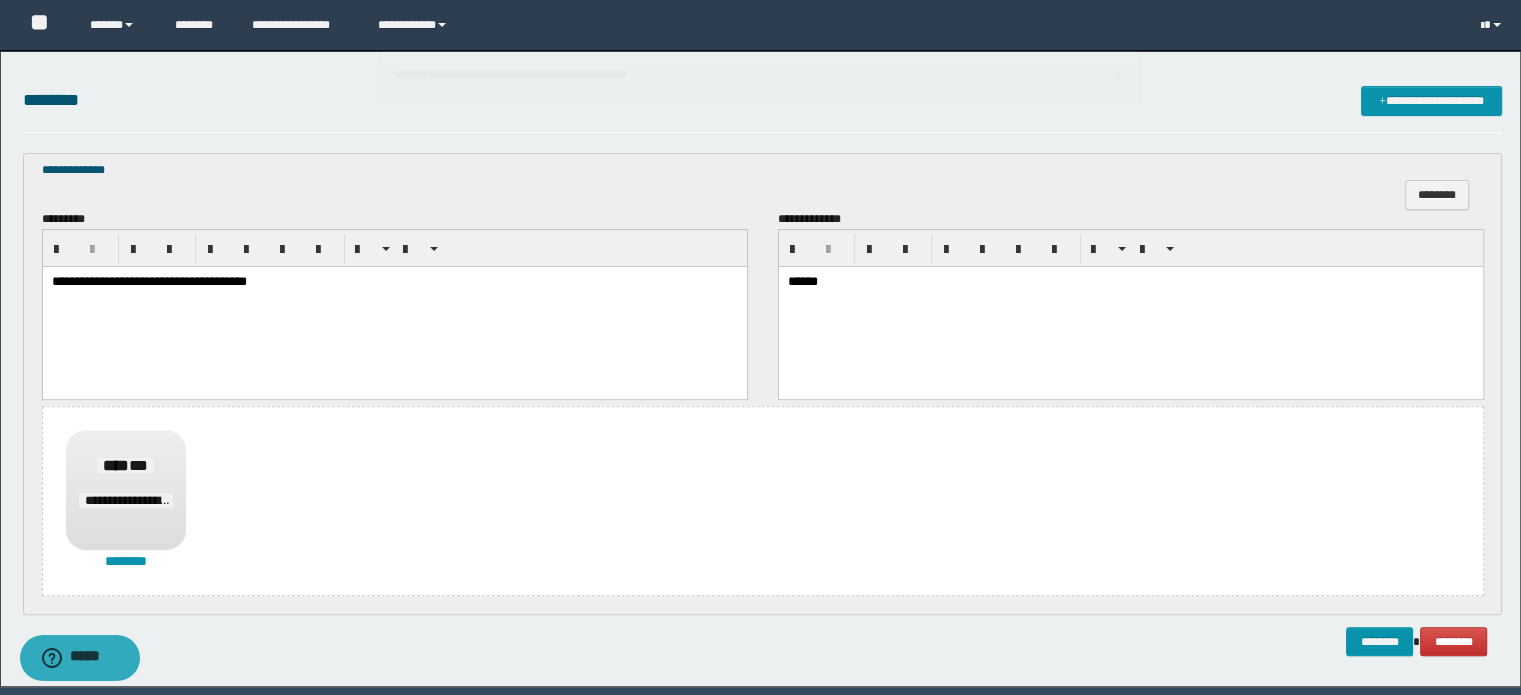 scroll, scrollTop: 628, scrollLeft: 0, axis: vertical 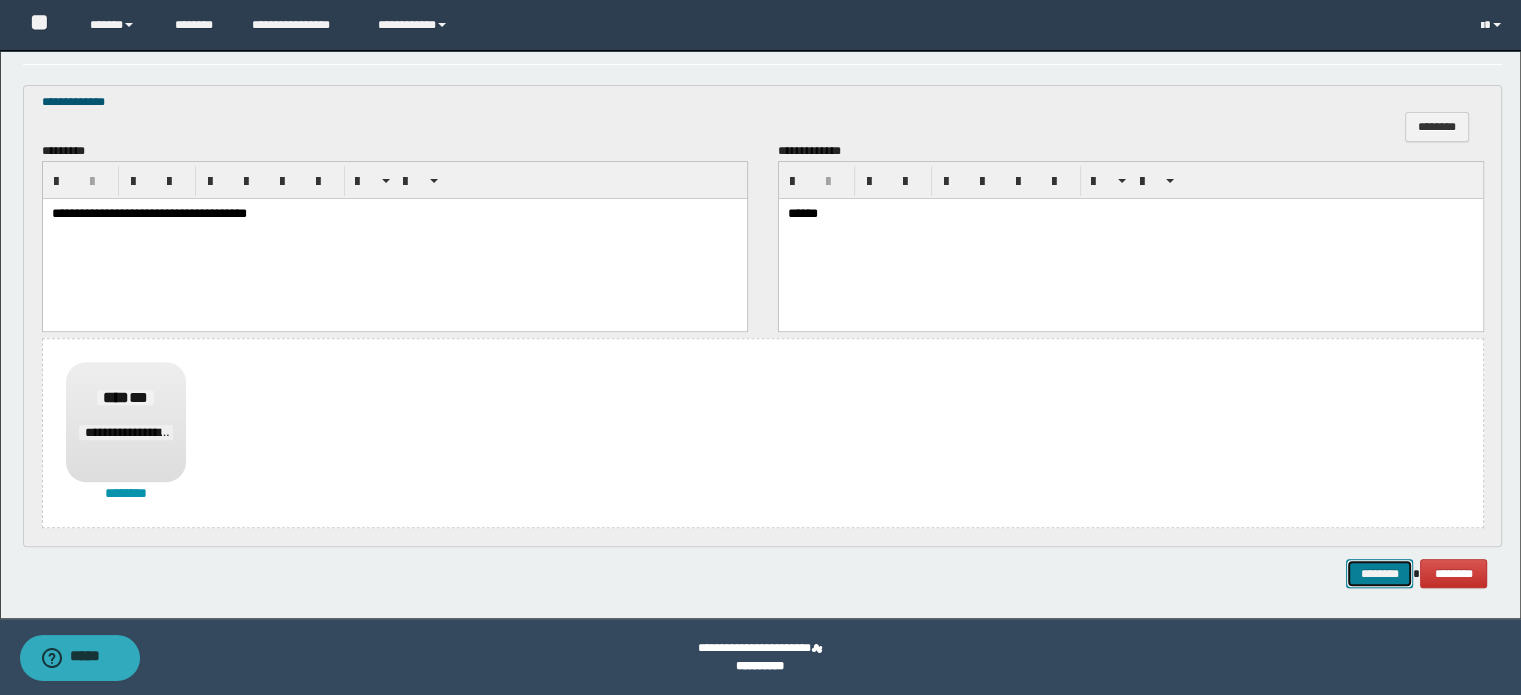 drag, startPoint x: 1362, startPoint y: 573, endPoint x: 1349, endPoint y: 562, distance: 17.029387 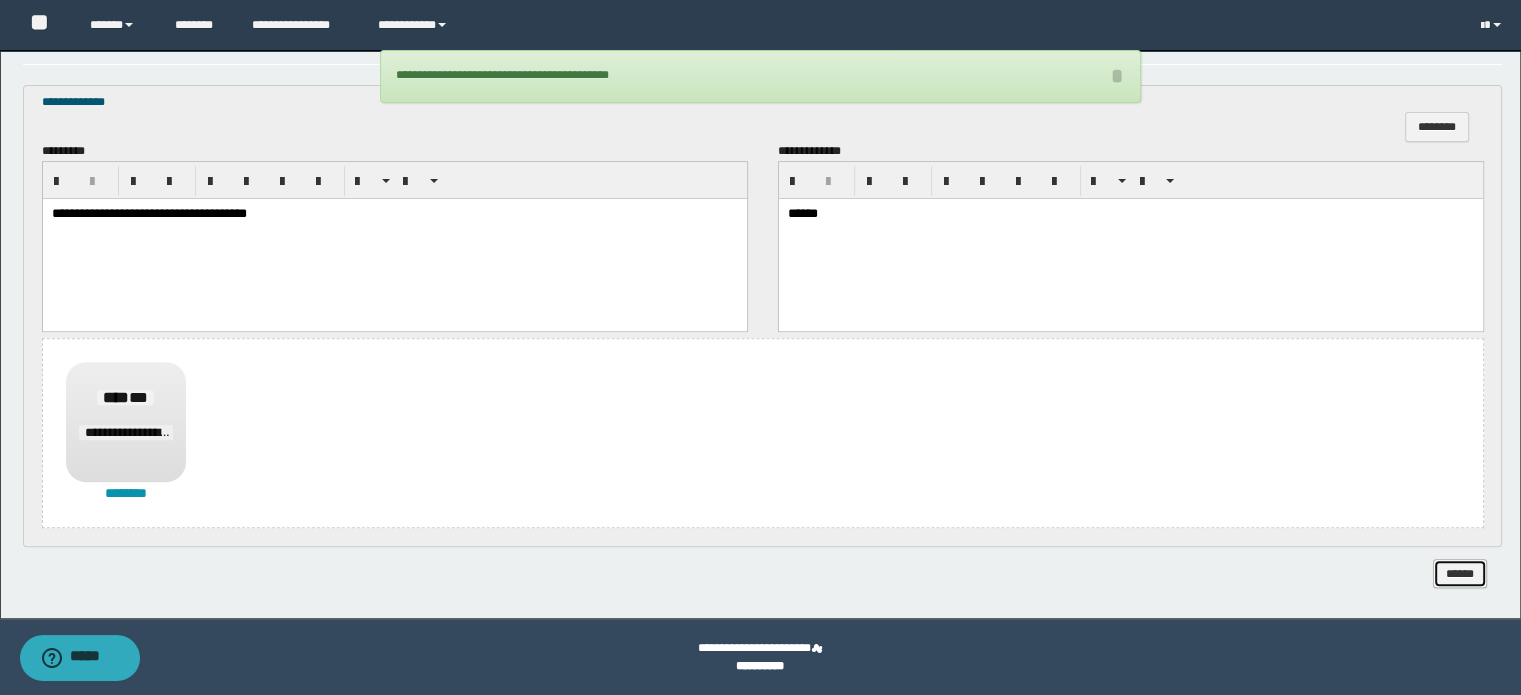 click on "******" at bounding box center [1460, 574] 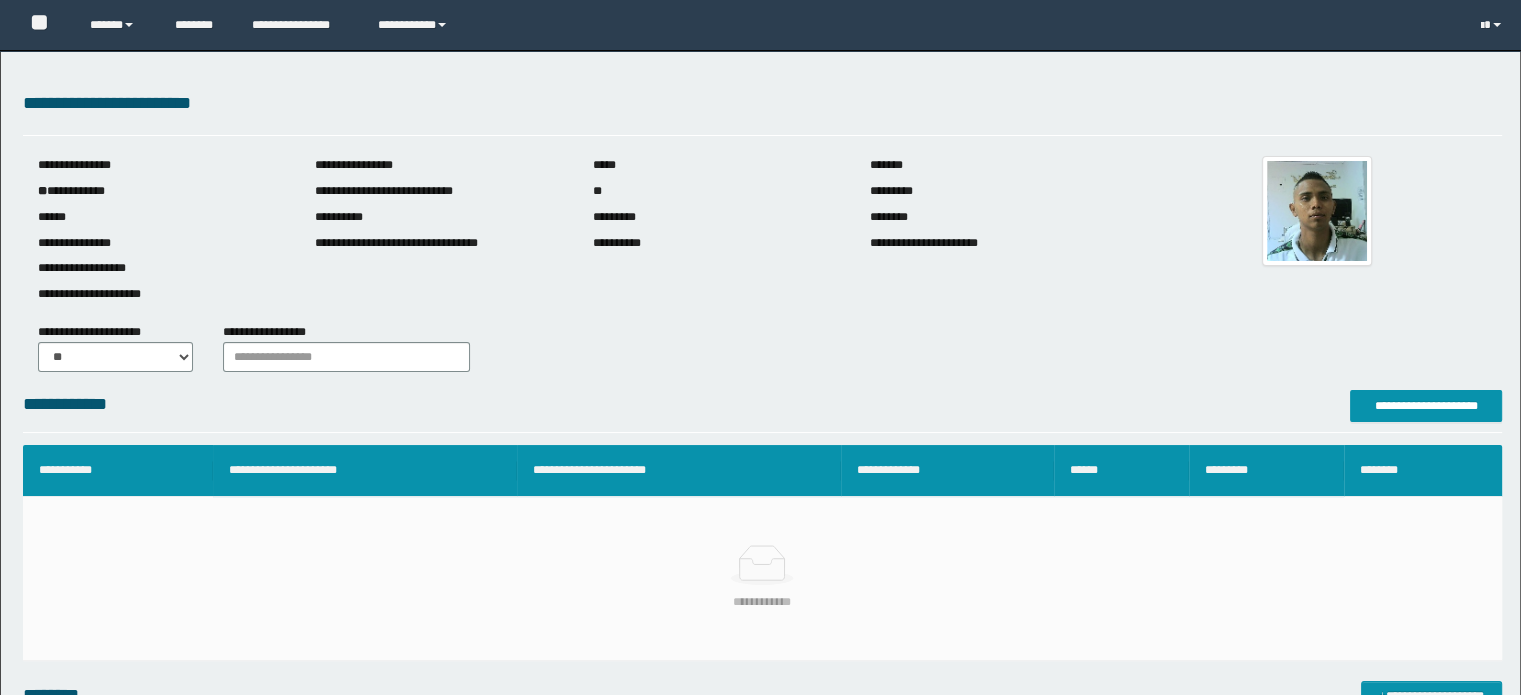 scroll, scrollTop: 0, scrollLeft: 0, axis: both 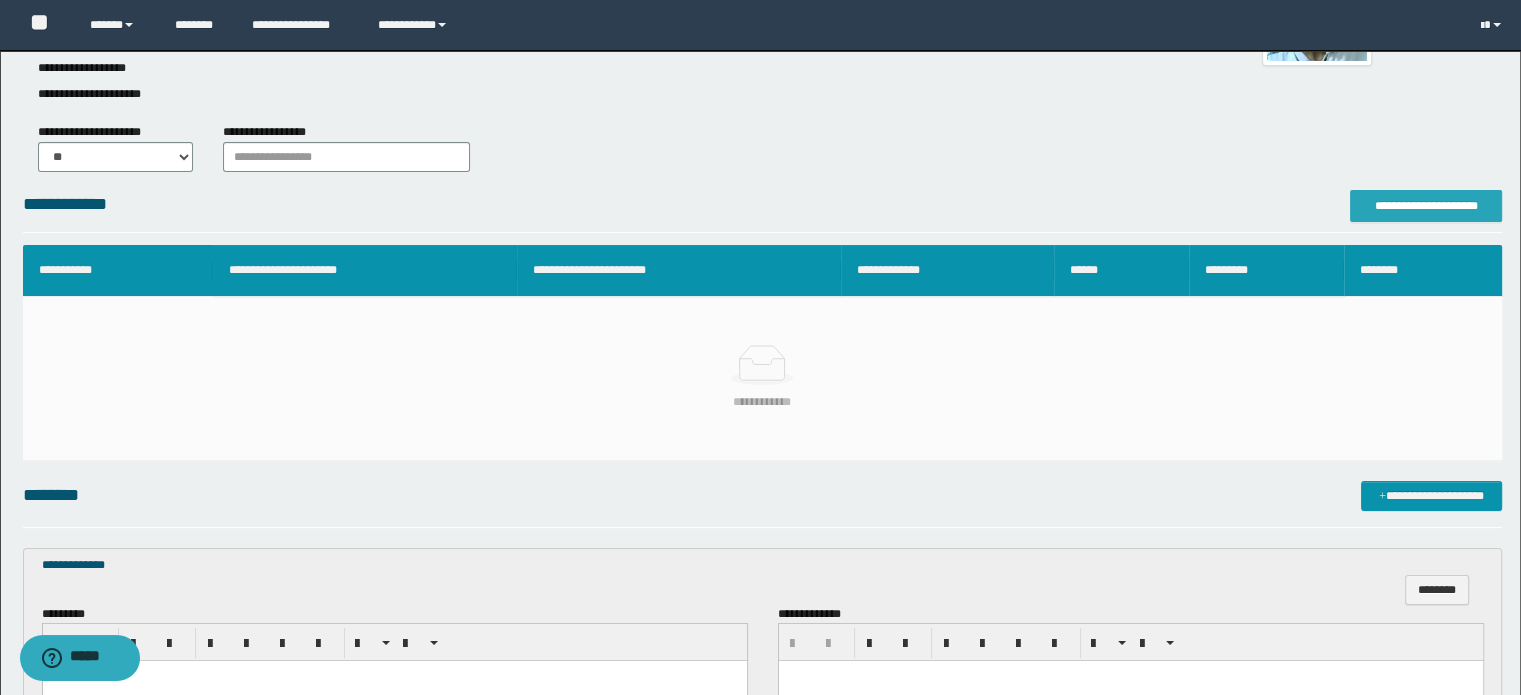 click on "**********" at bounding box center [1426, 206] 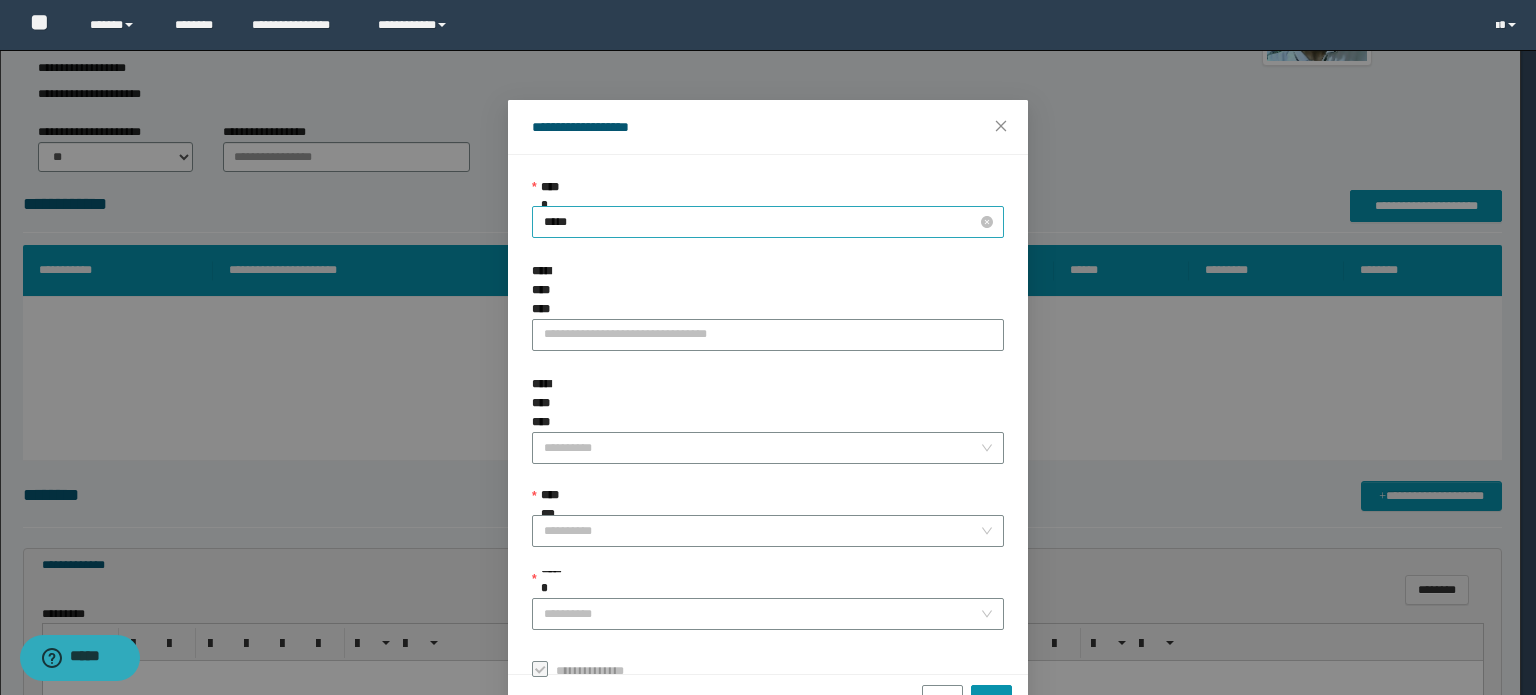 click on "*****" at bounding box center [768, 222] 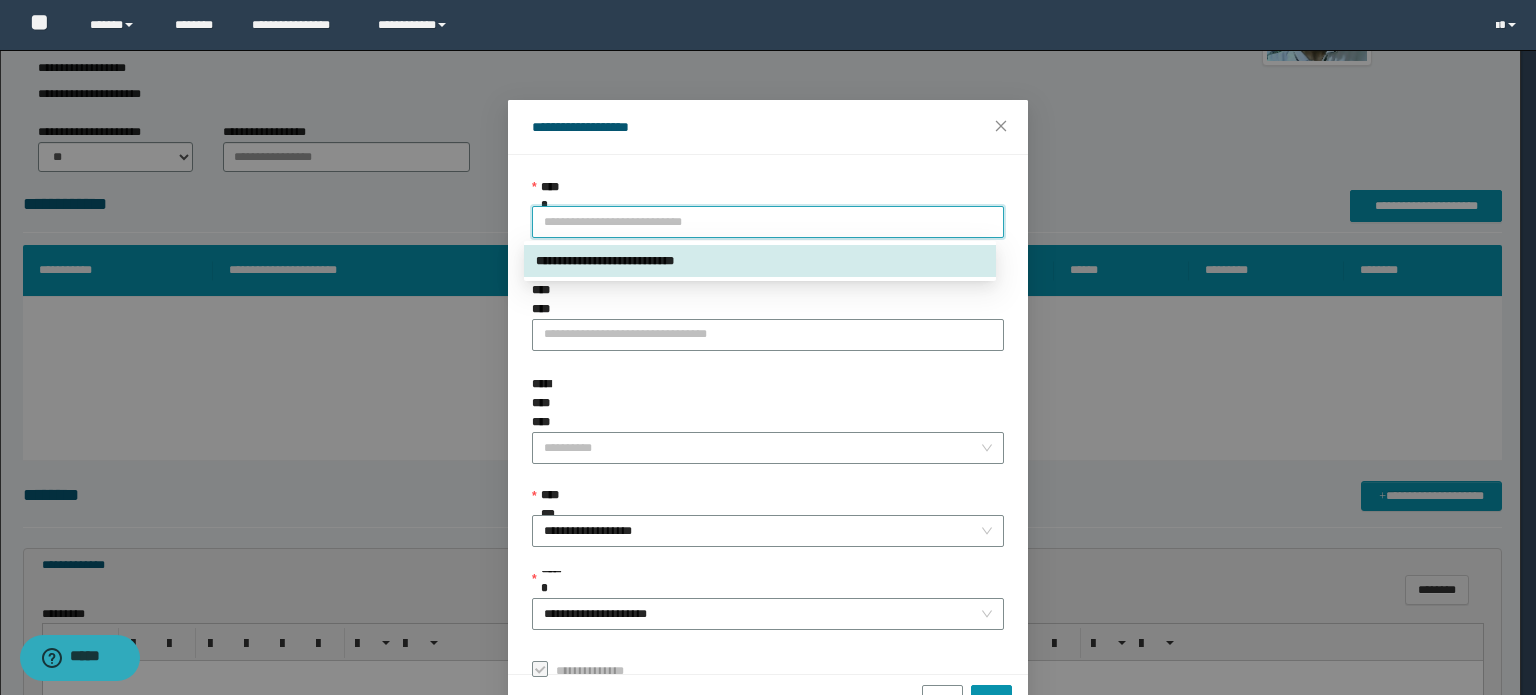 click on "**********" at bounding box center (760, 261) 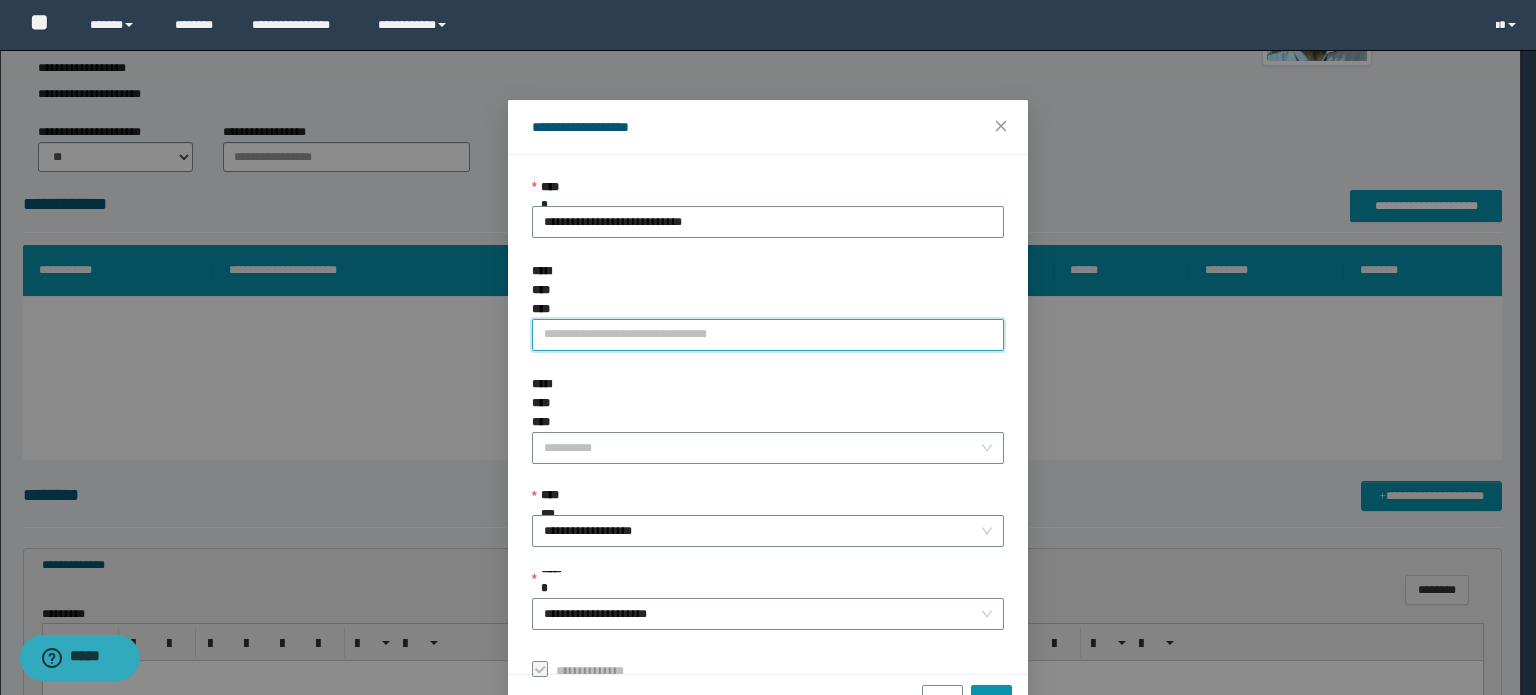 click on "**********" at bounding box center (768, 335) 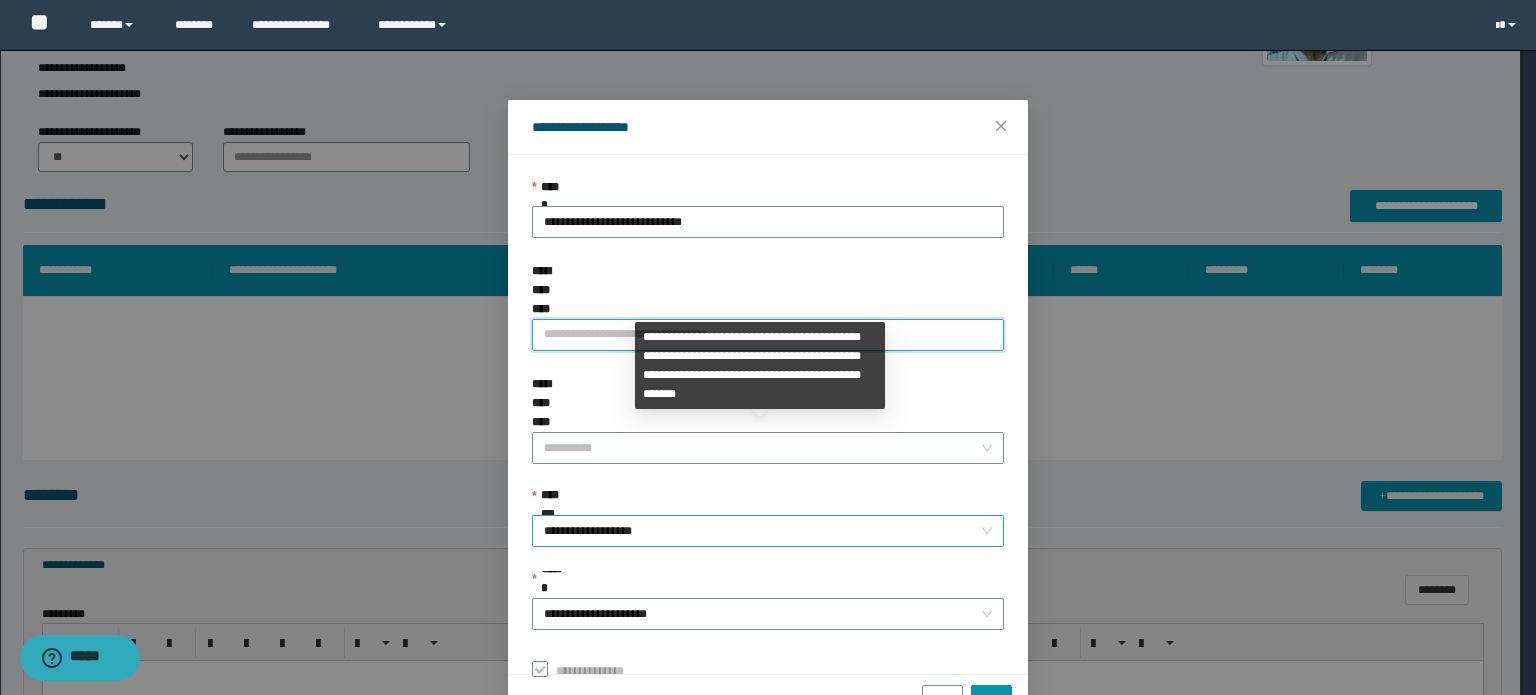 click on "**********" at bounding box center [768, 531] 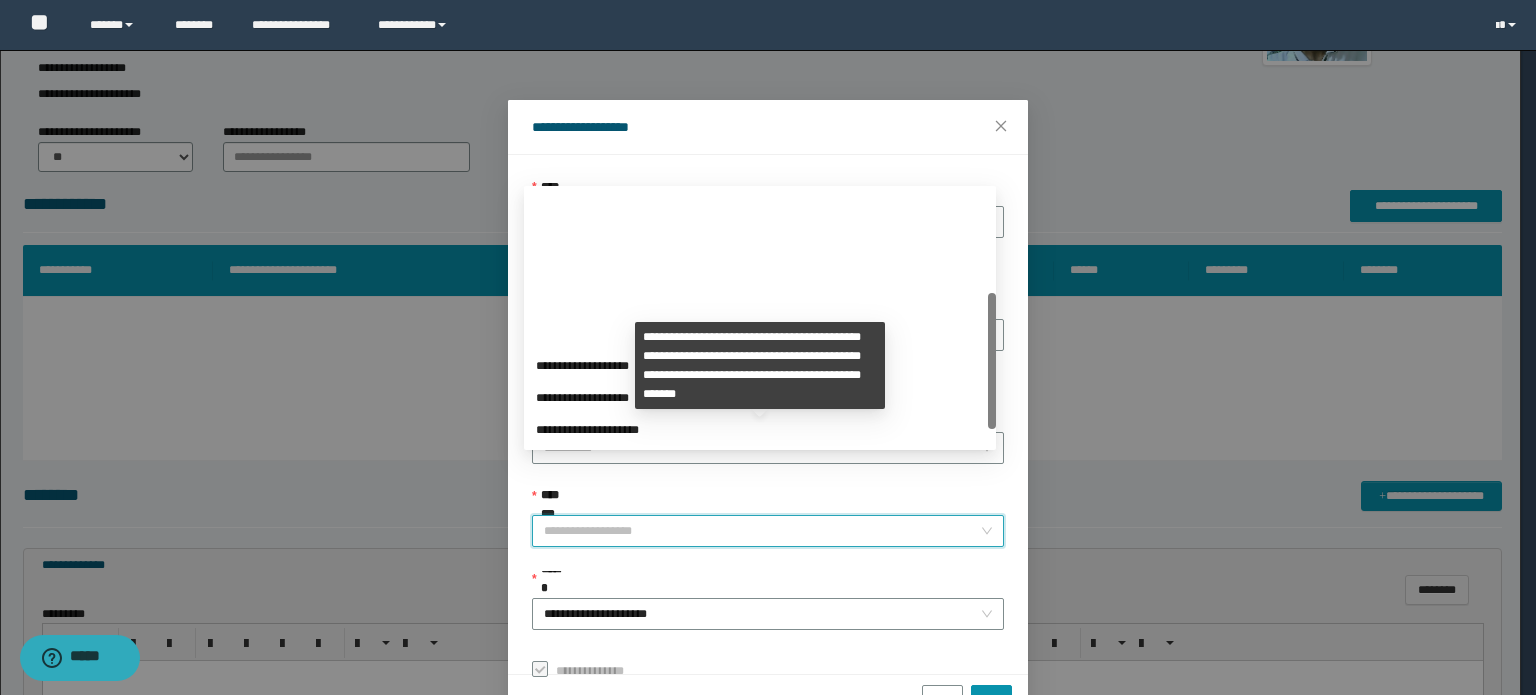 scroll, scrollTop: 192, scrollLeft: 0, axis: vertical 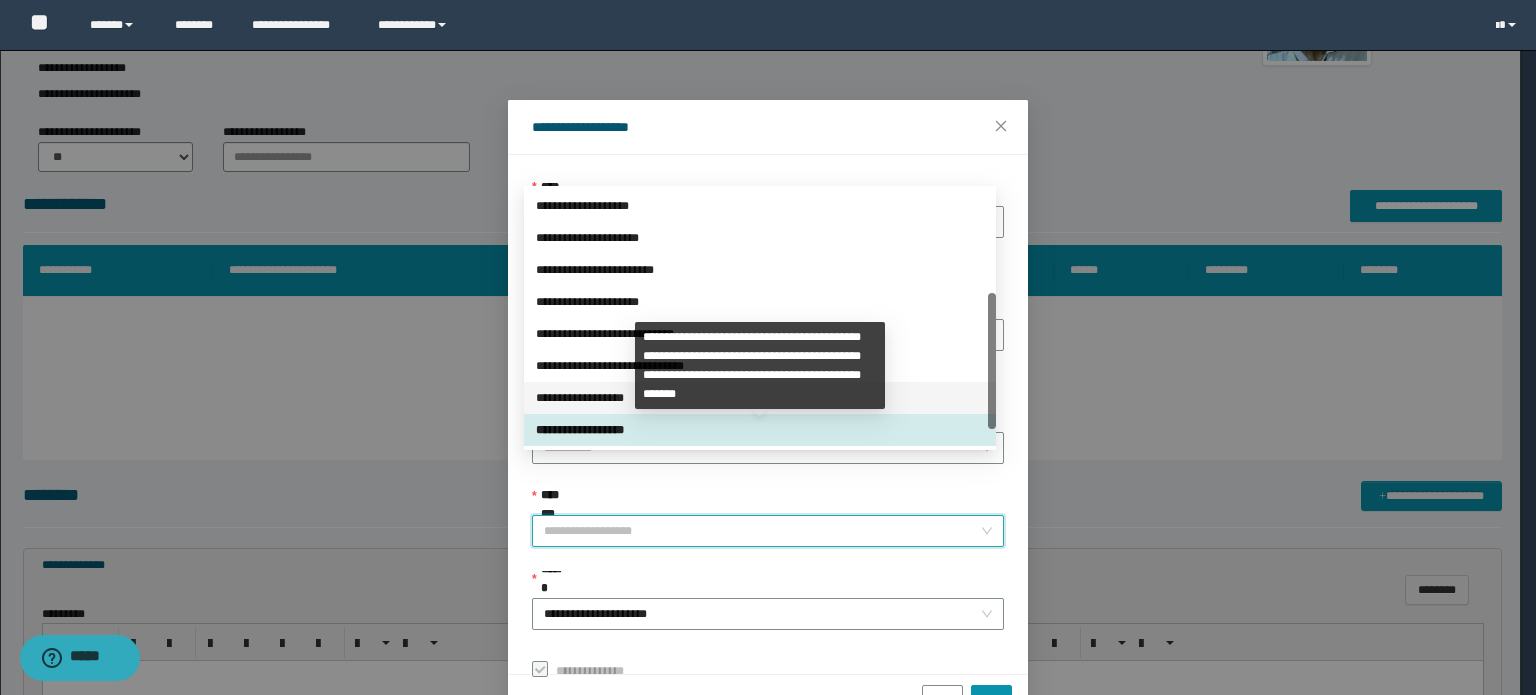 click on "**********" at bounding box center (760, 398) 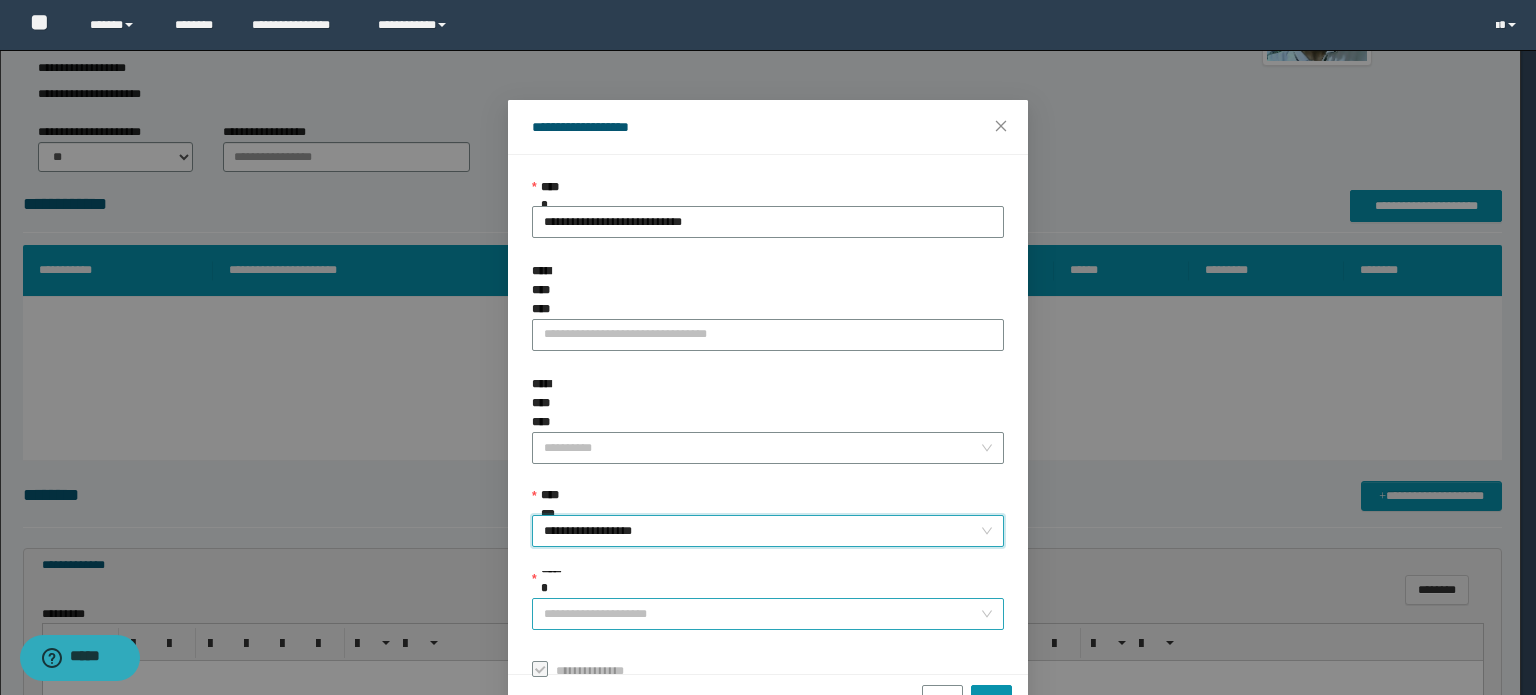 click on "**********" at bounding box center (768, 614) 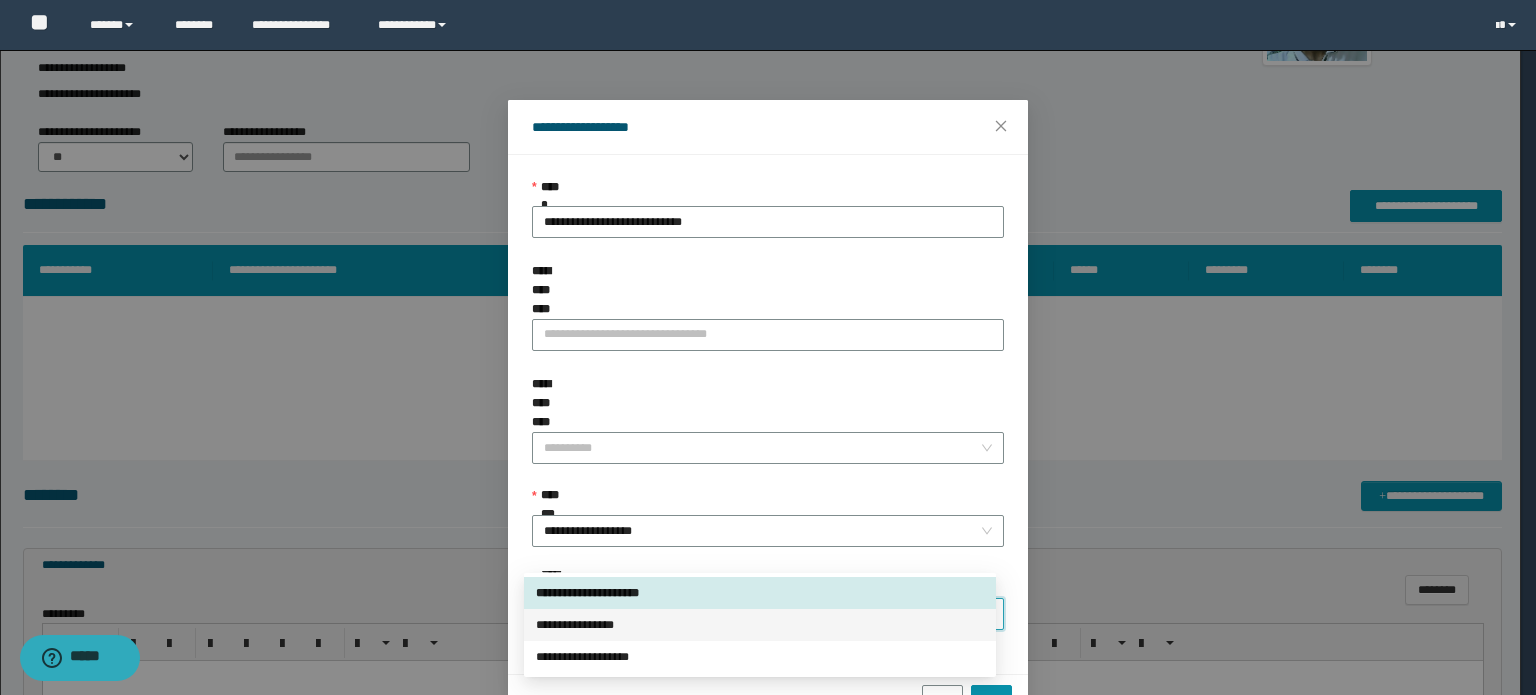 click on "**********" at bounding box center (760, 625) 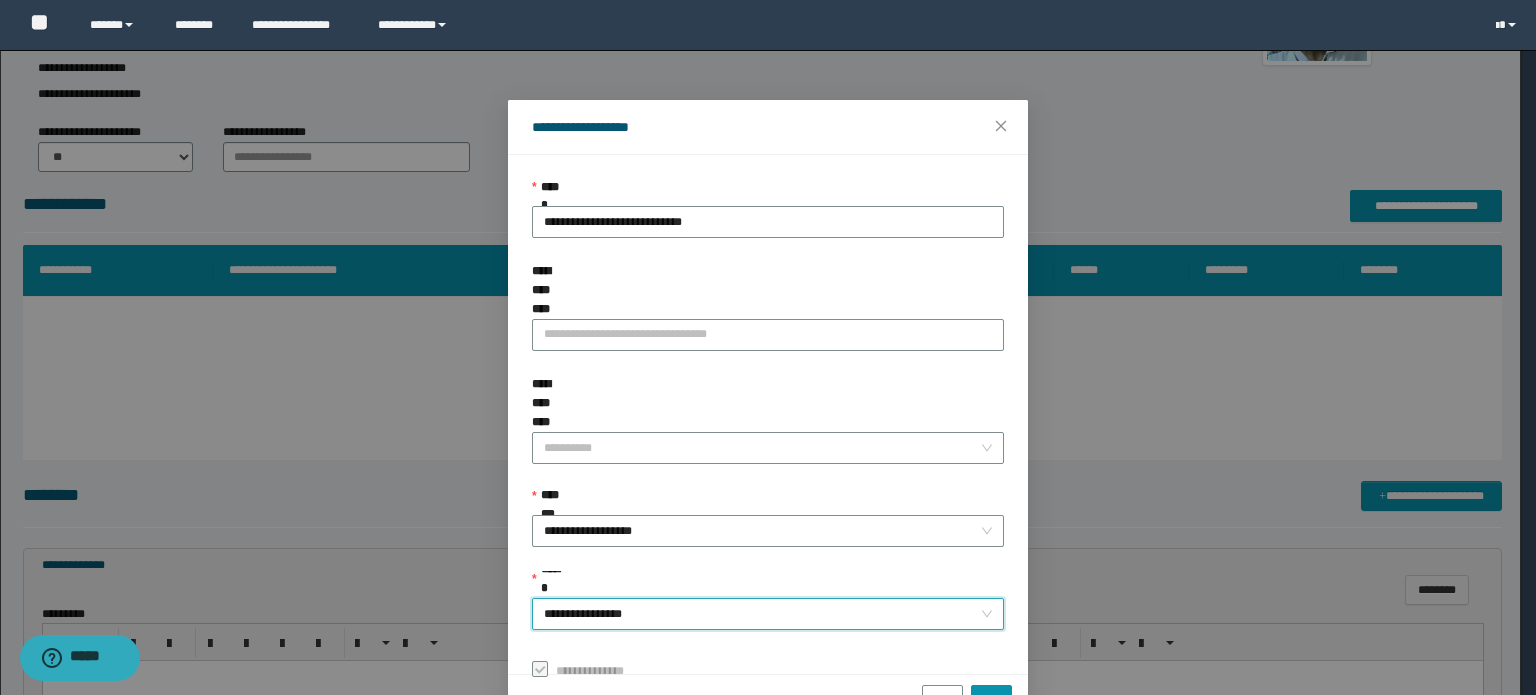 scroll, scrollTop: 55, scrollLeft: 0, axis: vertical 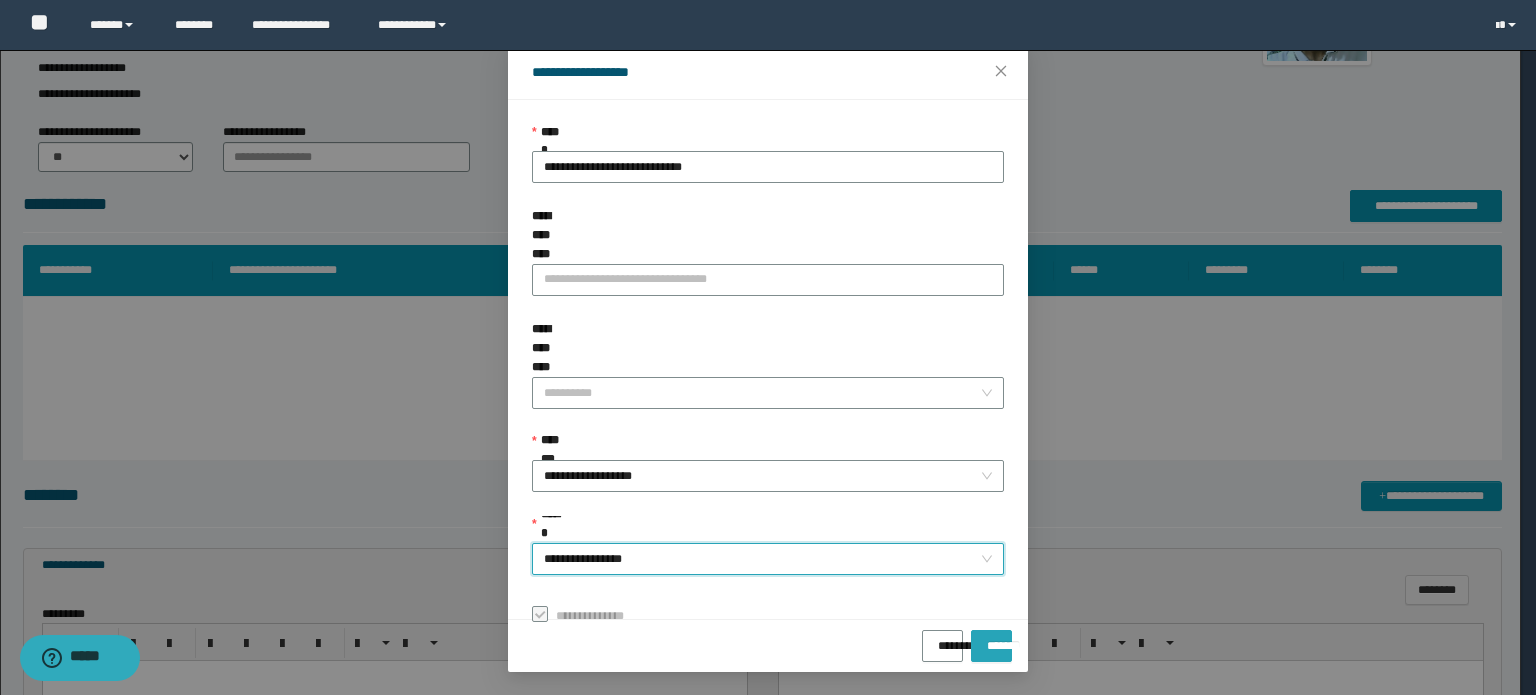 click on "*******" at bounding box center [991, 639] 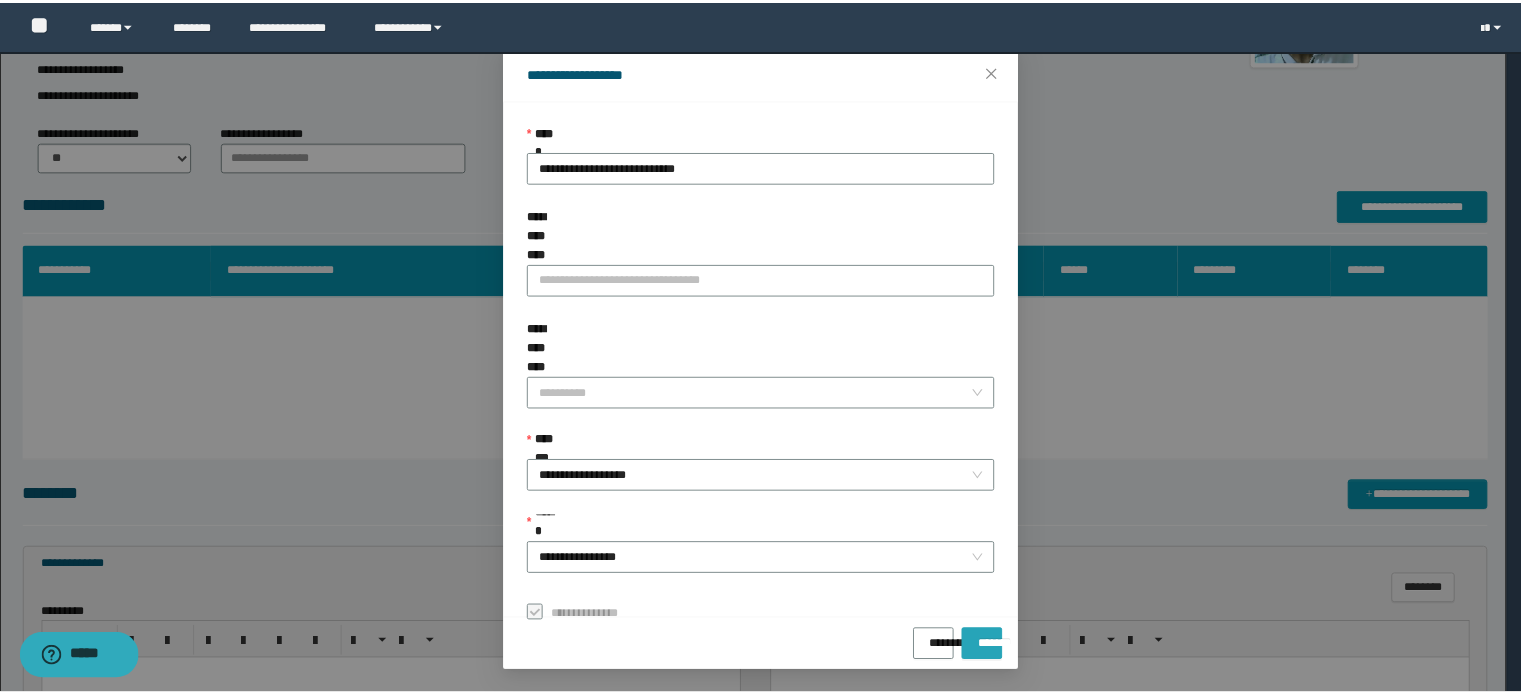 scroll, scrollTop: 8, scrollLeft: 0, axis: vertical 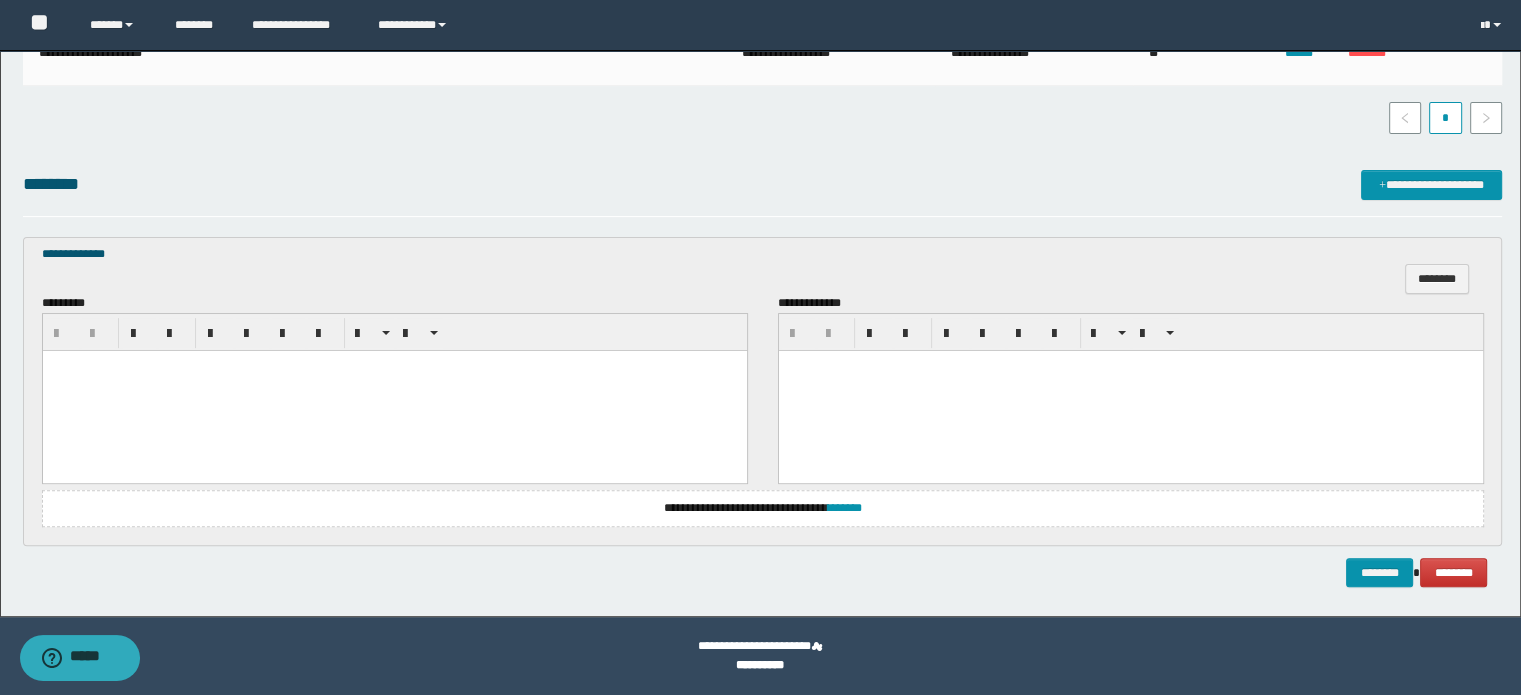 click at bounding box center [394, 390] 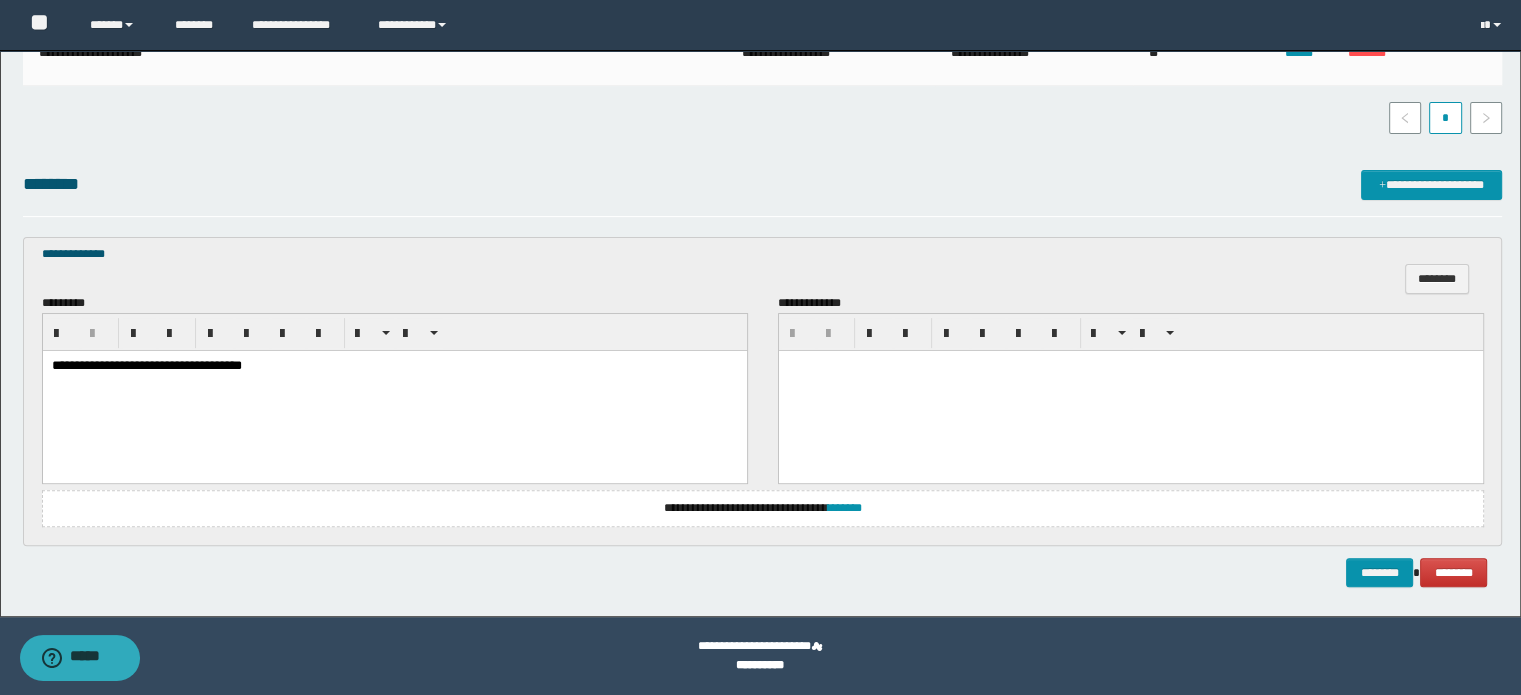 click at bounding box center [1130, 390] 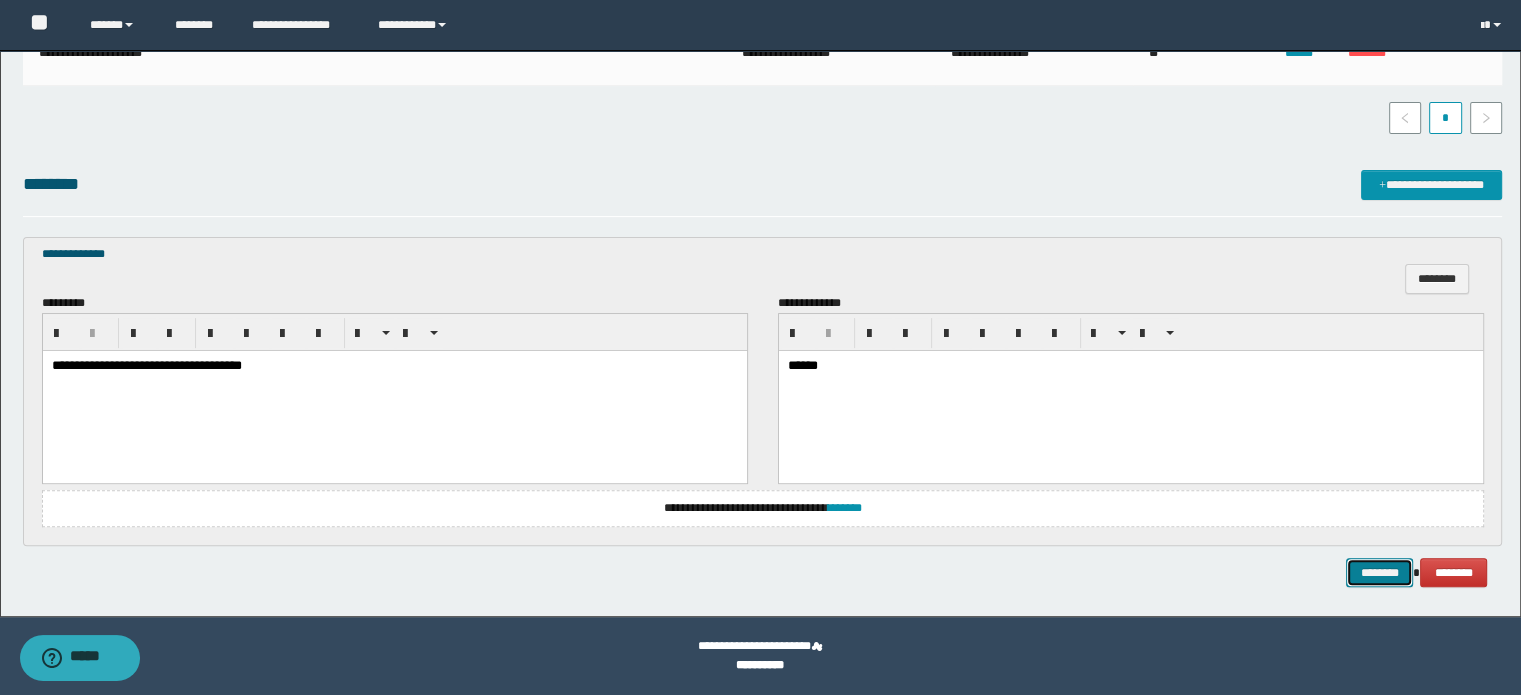 click on "********" at bounding box center [1379, 573] 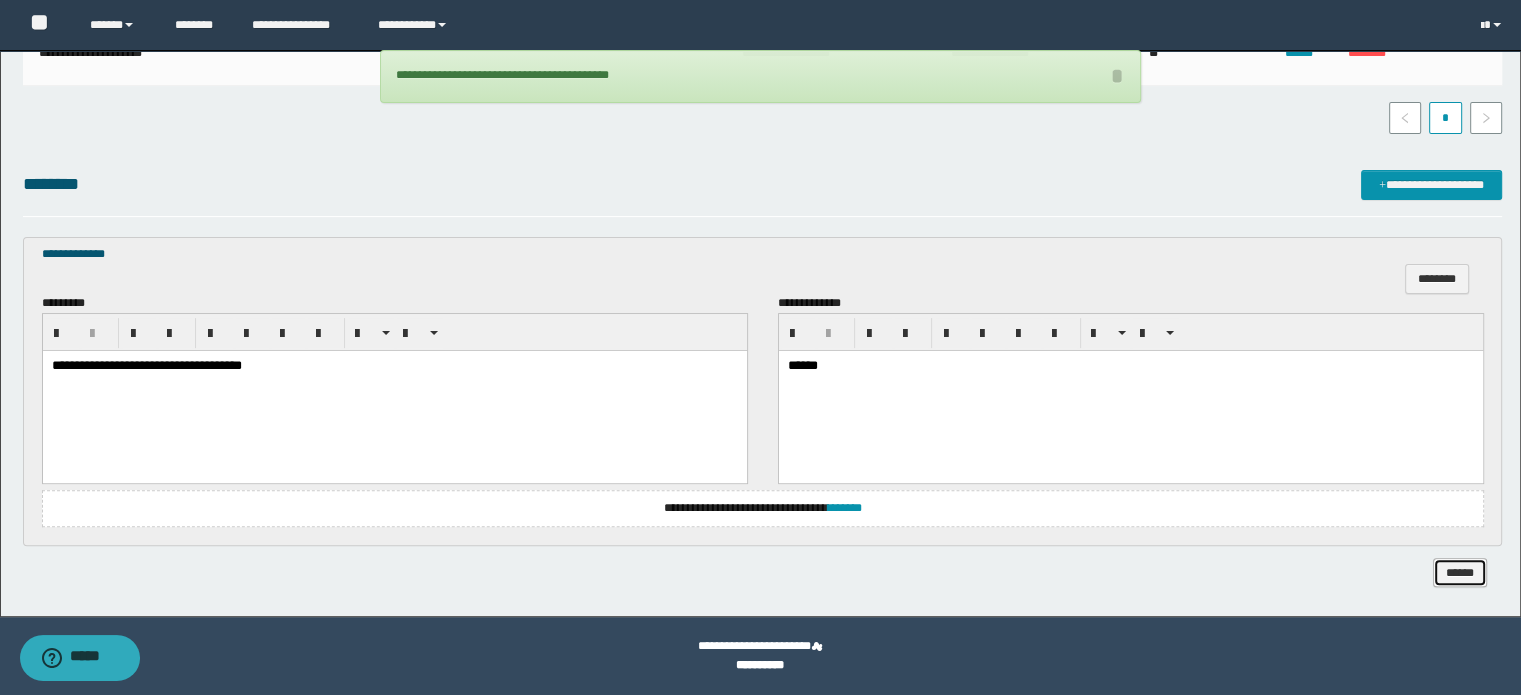 click on "******" at bounding box center (1460, 573) 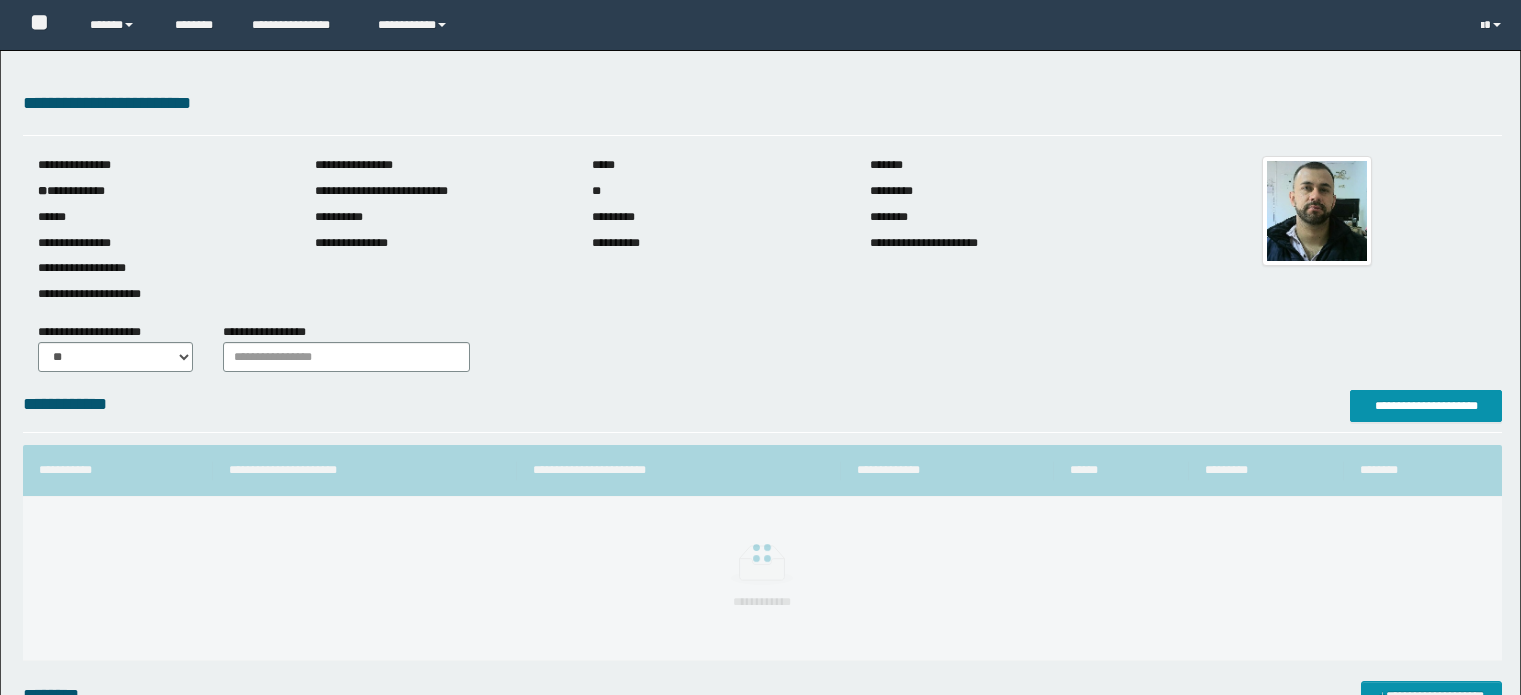 scroll, scrollTop: 0, scrollLeft: 0, axis: both 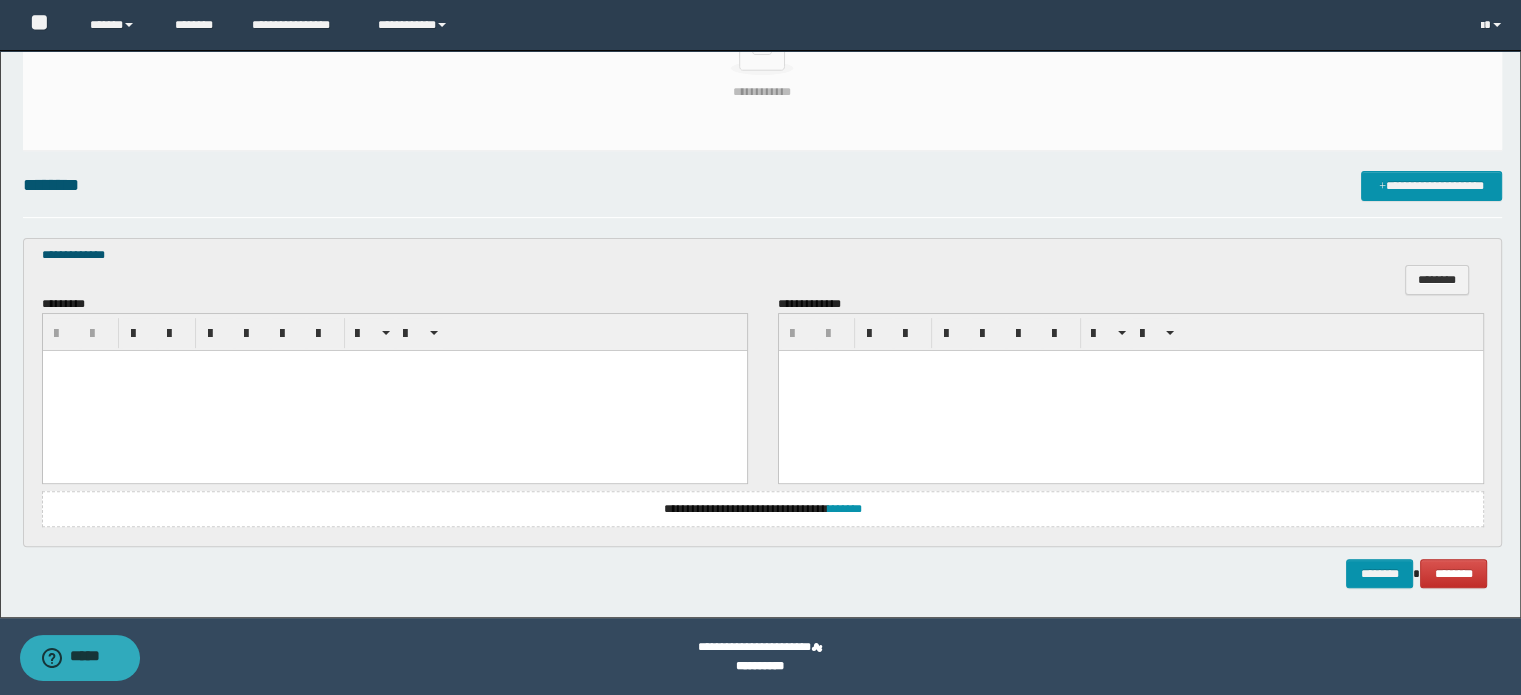 click at bounding box center (394, 391) 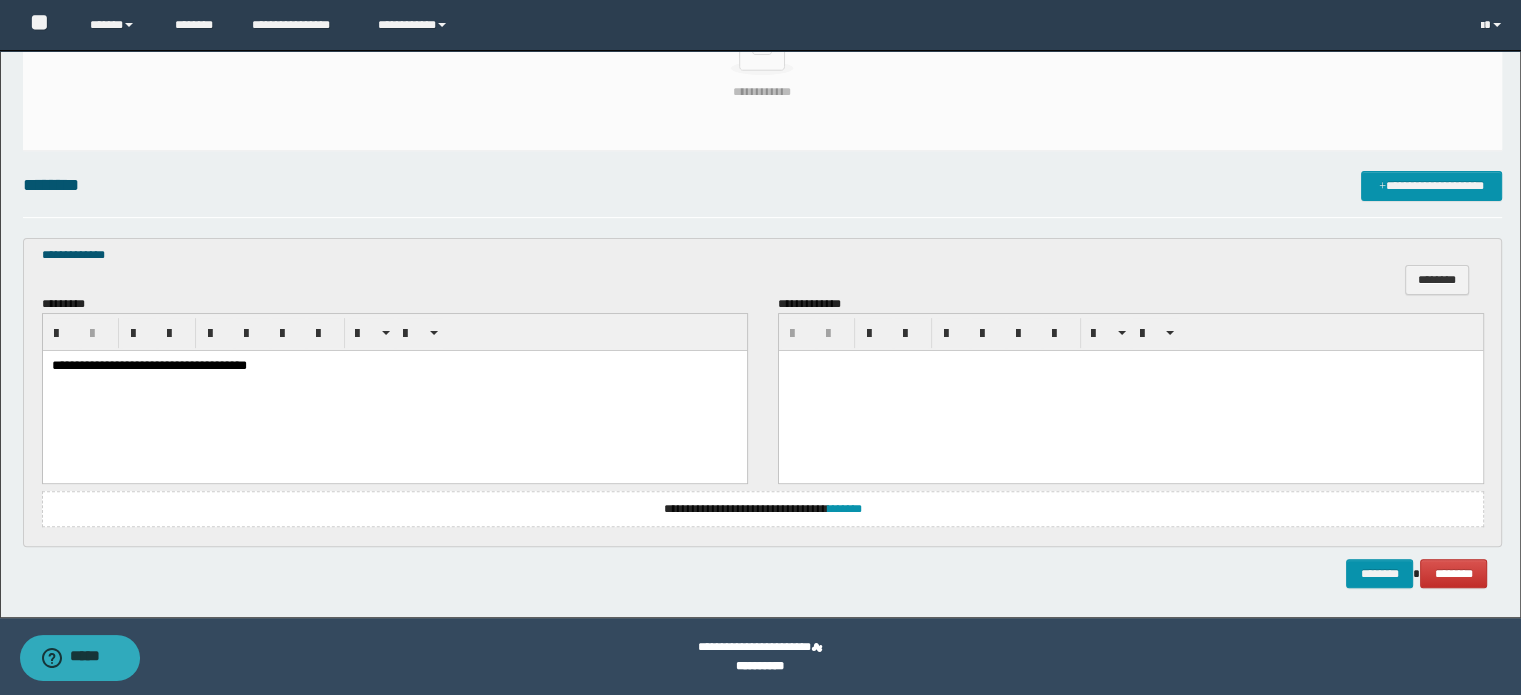 drag, startPoint x: 856, startPoint y: 375, endPoint x: 842, endPoint y: 362, distance: 19.104973 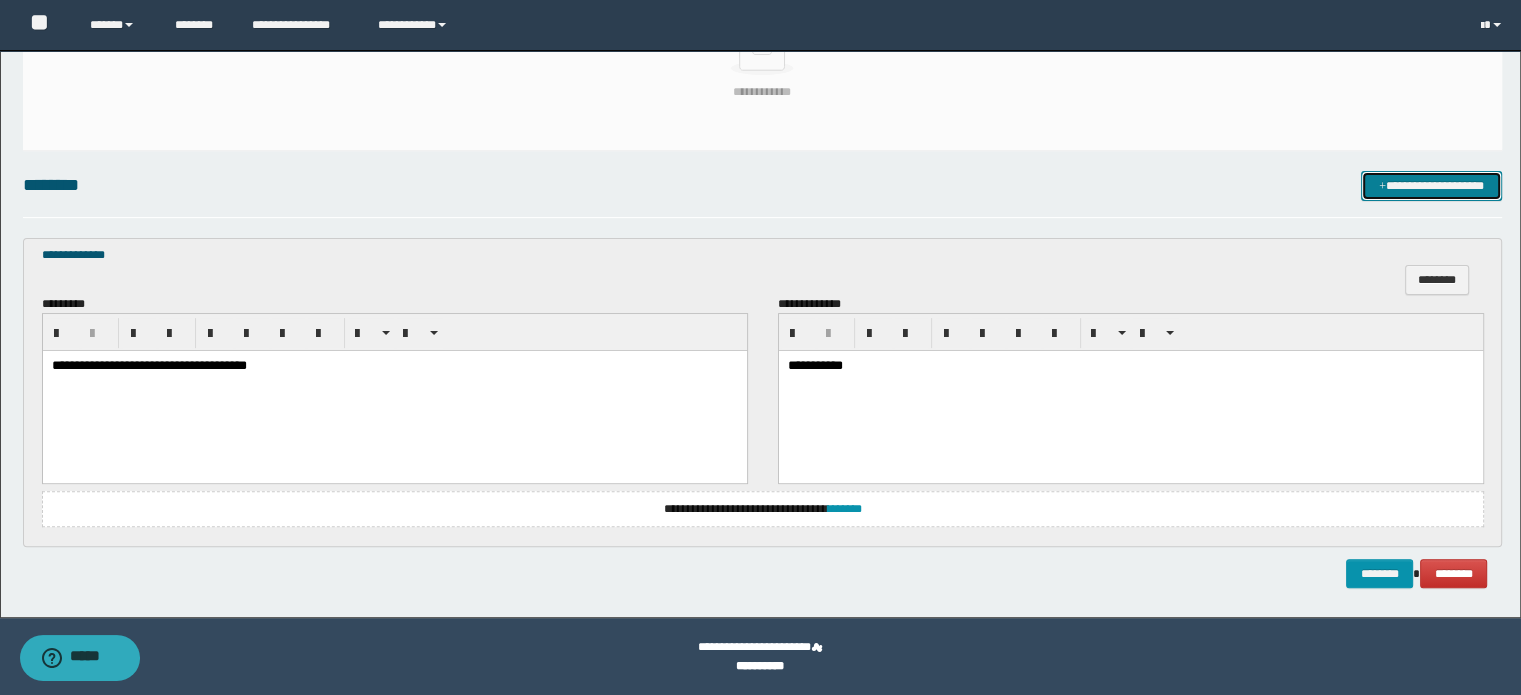 click on "**********" at bounding box center [1431, 186] 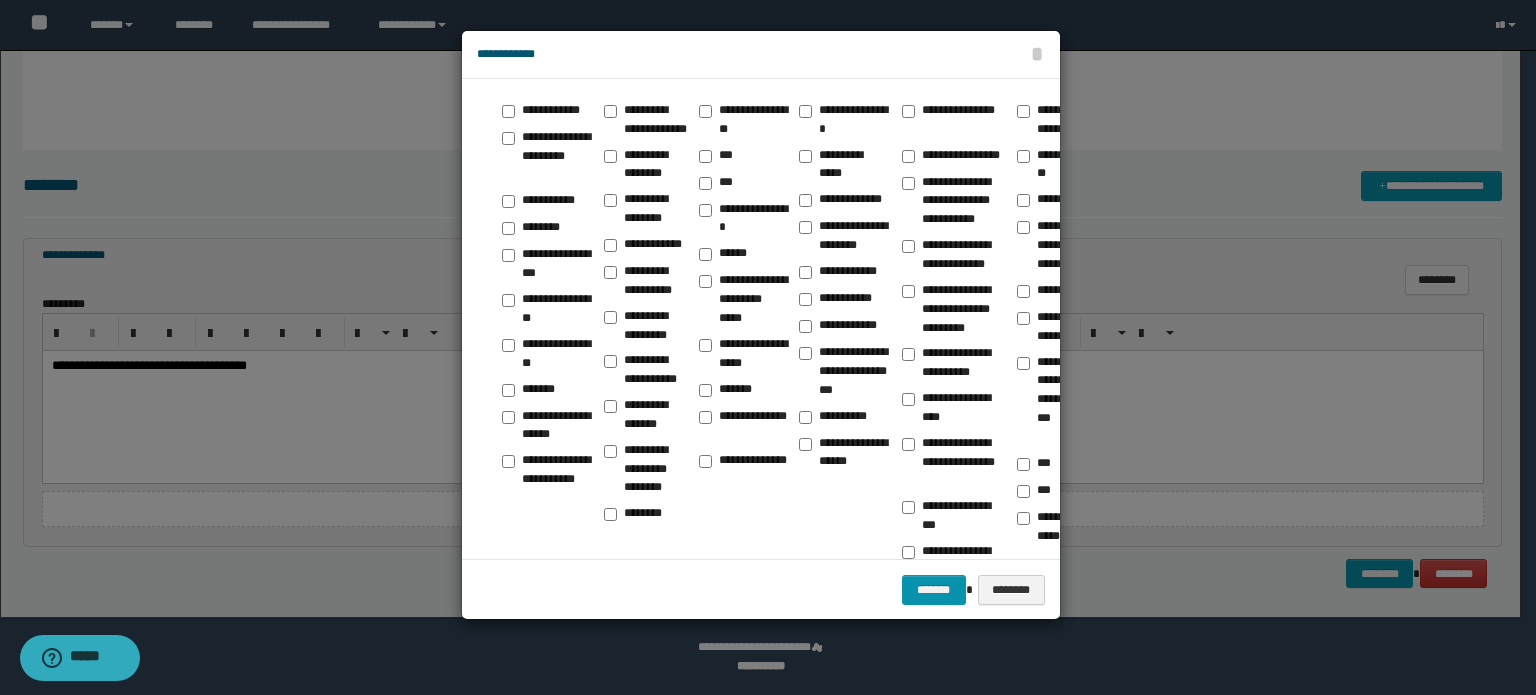 drag, startPoint x: 1223, startPoint y: 216, endPoint x: 1216, endPoint y: 203, distance: 14.764823 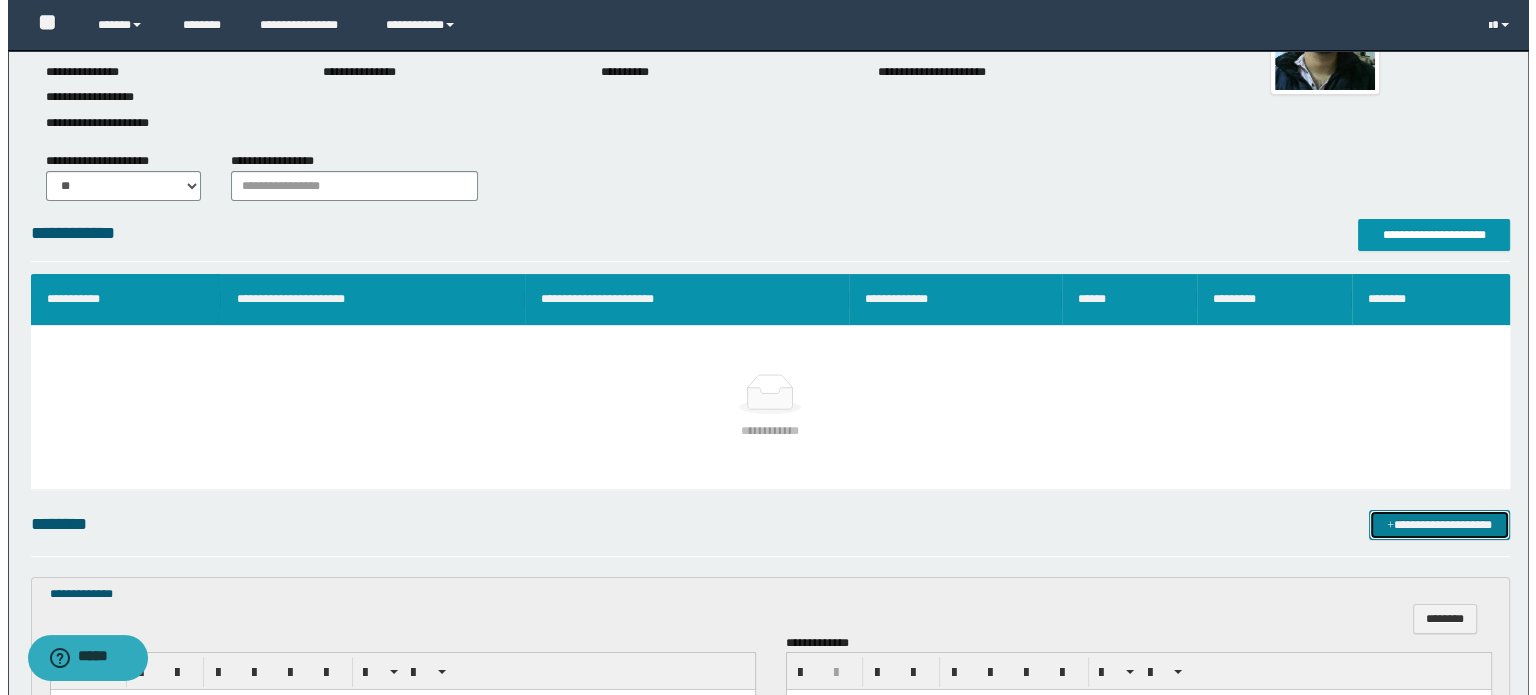 scroll, scrollTop: 0, scrollLeft: 0, axis: both 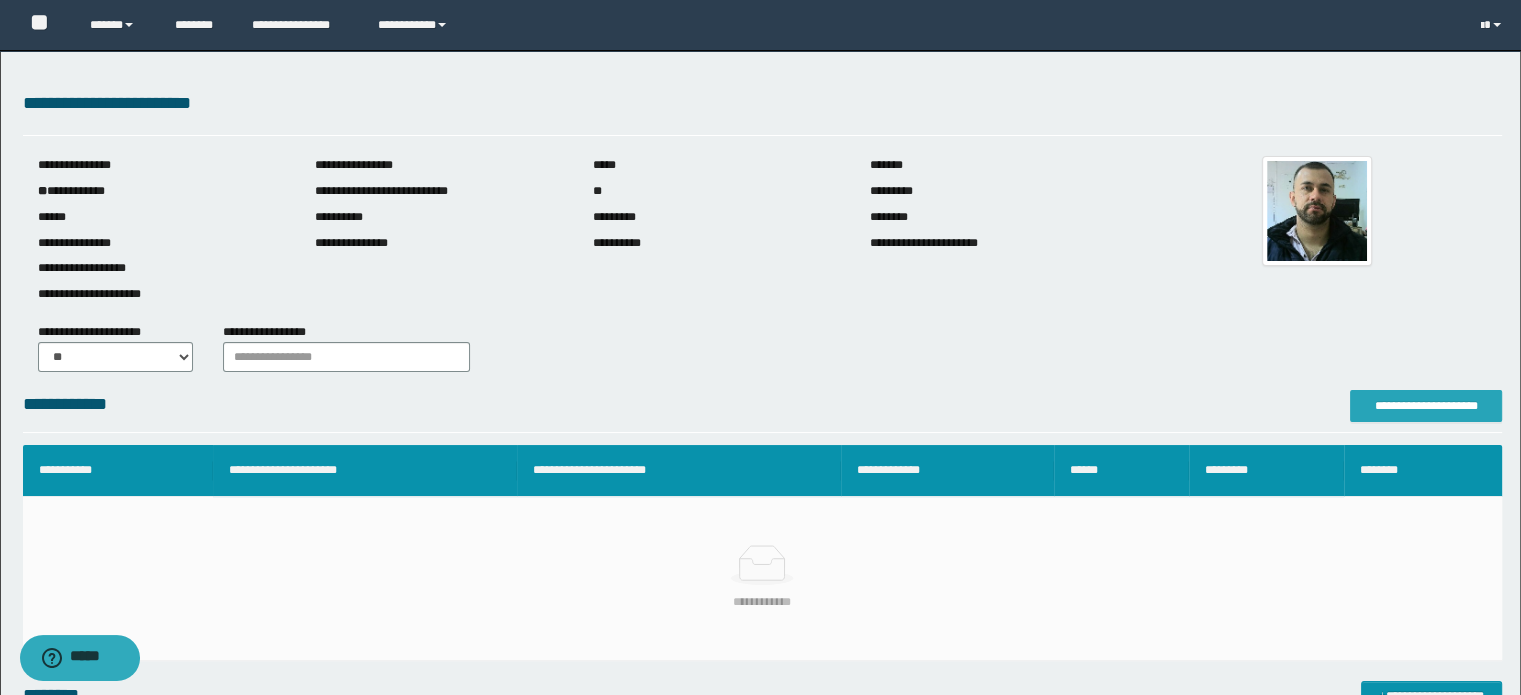 click on "**********" at bounding box center (1426, 406) 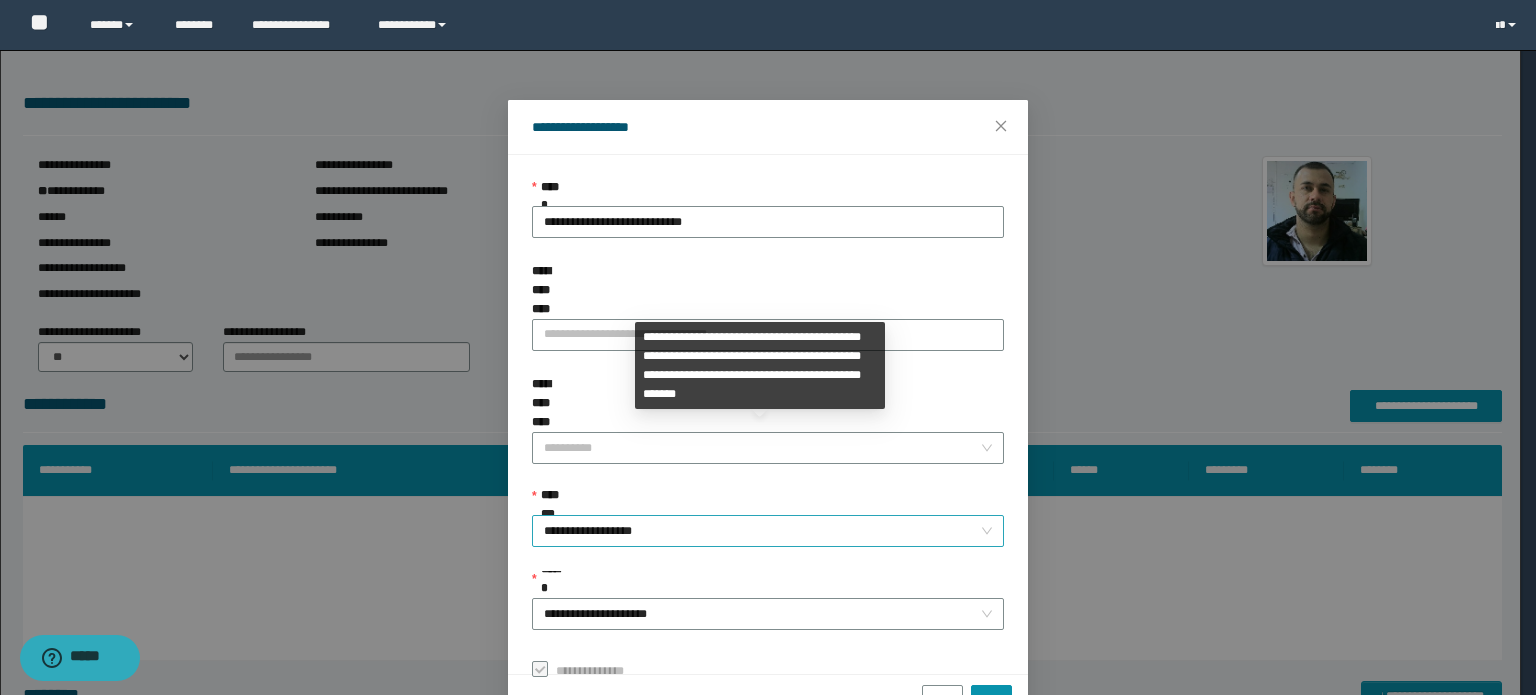 click on "**********" at bounding box center [768, 531] 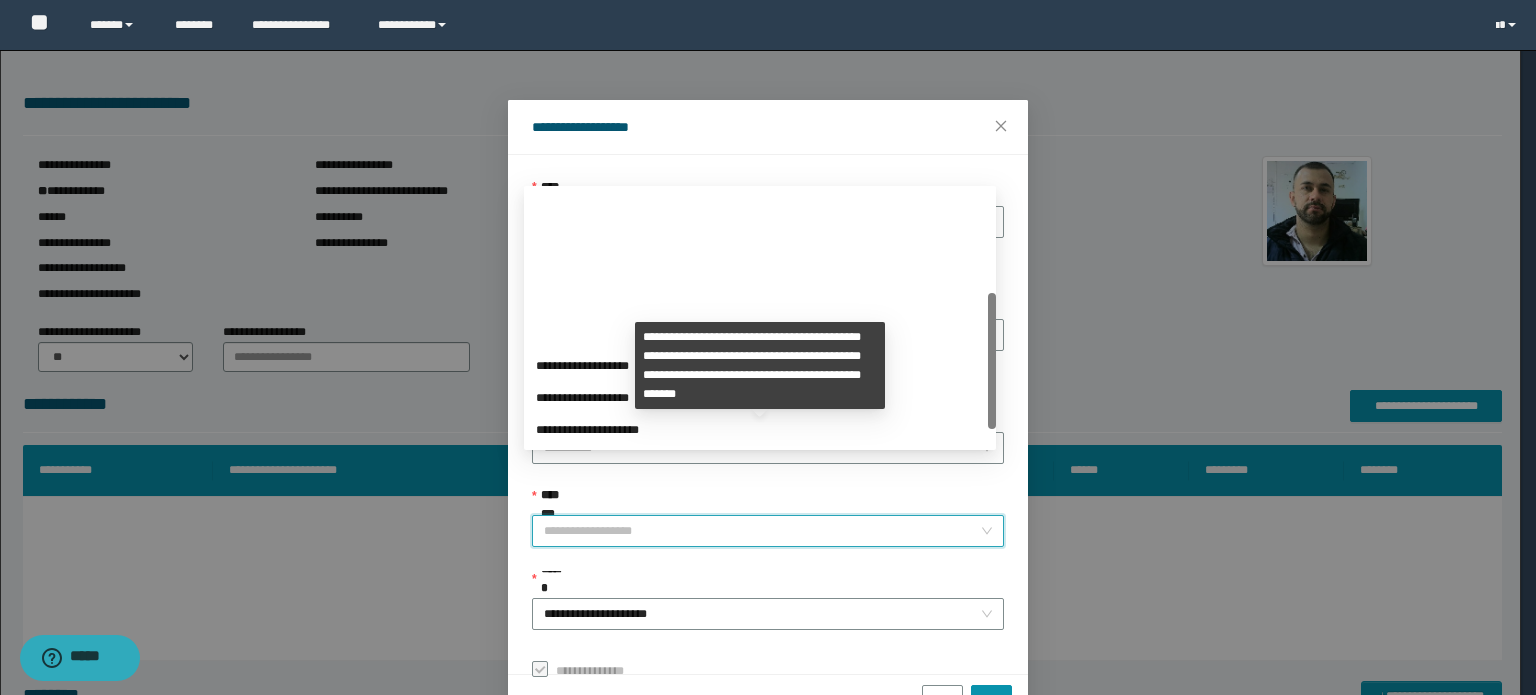 scroll, scrollTop: 192, scrollLeft: 0, axis: vertical 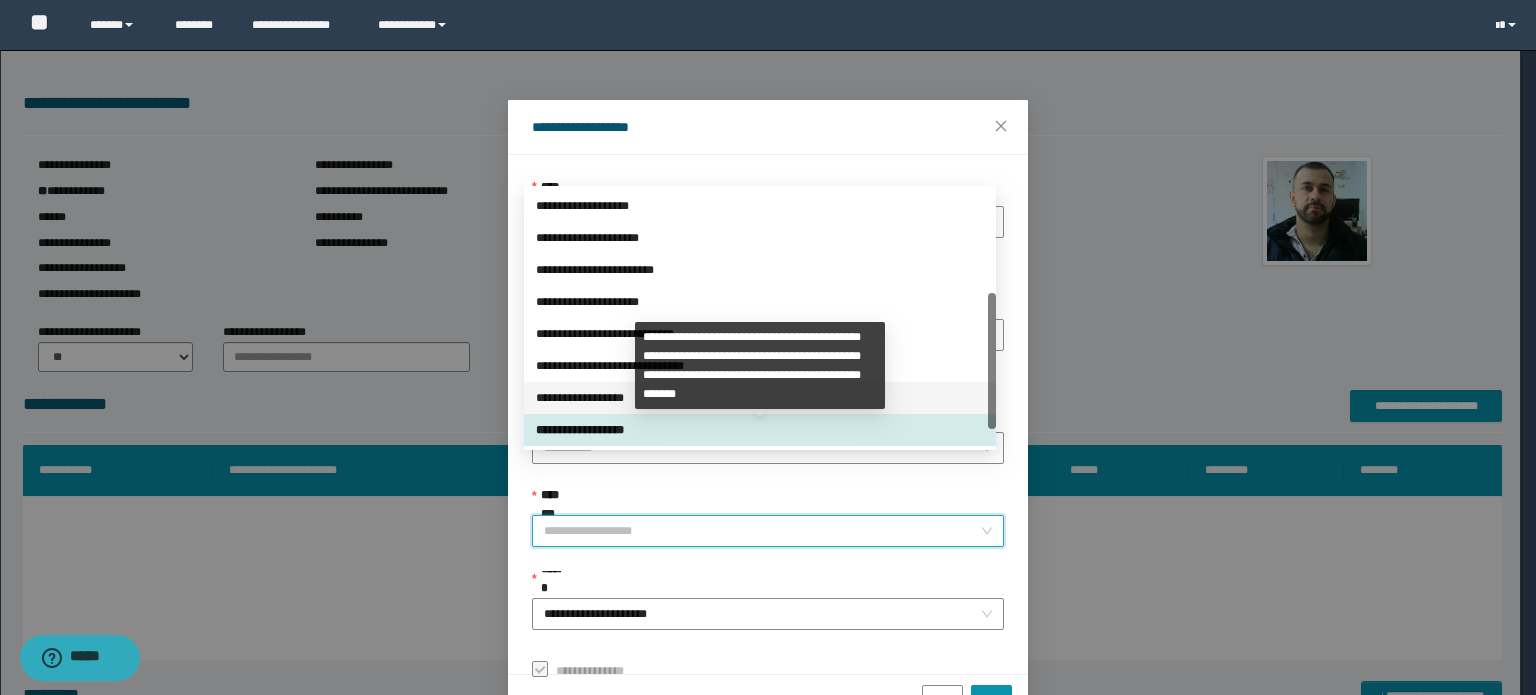 click on "**********" at bounding box center (760, 398) 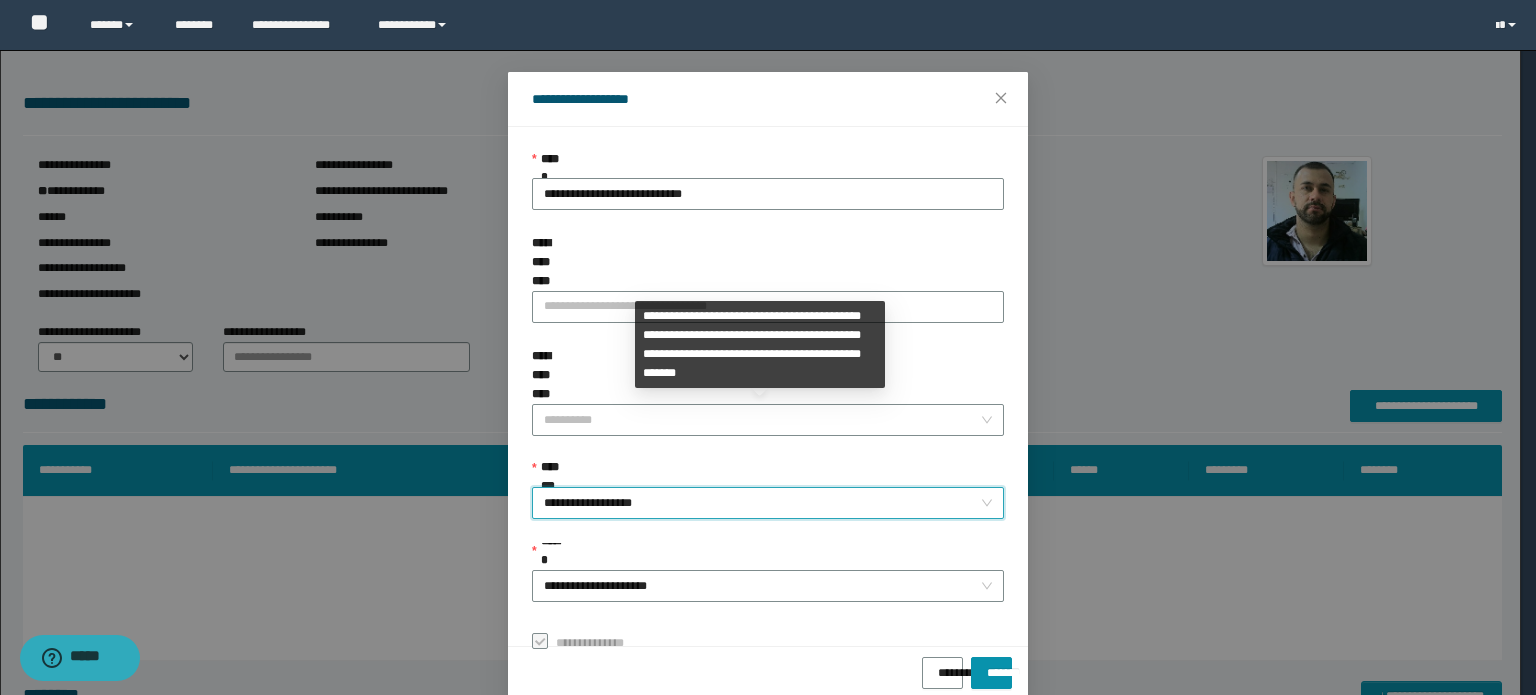 scroll, scrollTop: 55, scrollLeft: 0, axis: vertical 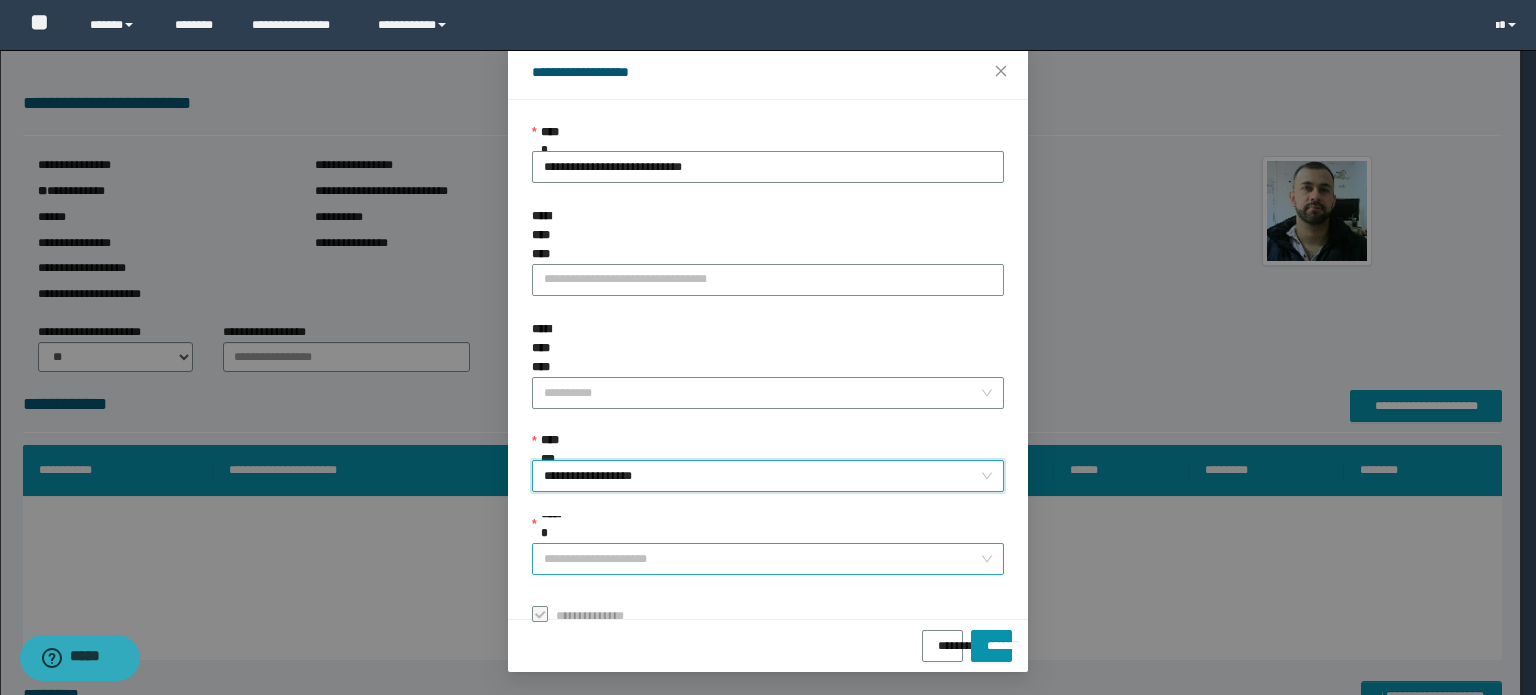 click on "**********" at bounding box center (768, 559) 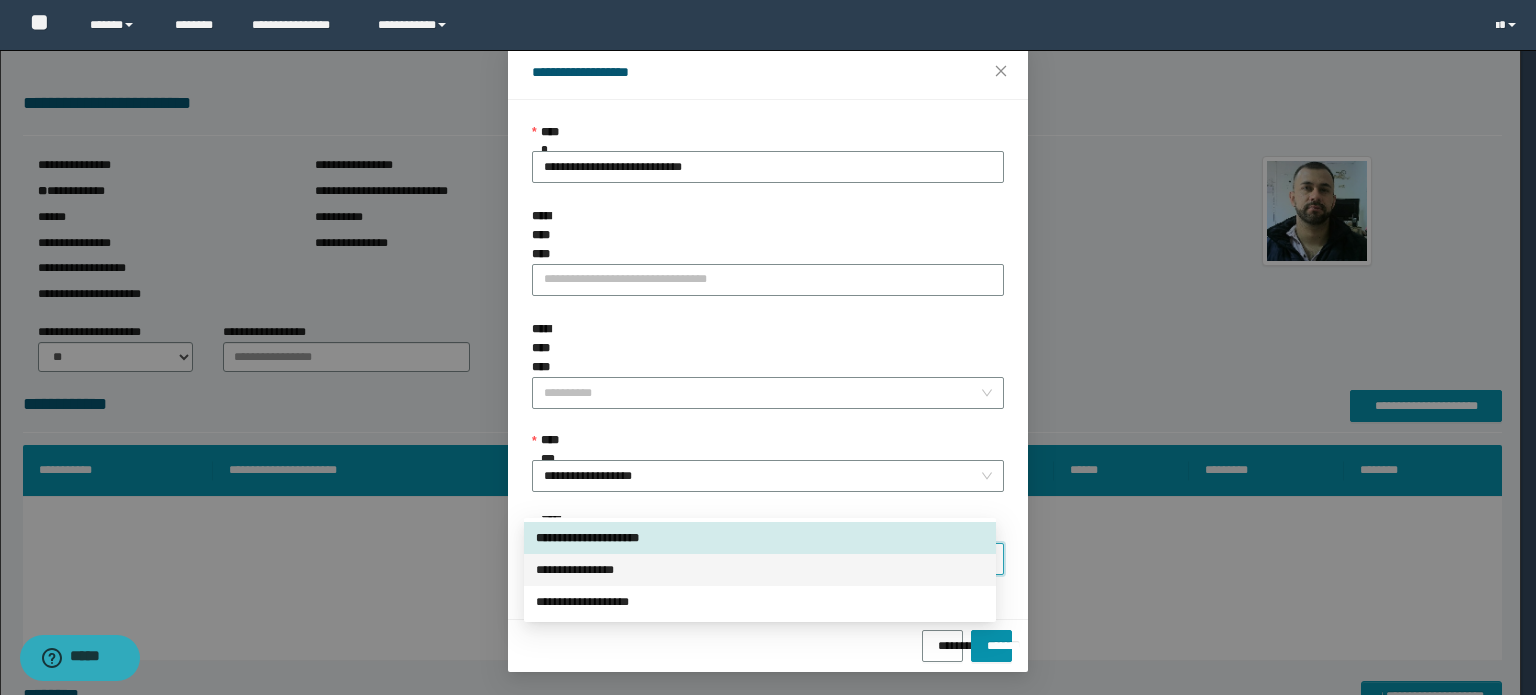 click on "**********" at bounding box center [760, 570] 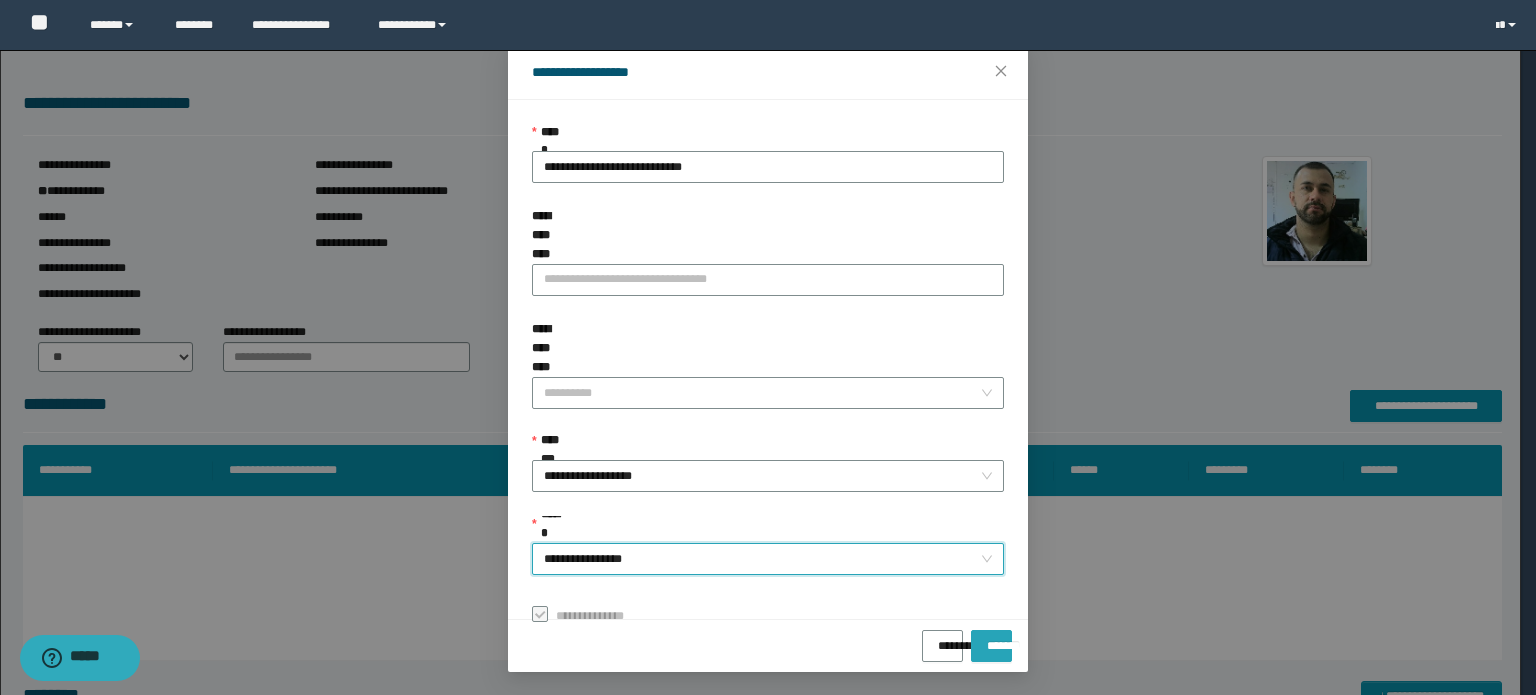 click on "*******" at bounding box center [991, 639] 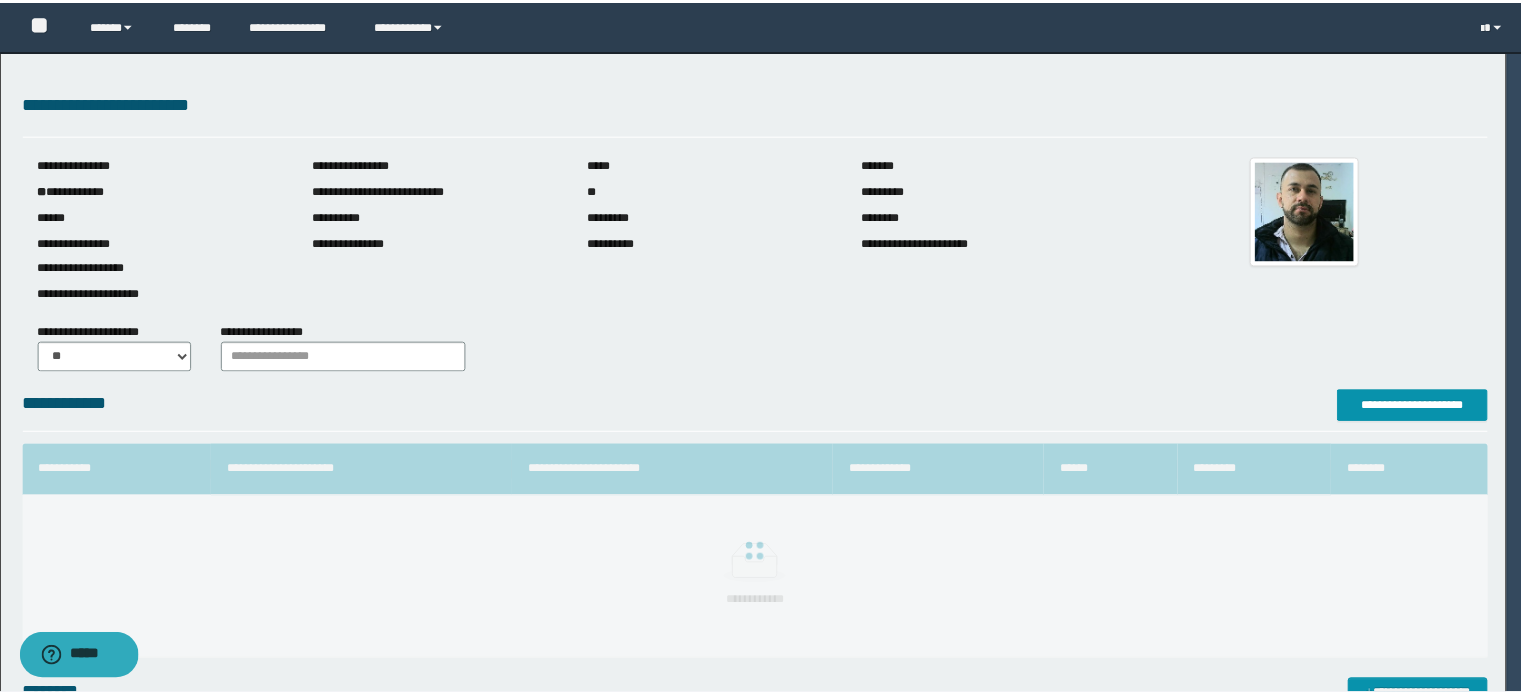 scroll, scrollTop: 8, scrollLeft: 0, axis: vertical 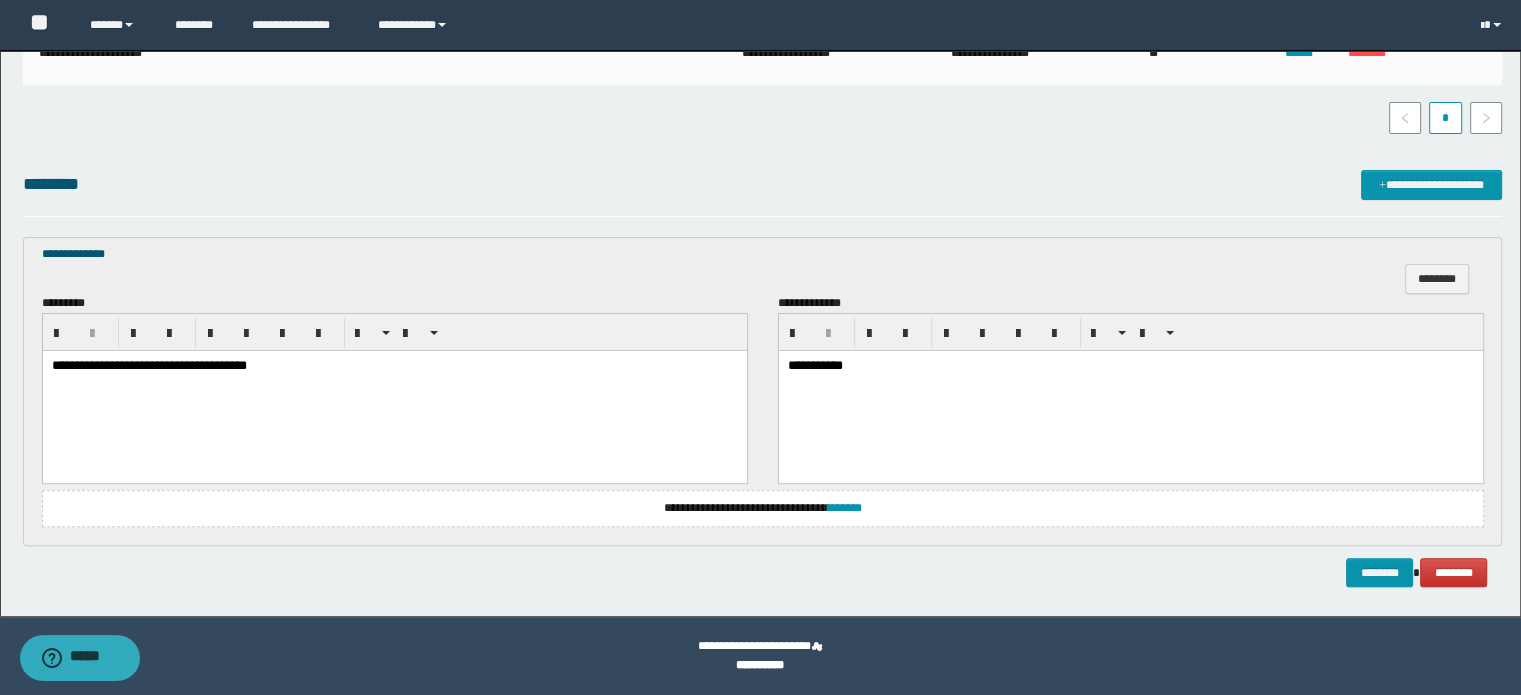 click on "**********" at bounding box center (763, 508) 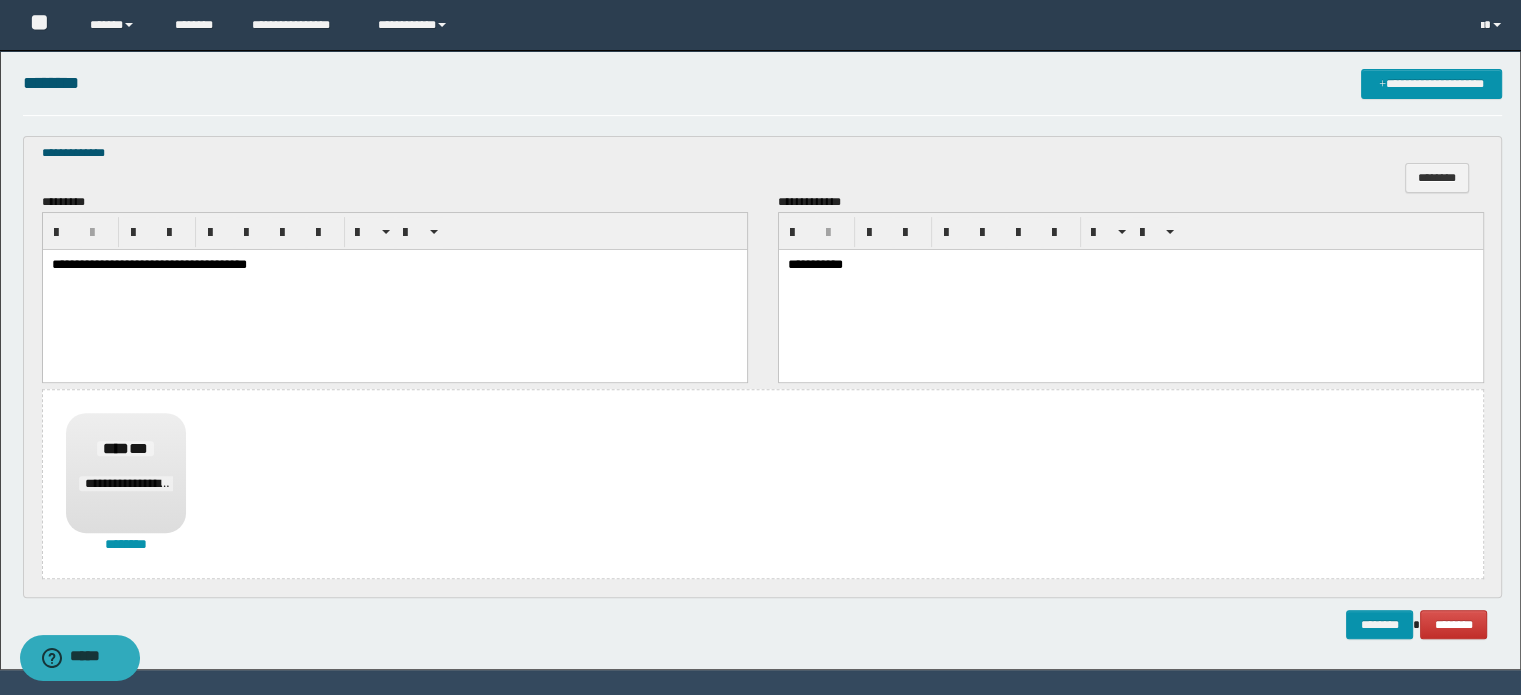 scroll, scrollTop: 628, scrollLeft: 0, axis: vertical 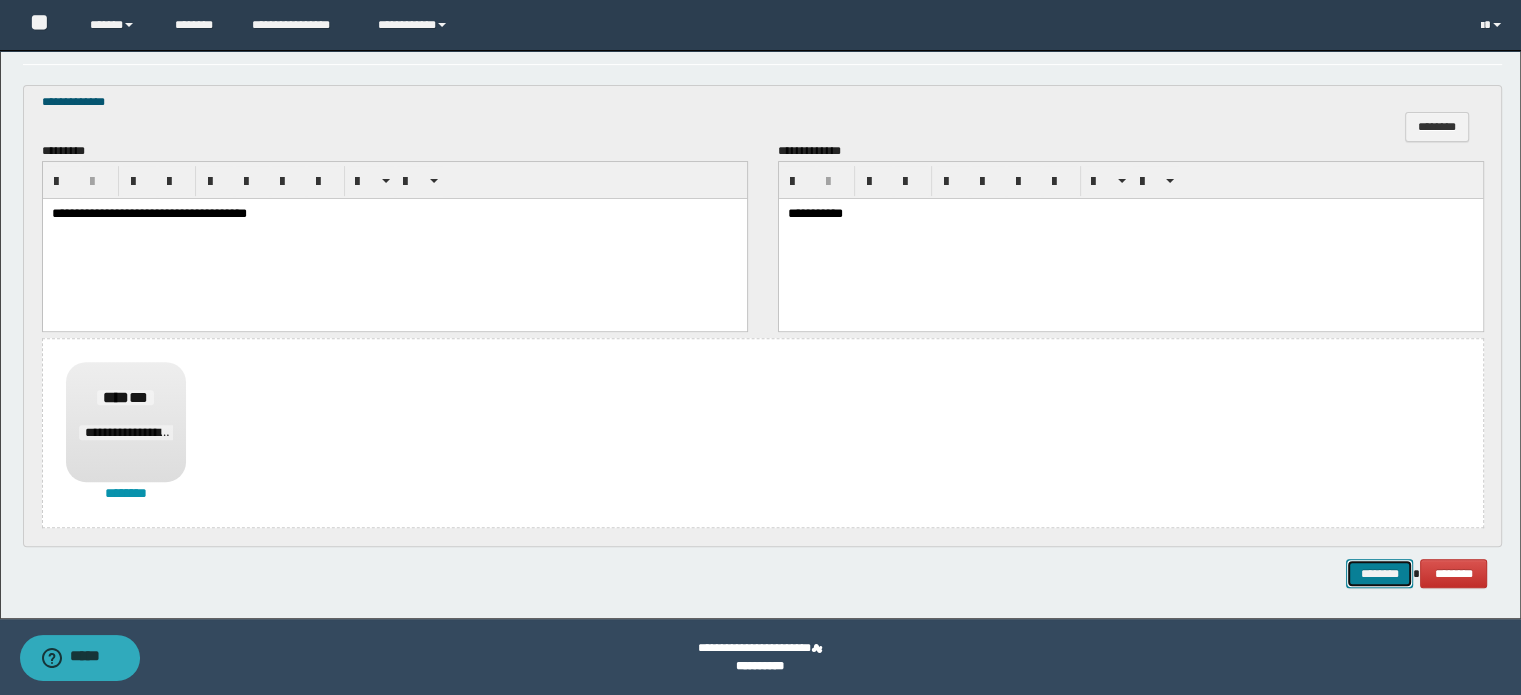 click on "********" at bounding box center (1379, 574) 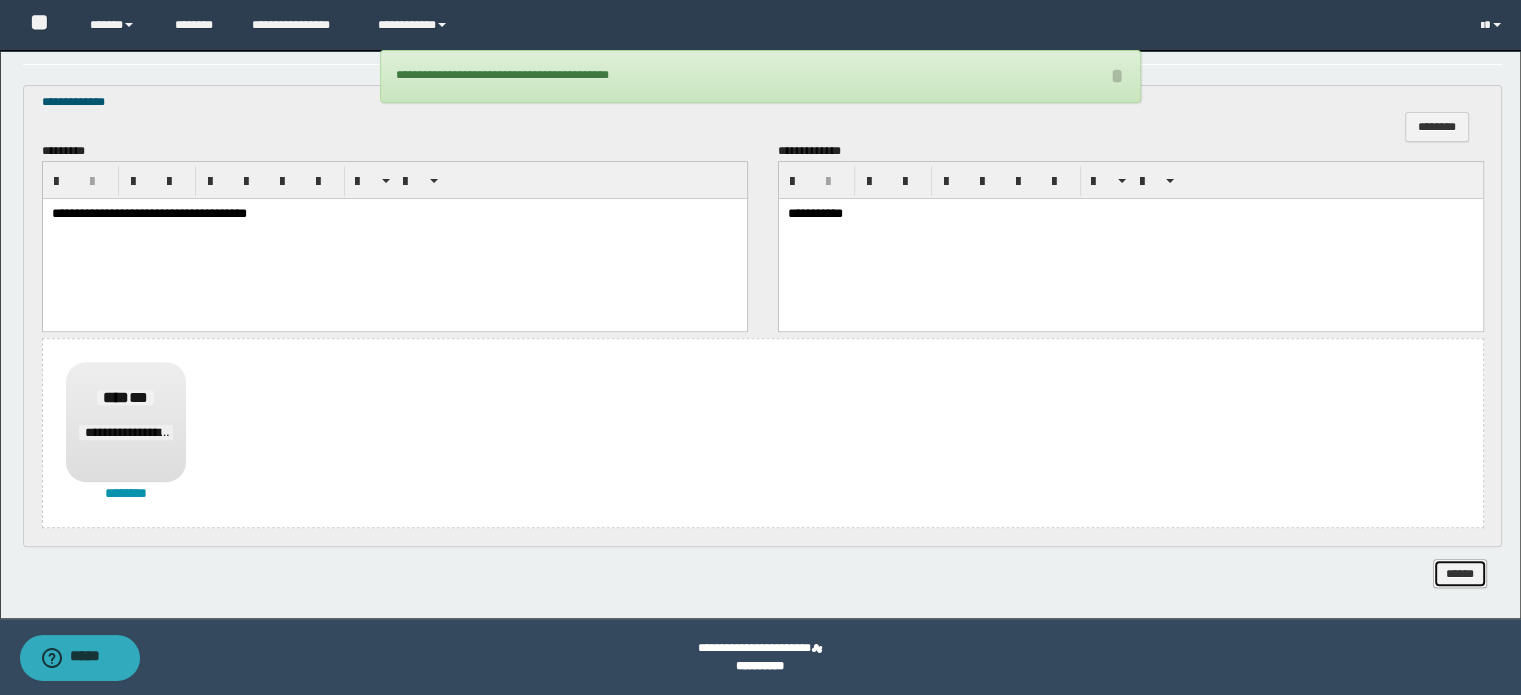 click on "******" at bounding box center (1460, 574) 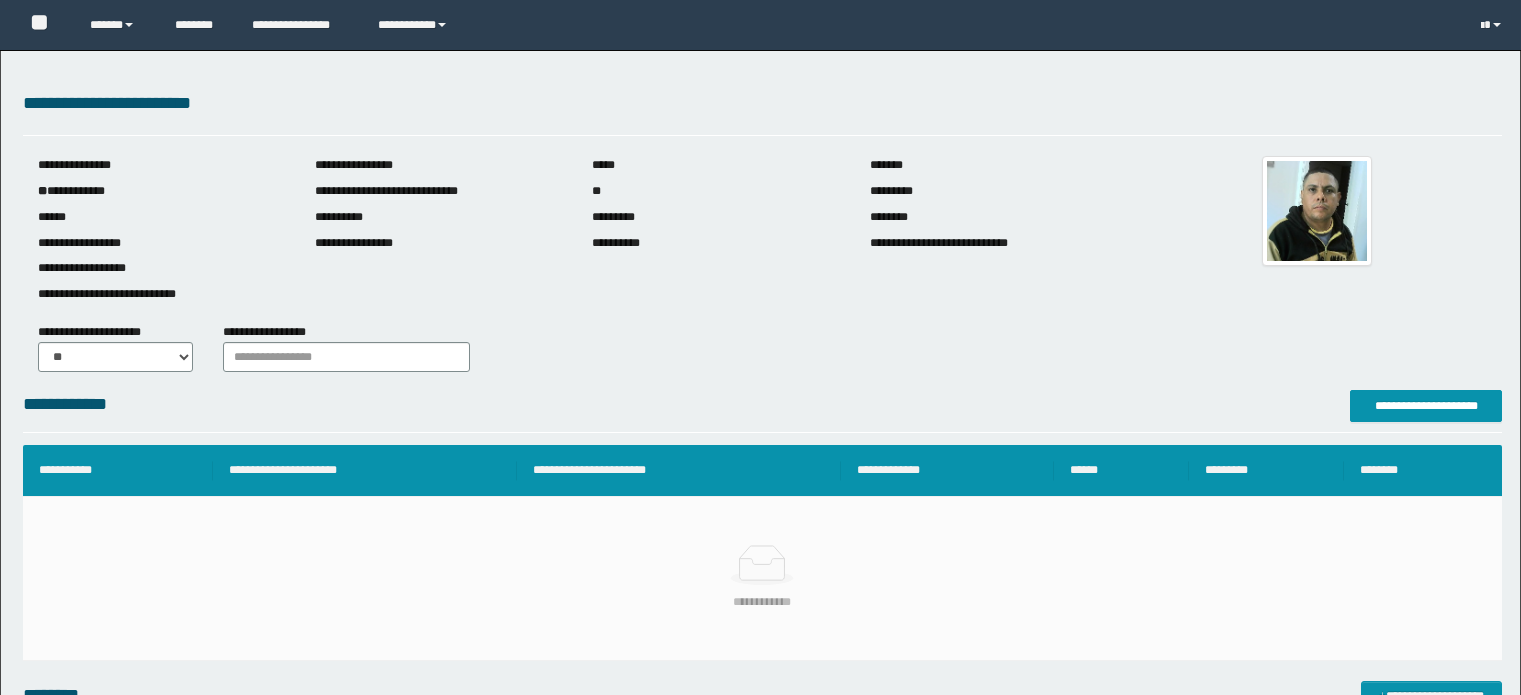 scroll, scrollTop: 0, scrollLeft: 0, axis: both 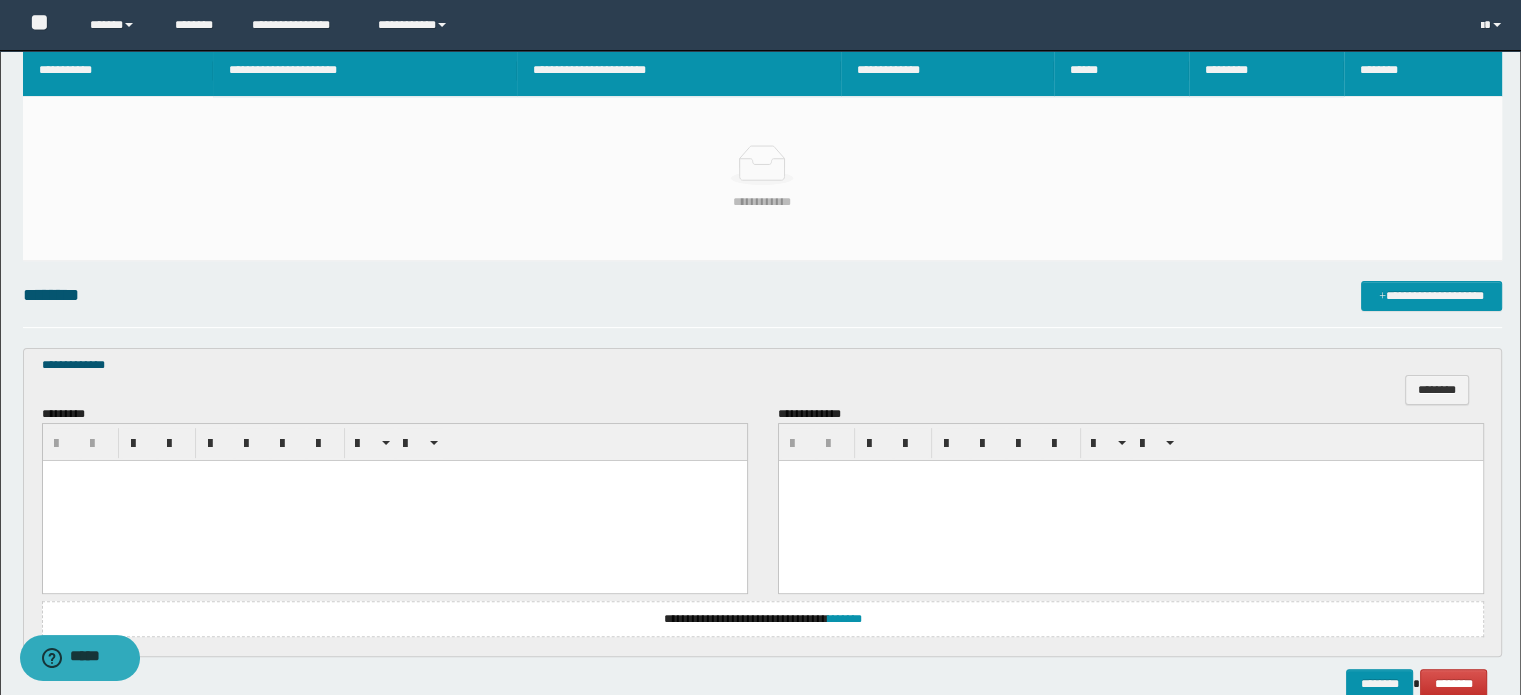 click at bounding box center [394, 501] 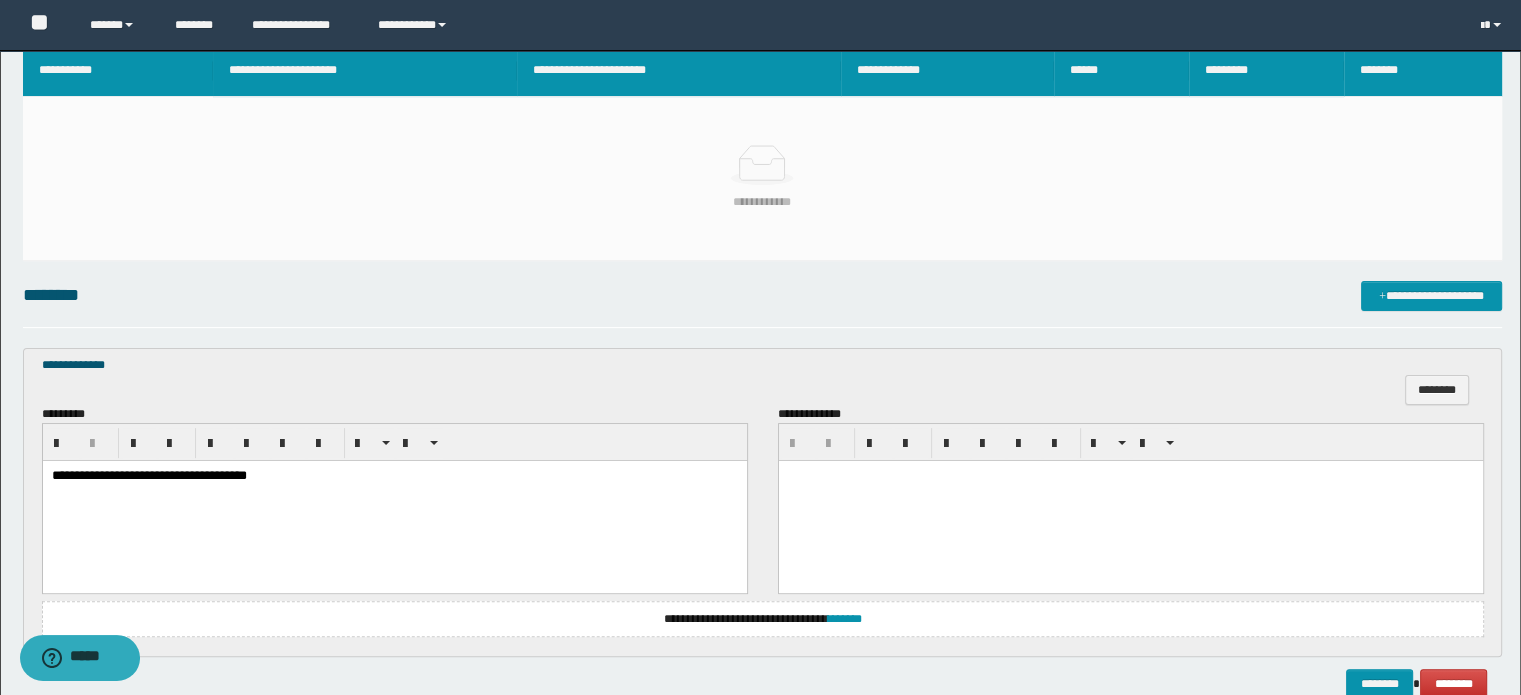 click at bounding box center [1130, 476] 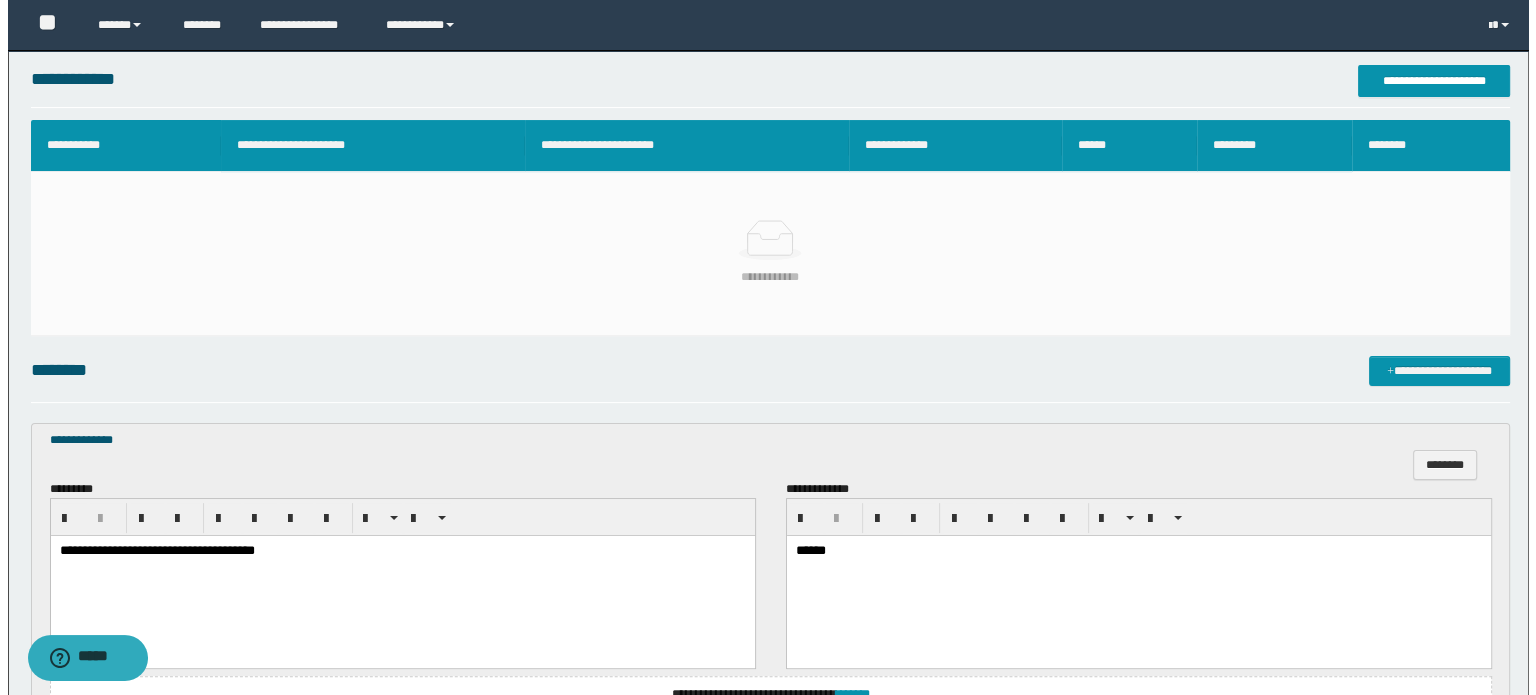 scroll, scrollTop: 110, scrollLeft: 0, axis: vertical 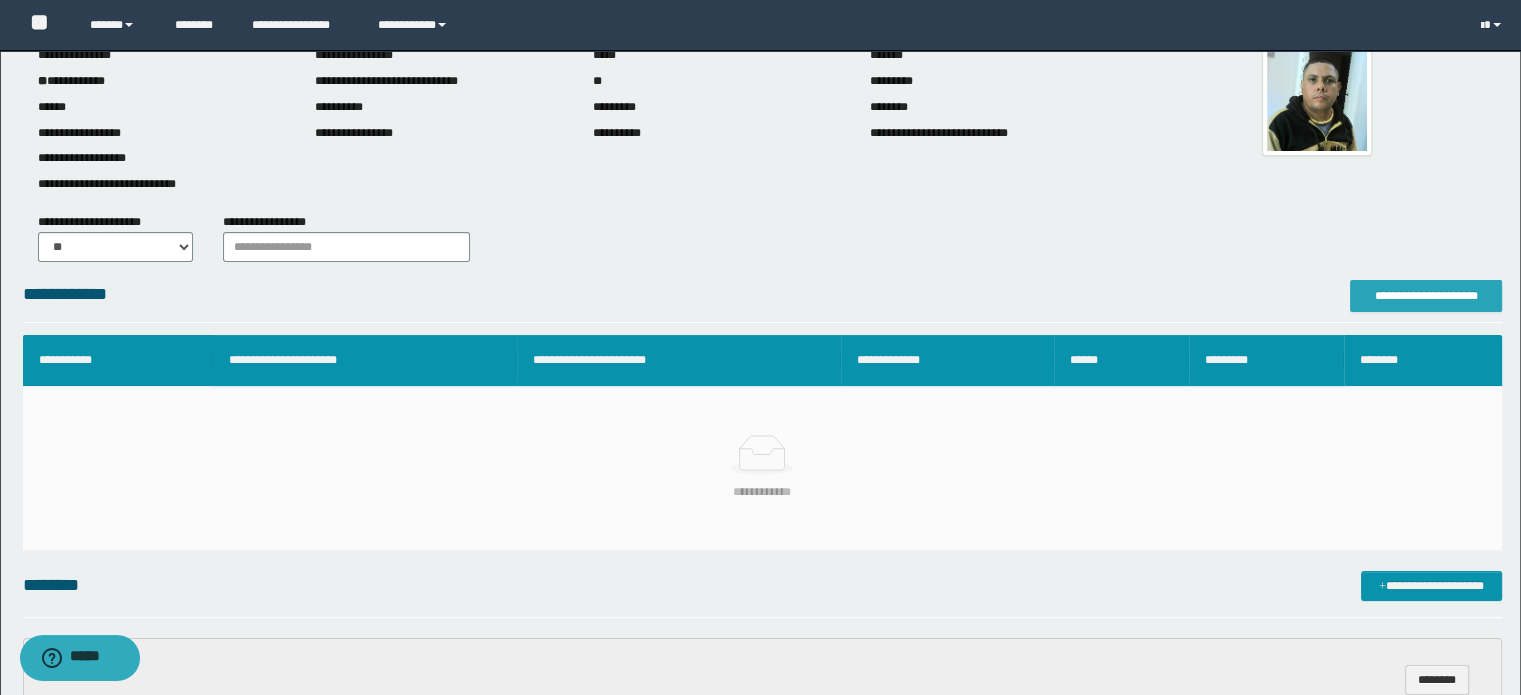 click on "**********" at bounding box center (1426, 296) 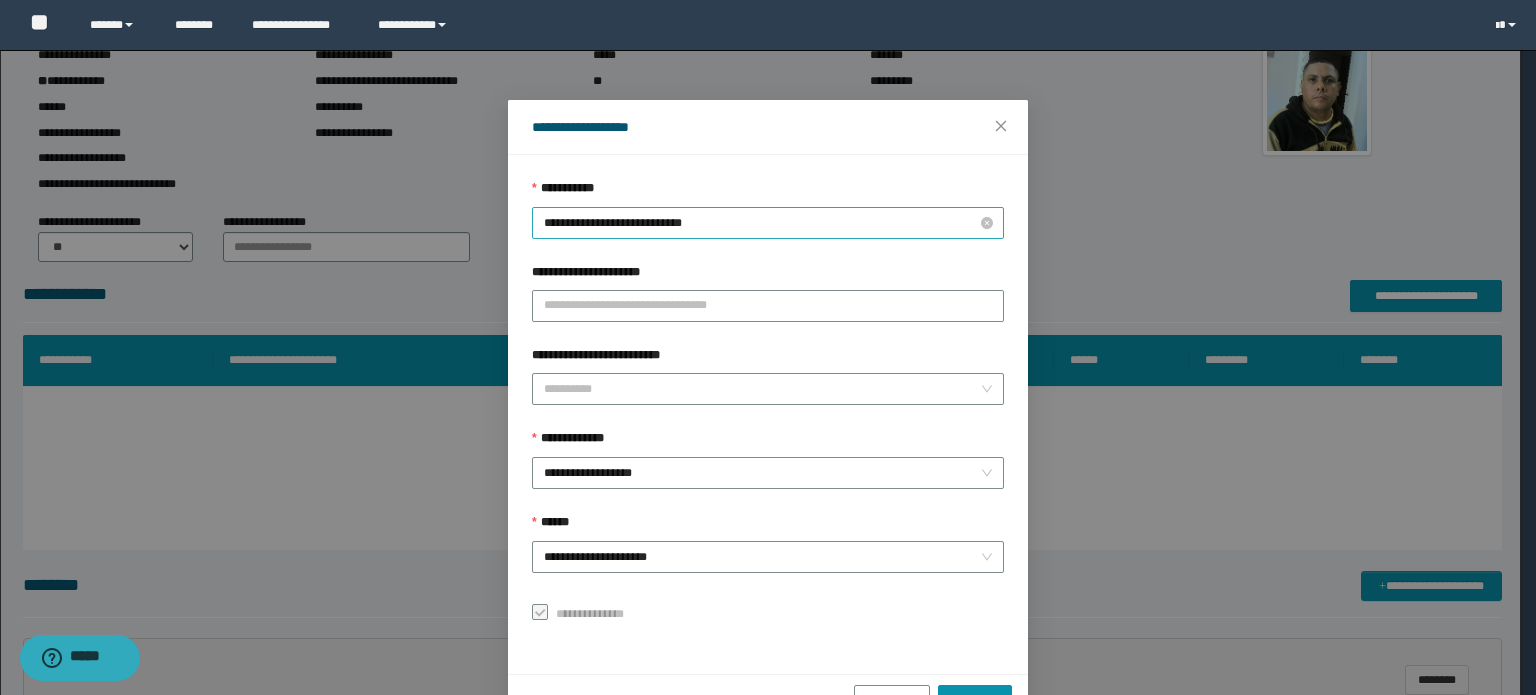 click on "**********" at bounding box center (768, 223) 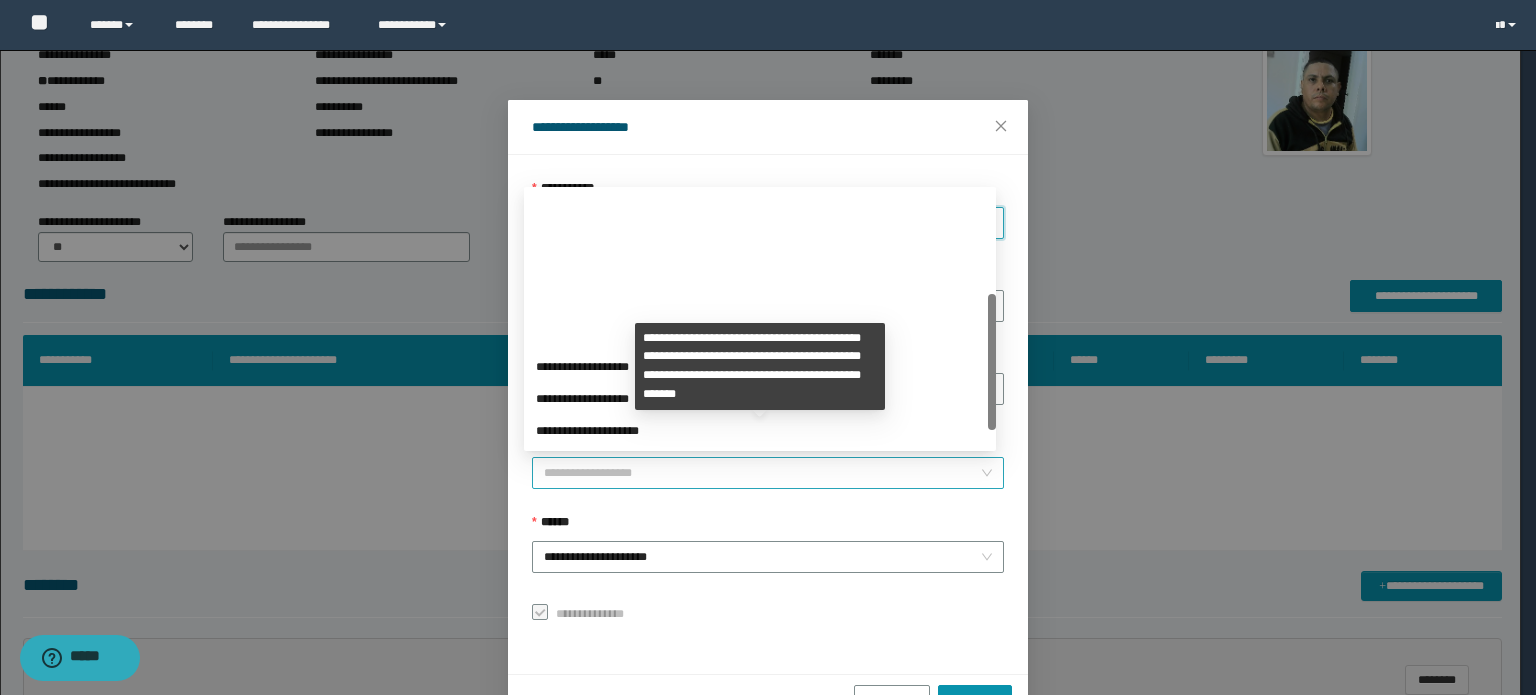 click on "**********" at bounding box center [768, 473] 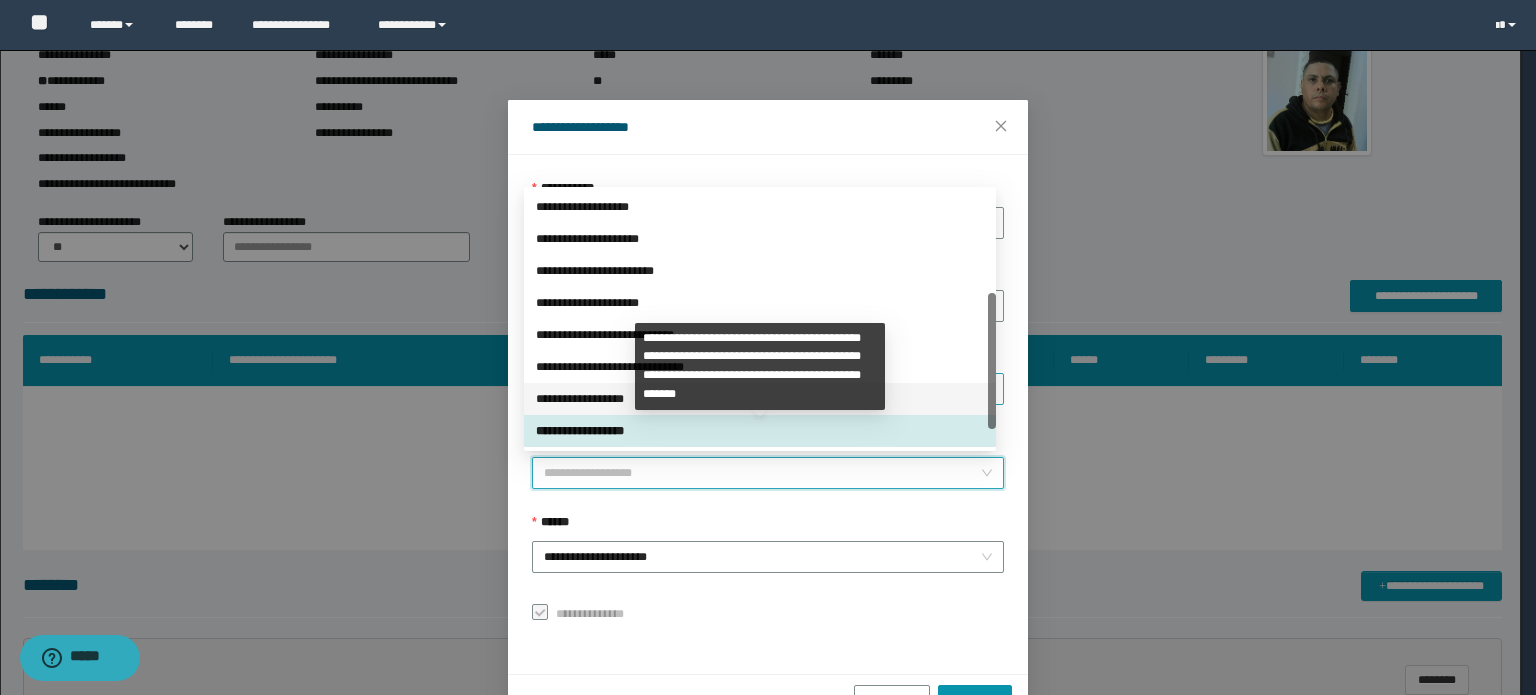 click on "**********" at bounding box center (760, 399) 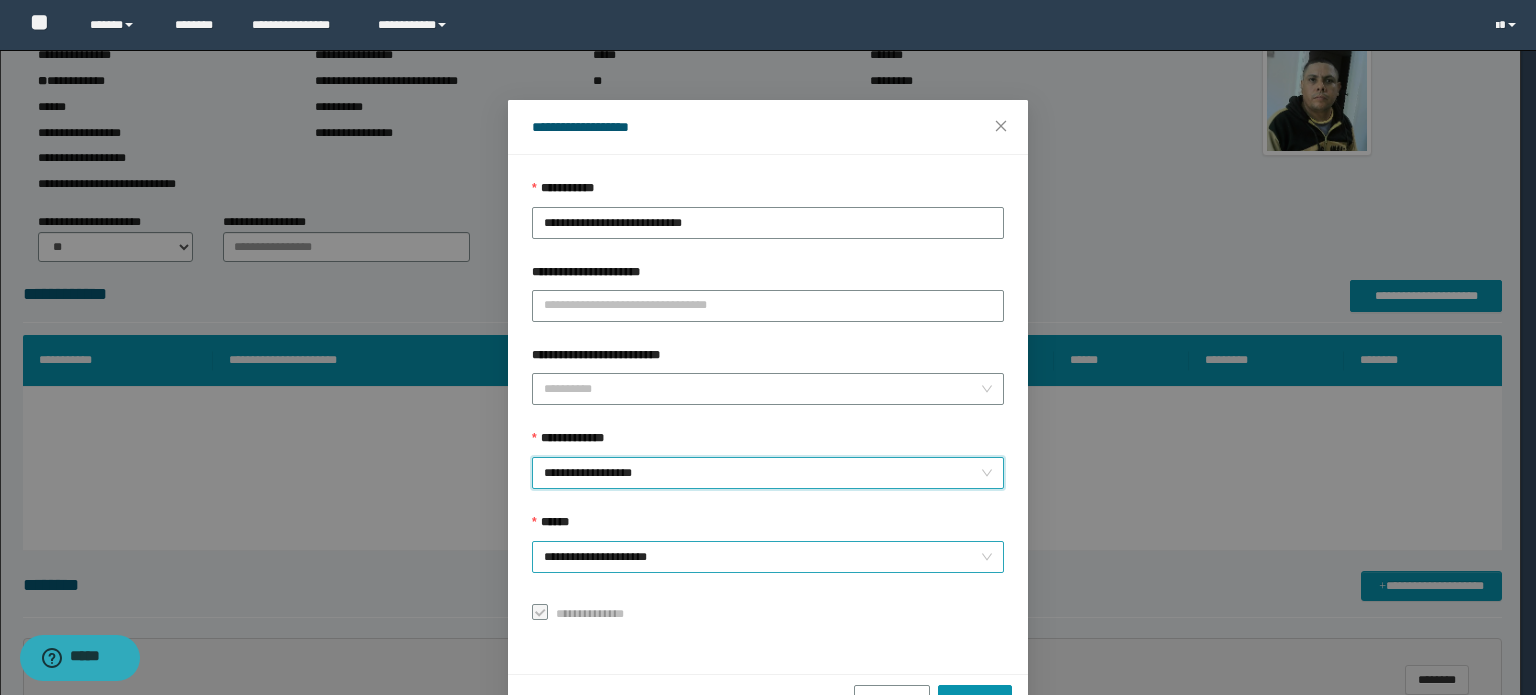 click on "**********" at bounding box center [768, 557] 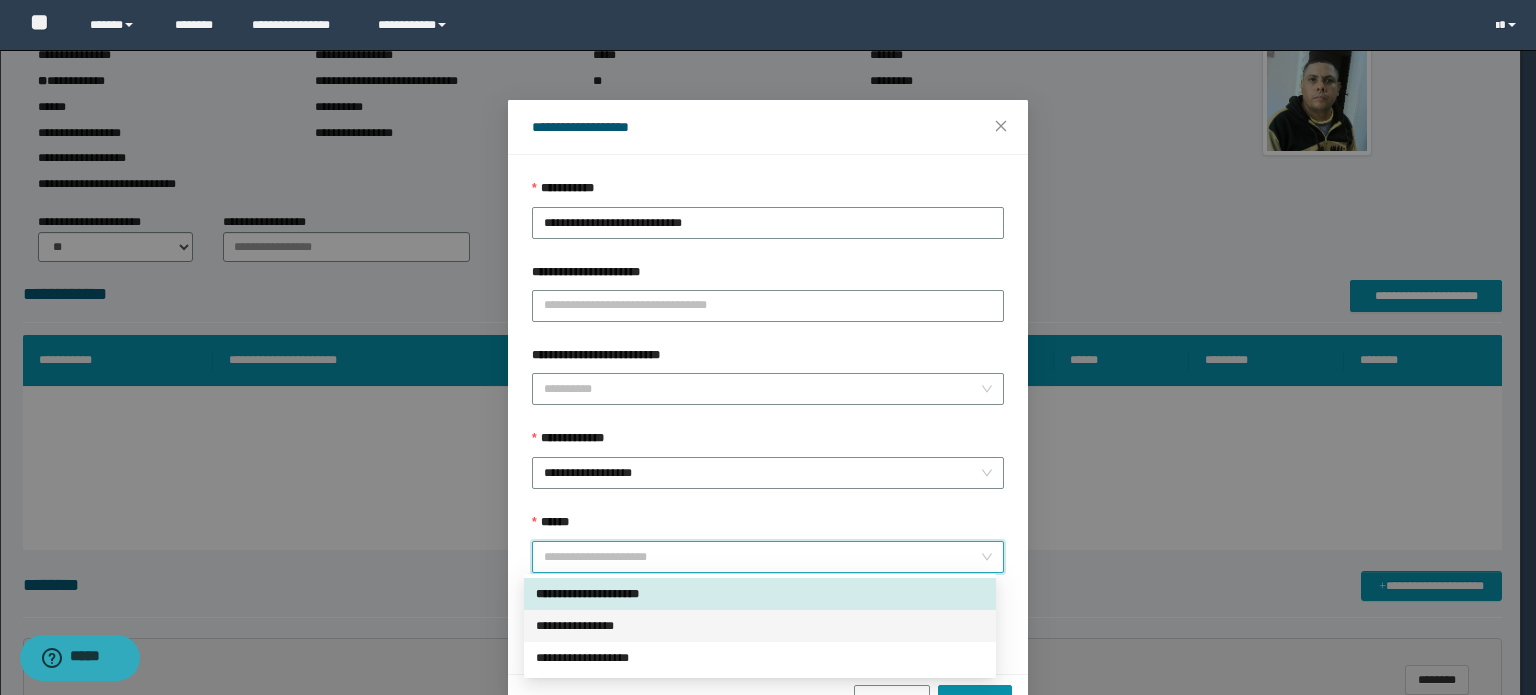 click on "**********" at bounding box center [760, 626] 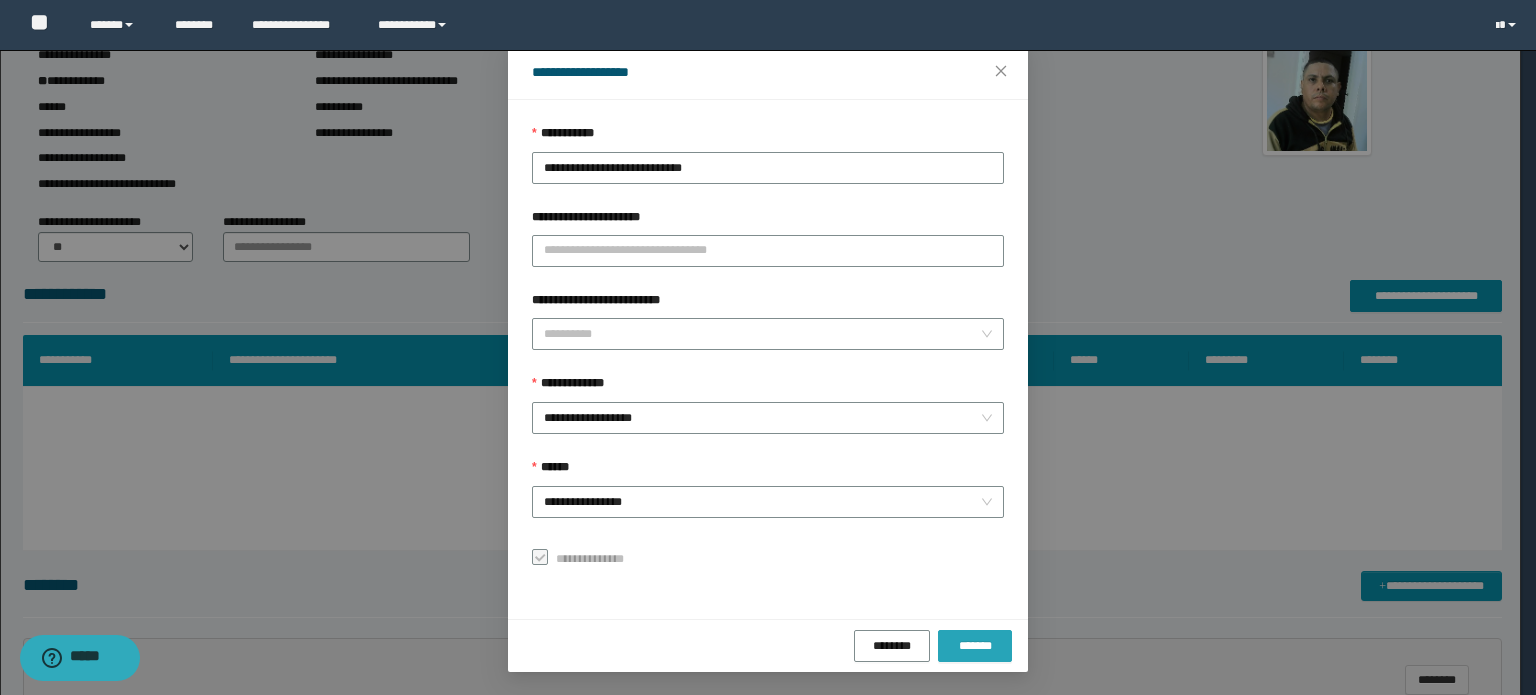 click on "*******" at bounding box center [975, 646] 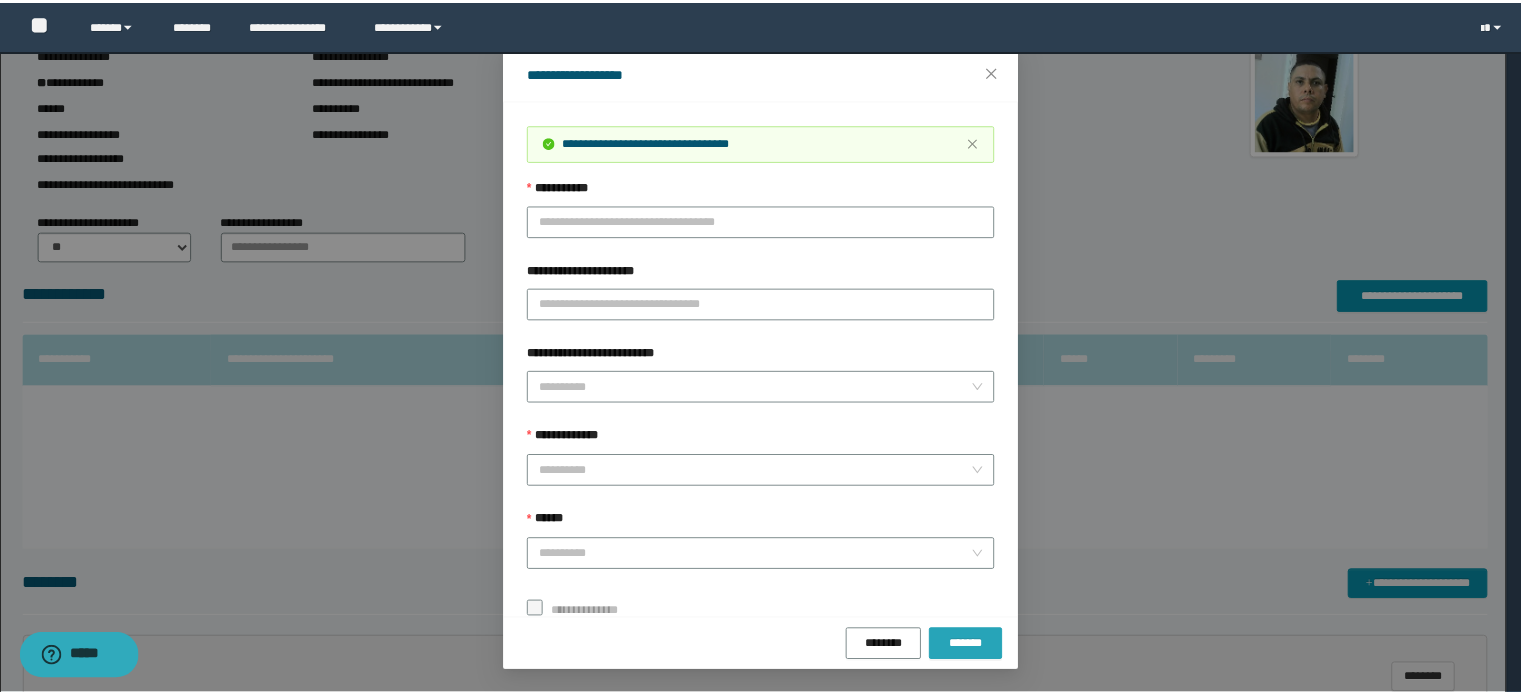 scroll, scrollTop: 8, scrollLeft: 0, axis: vertical 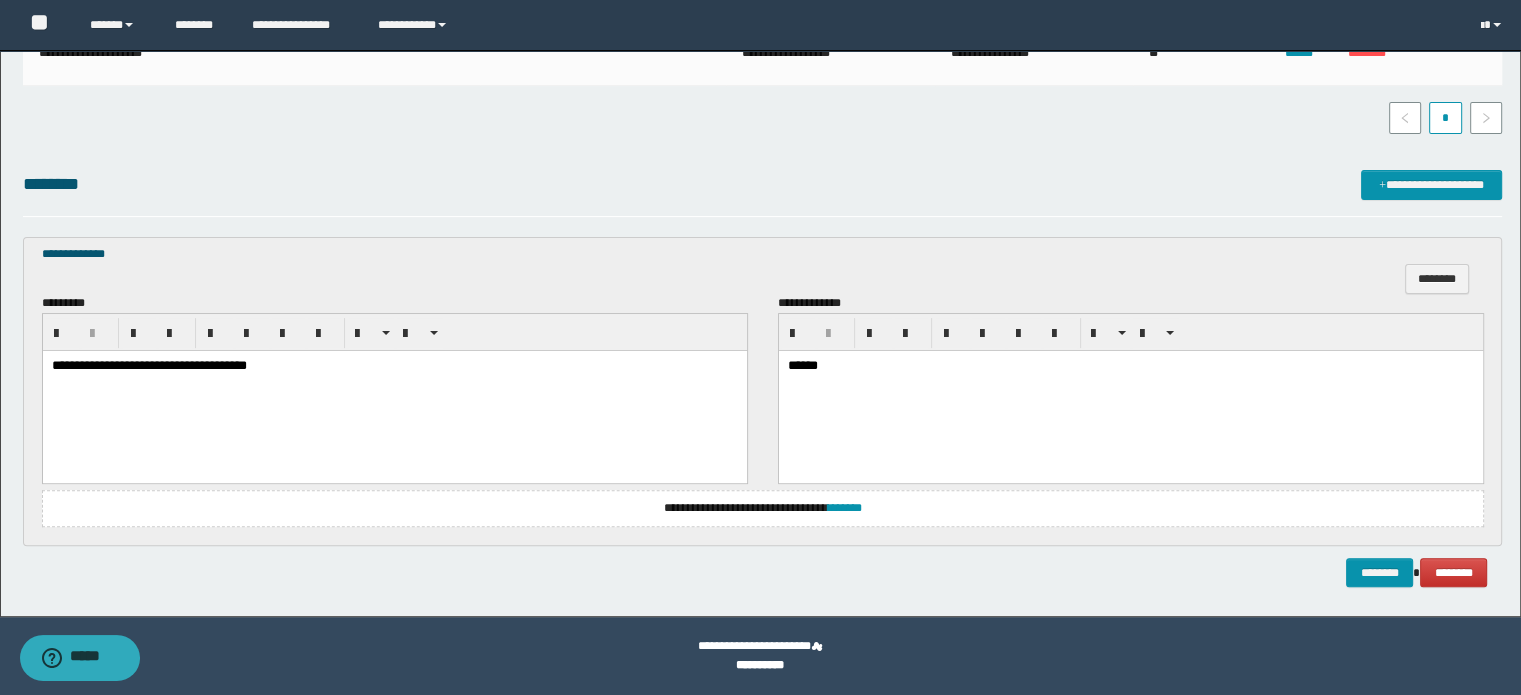 click on "**********" at bounding box center [763, 508] 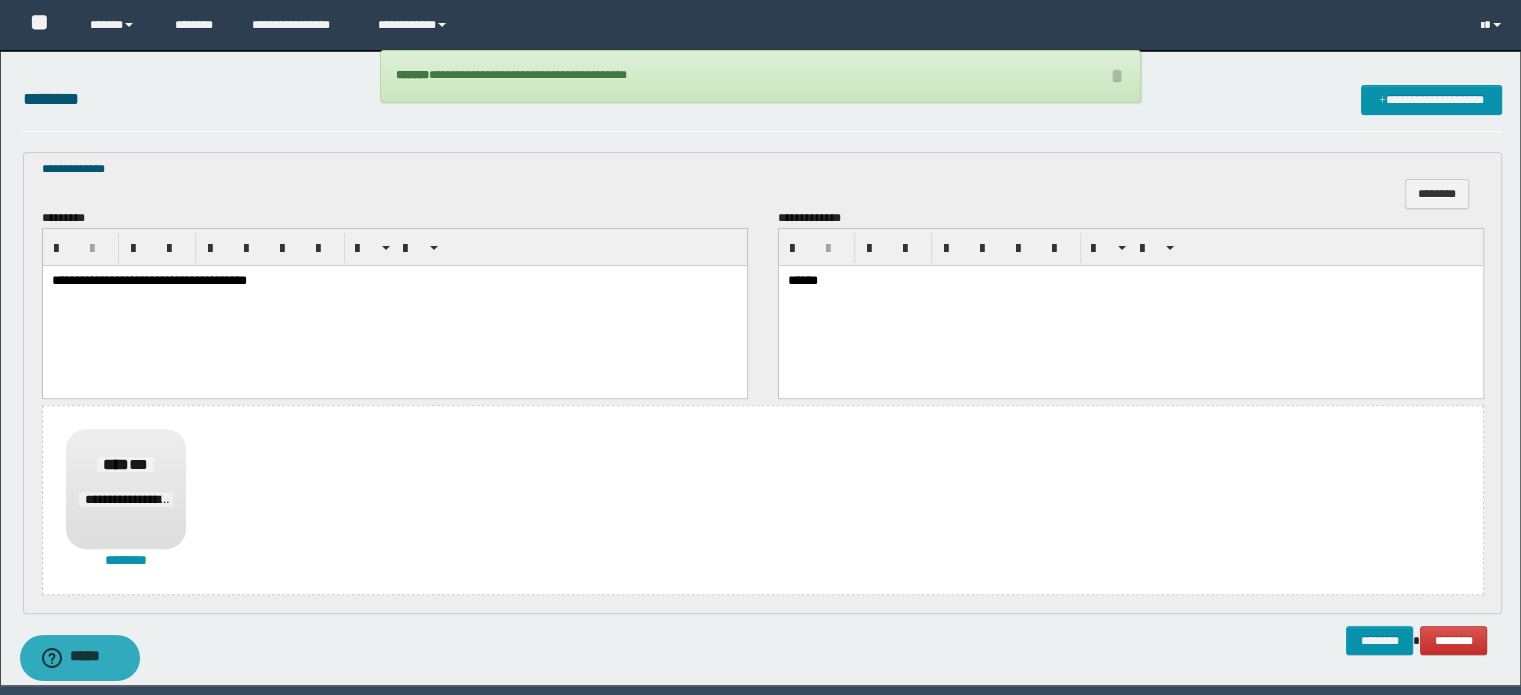 scroll, scrollTop: 628, scrollLeft: 0, axis: vertical 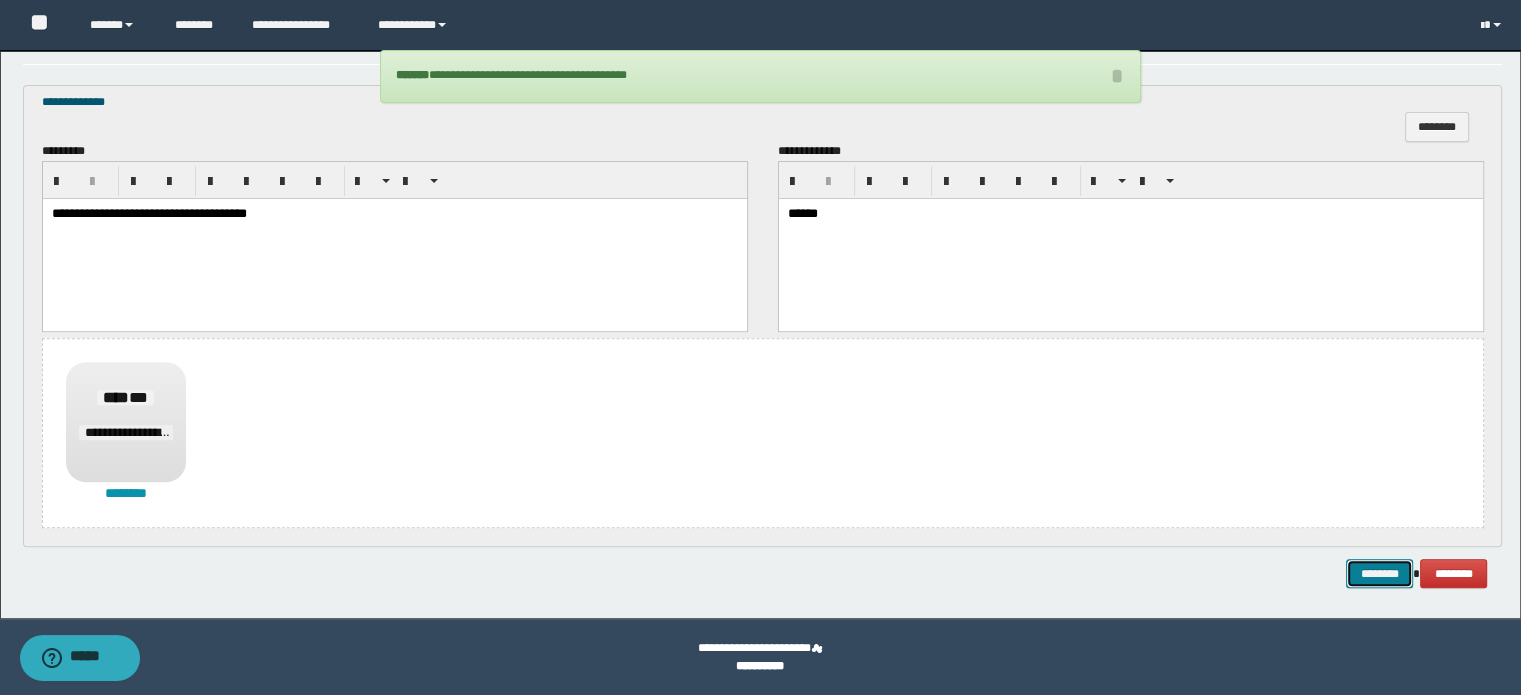 click on "********" at bounding box center [1379, 574] 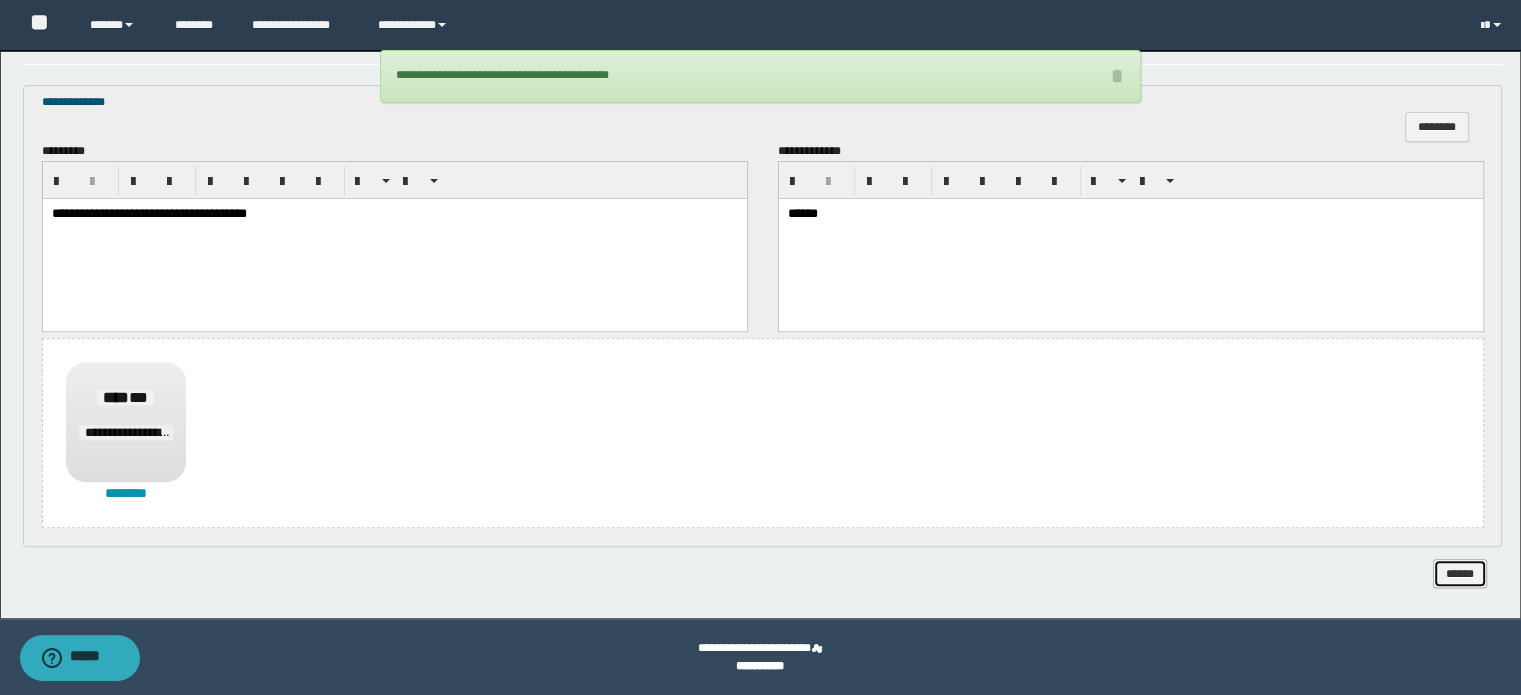 click on "******" at bounding box center [1460, 574] 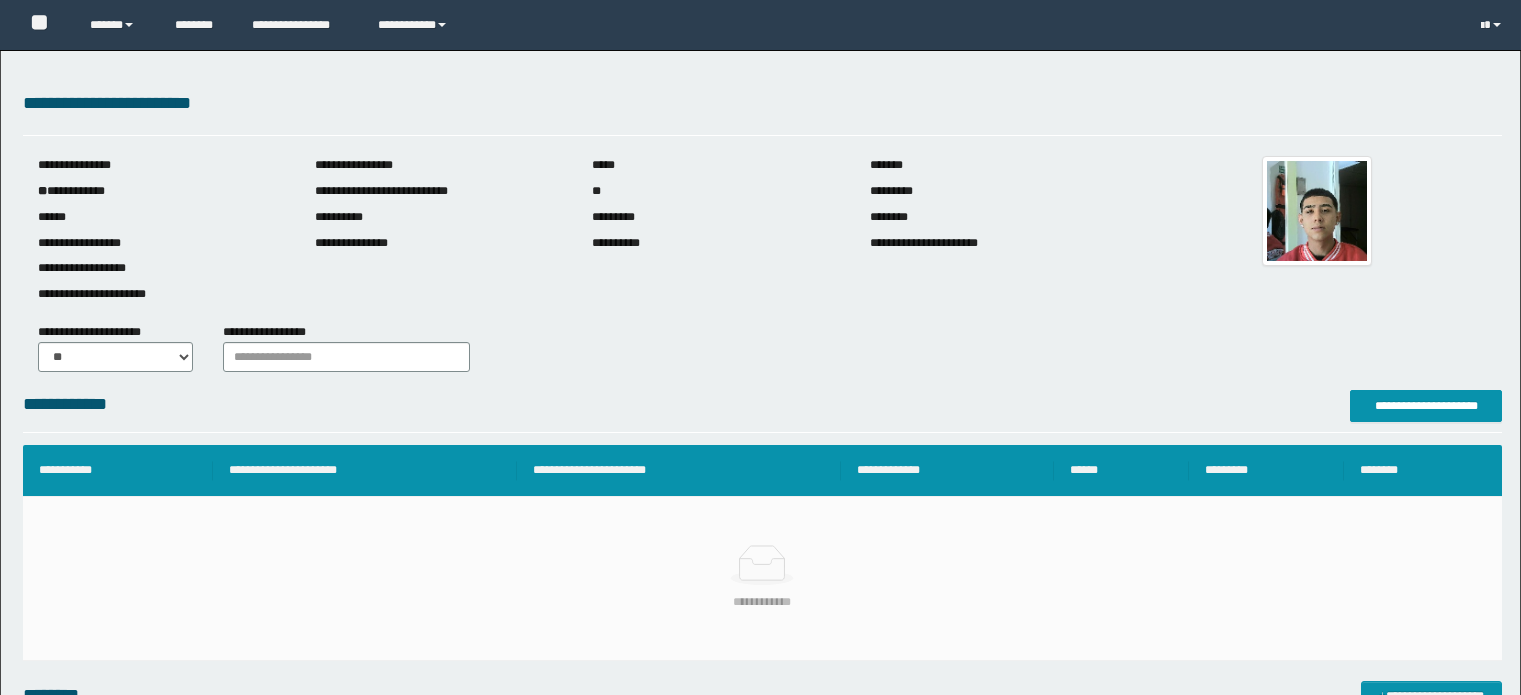 scroll, scrollTop: 0, scrollLeft: 0, axis: both 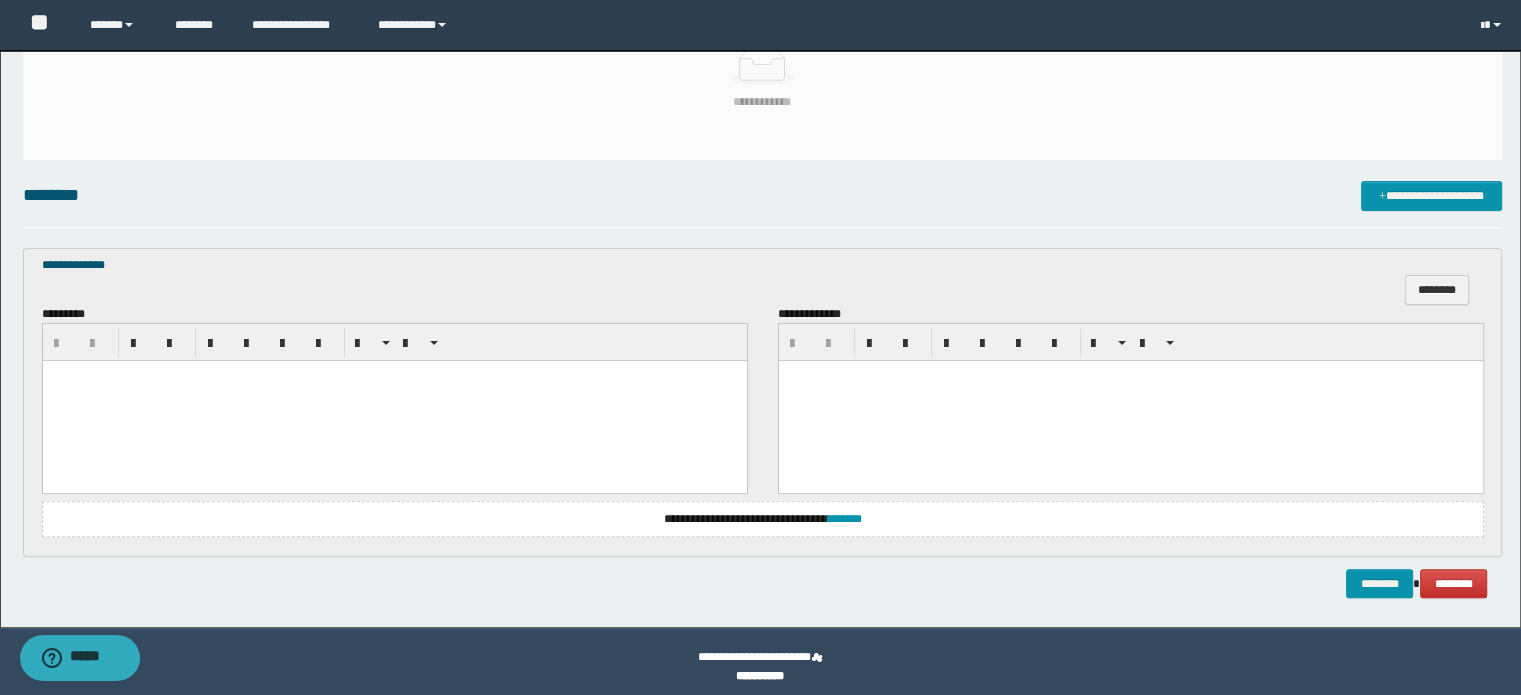 click at bounding box center (394, 401) 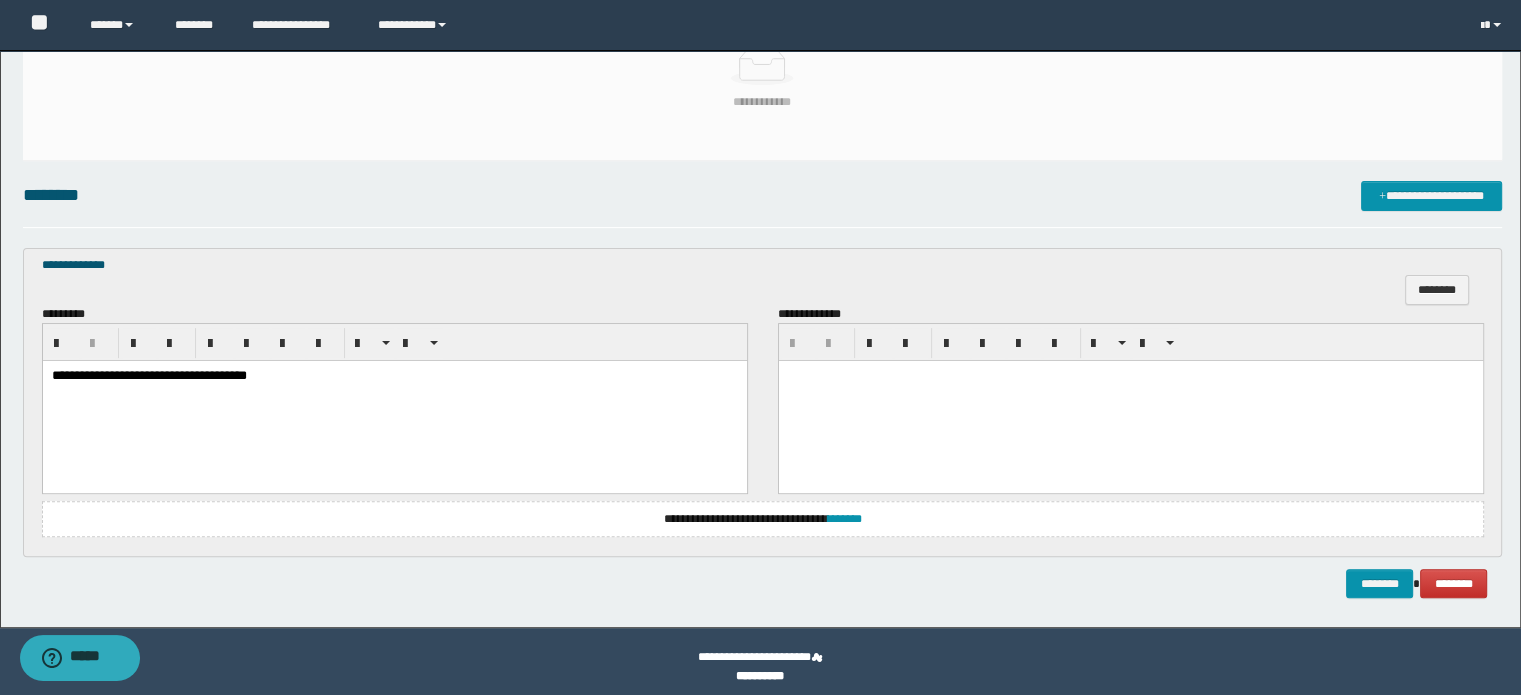drag, startPoint x: 813, startPoint y: 393, endPoint x: 817, endPoint y: 375, distance: 18.439089 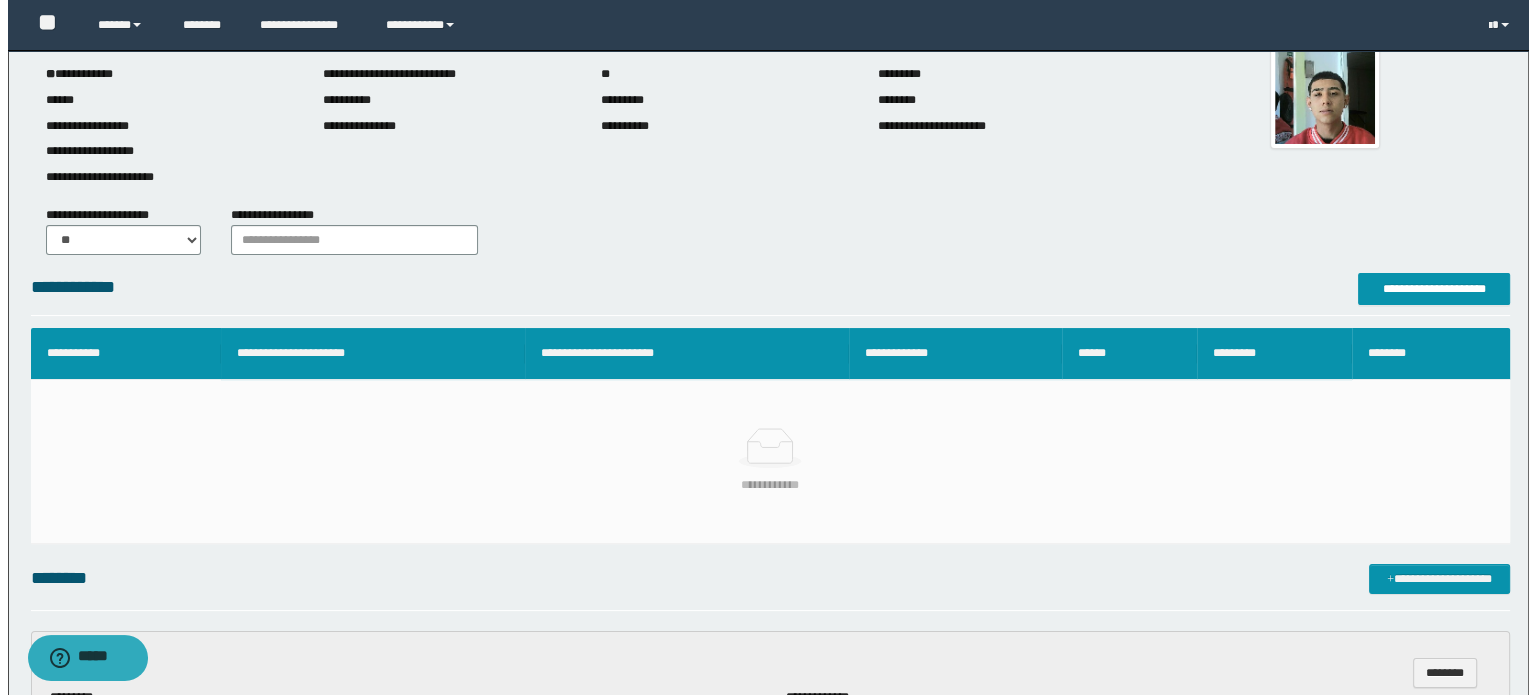scroll, scrollTop: 100, scrollLeft: 0, axis: vertical 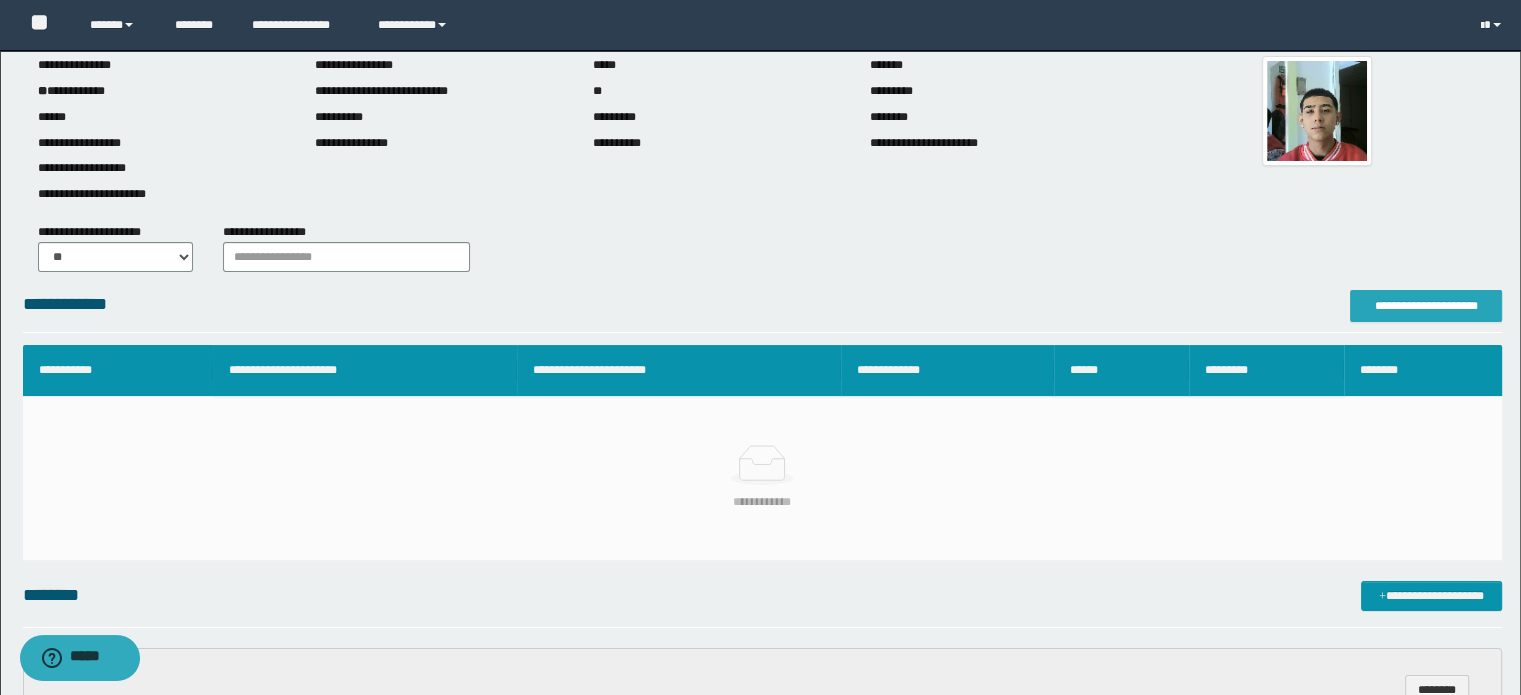 click on "**********" at bounding box center (1426, 306) 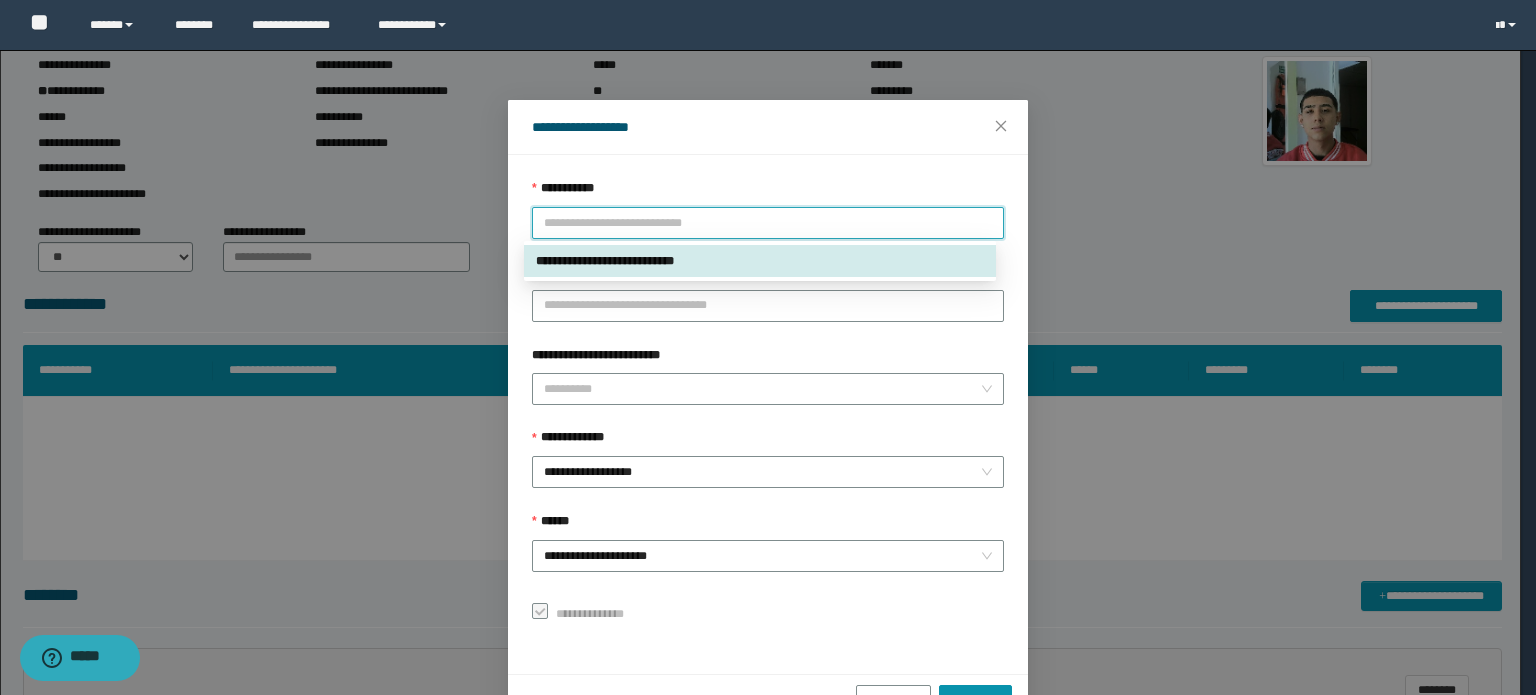click on "**********" at bounding box center [760, 261] 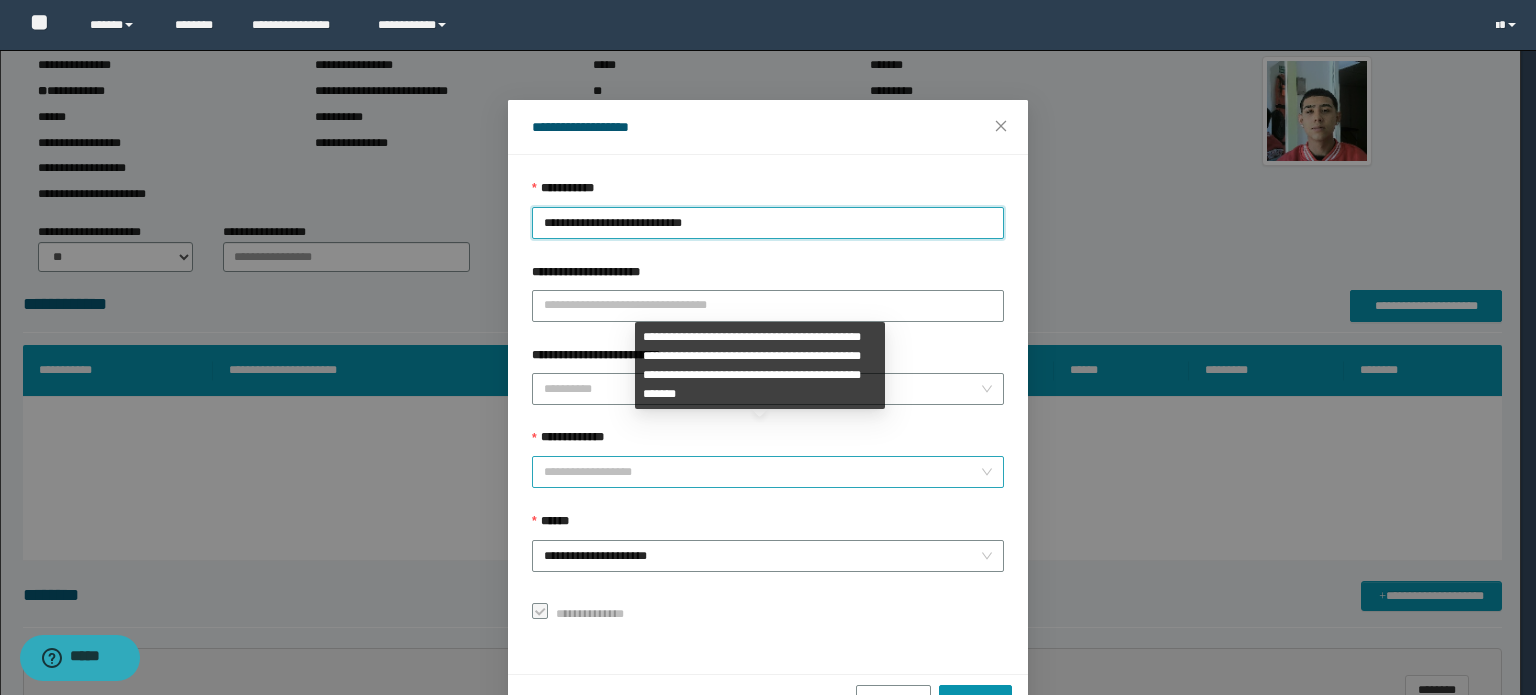 click on "**********" at bounding box center (768, 472) 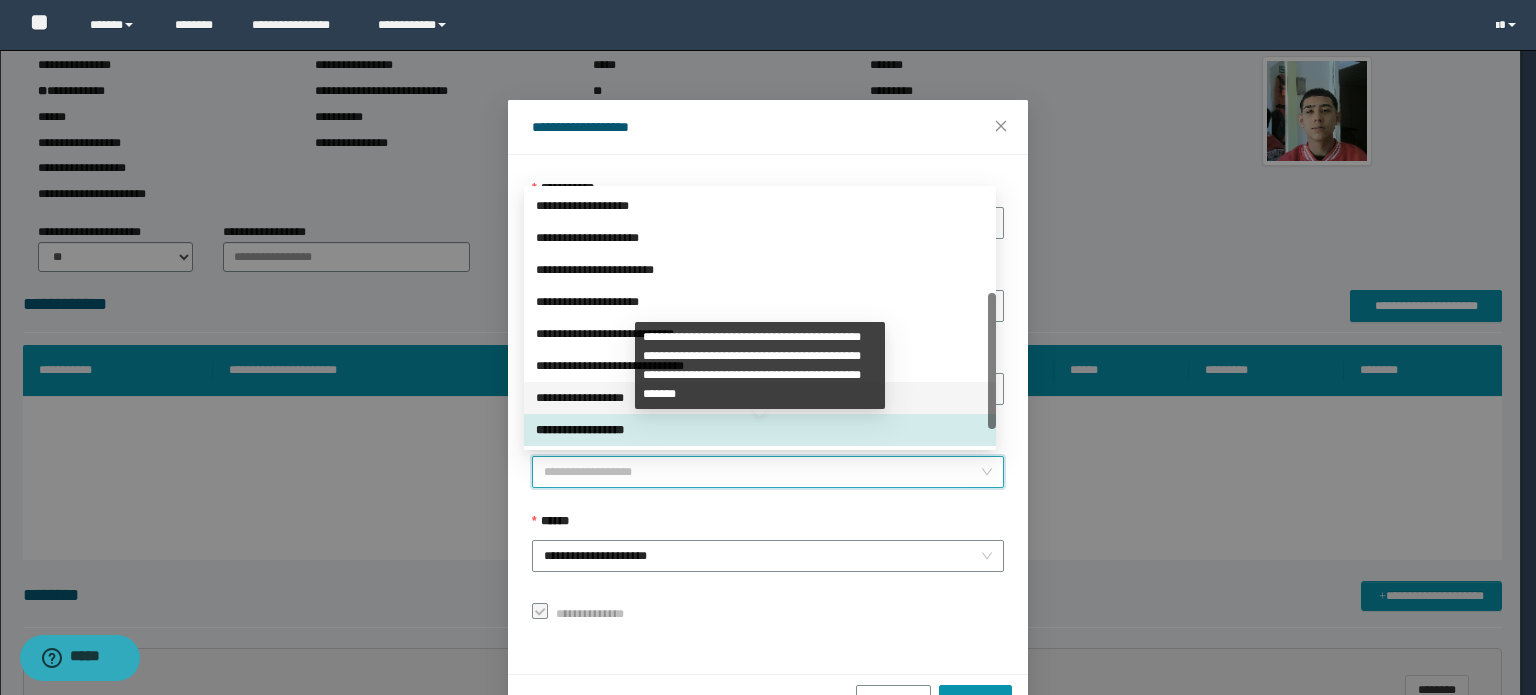 click on "**********" at bounding box center (760, 398) 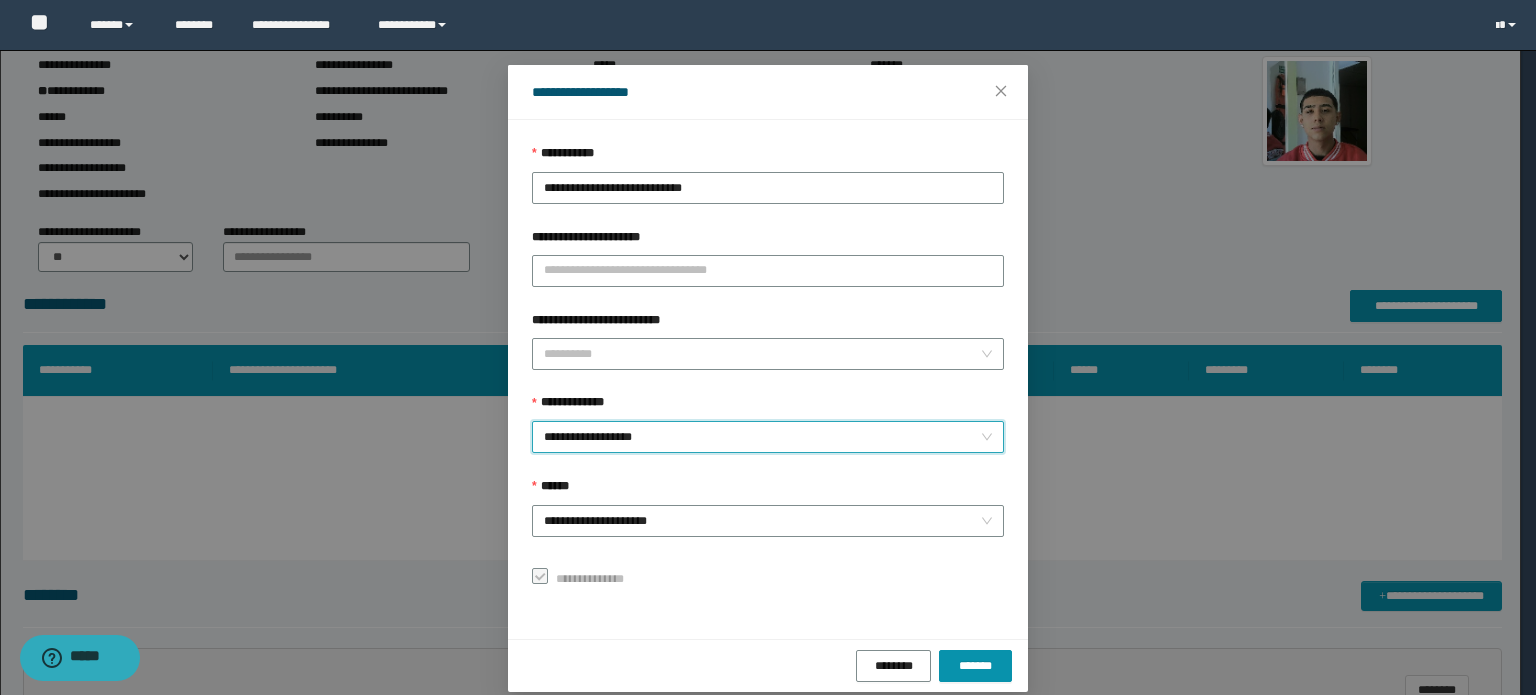 scroll, scrollTop: 55, scrollLeft: 0, axis: vertical 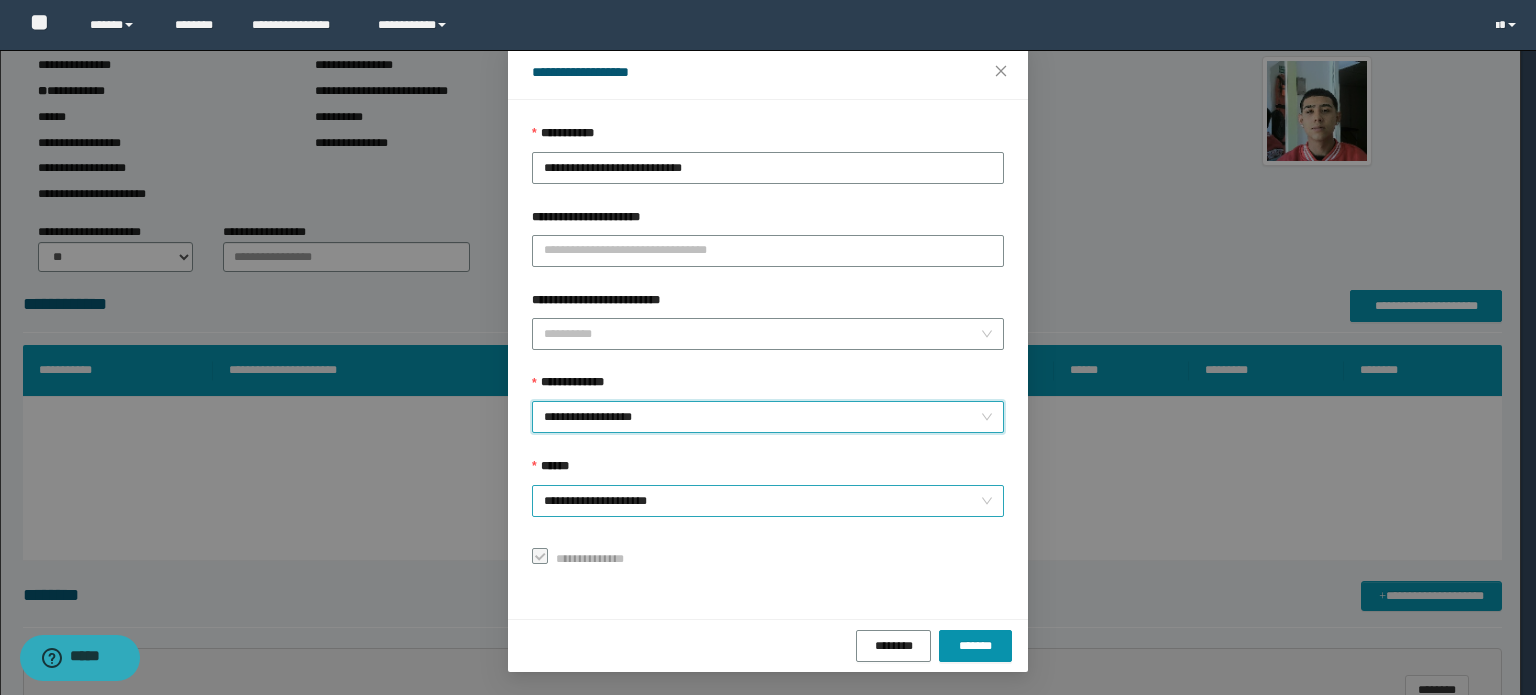 click on "**********" at bounding box center (768, 501) 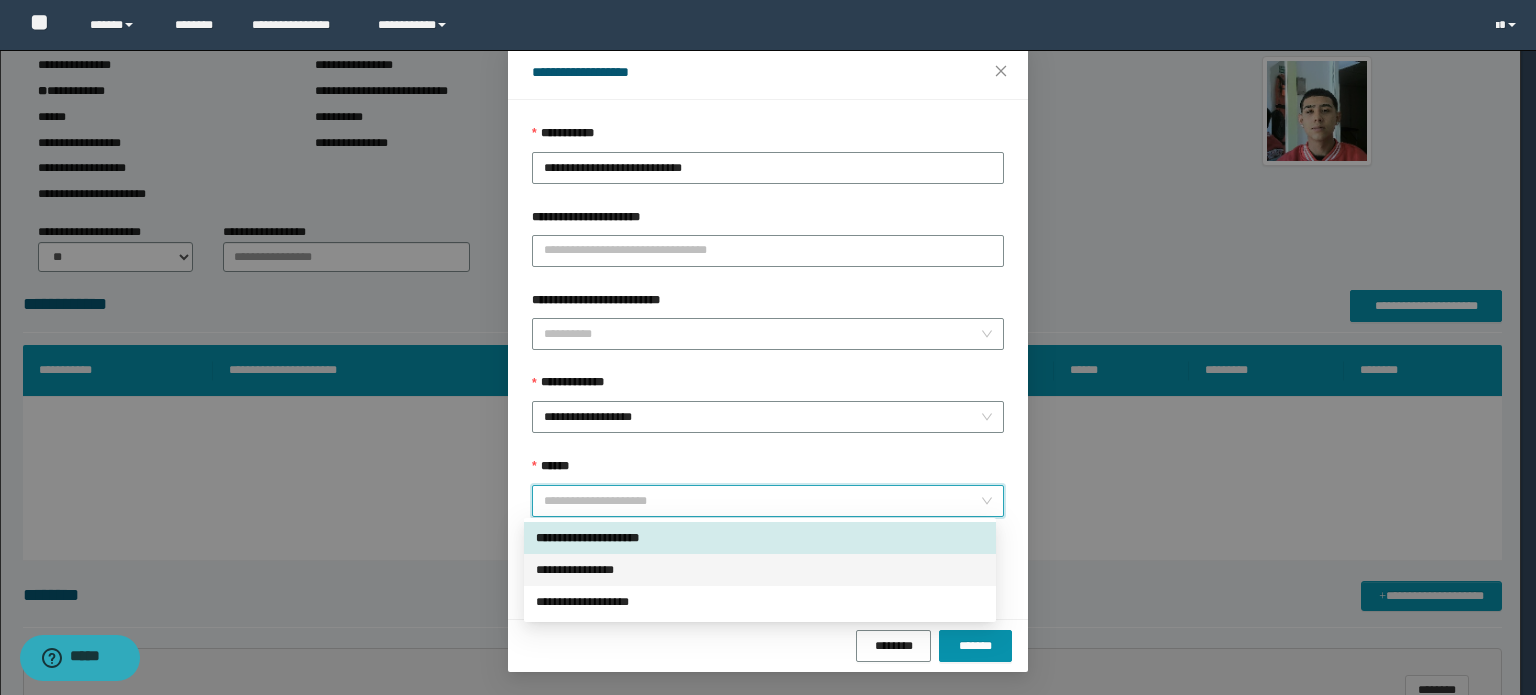 click on "**********" at bounding box center (760, 570) 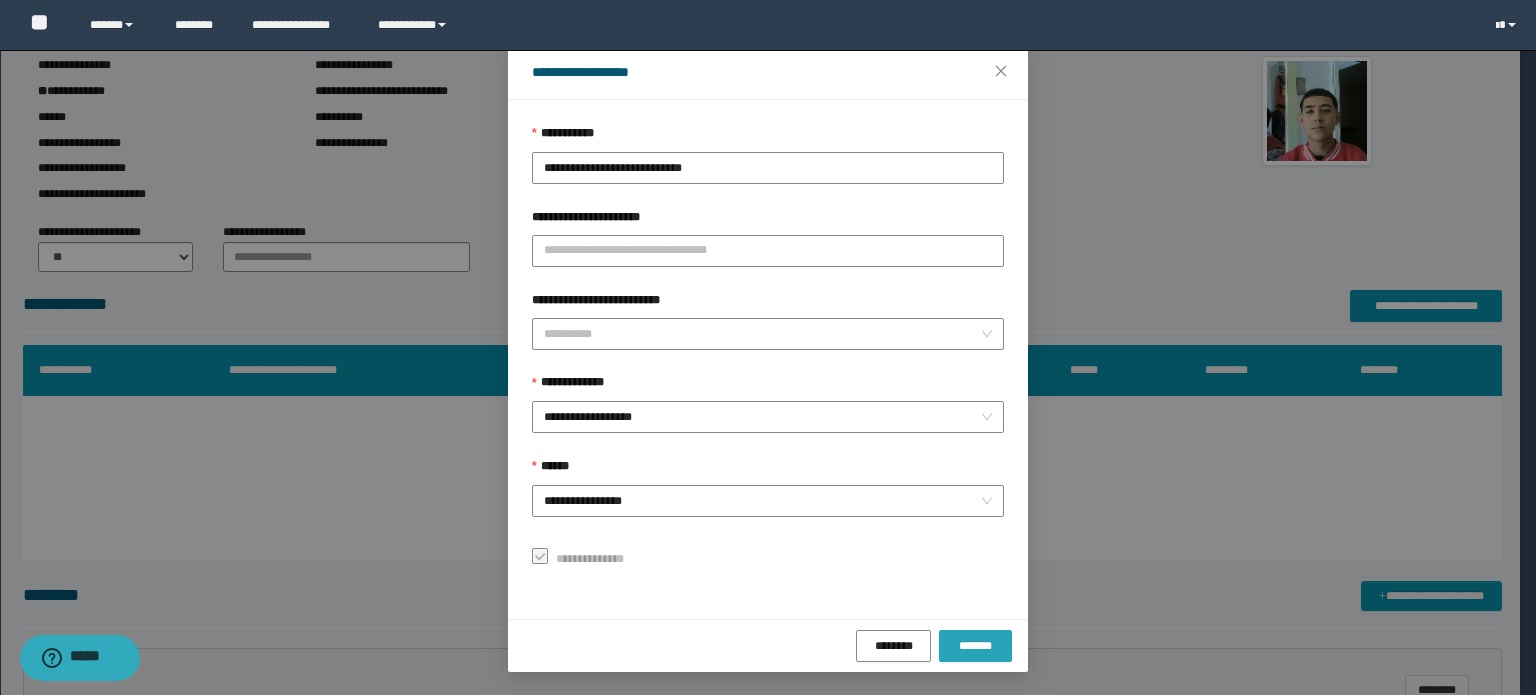 click on "*******" at bounding box center (975, 646) 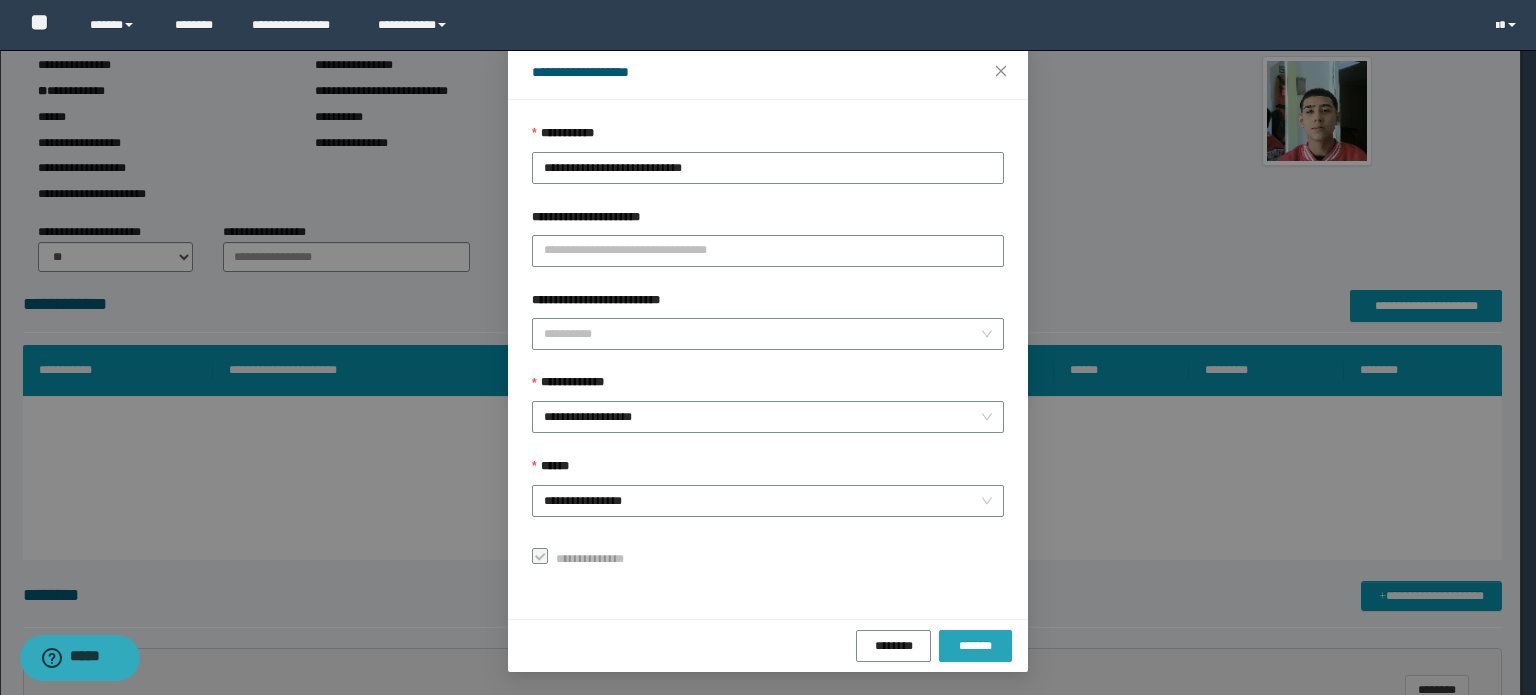 click on "*******" at bounding box center (975, 646) 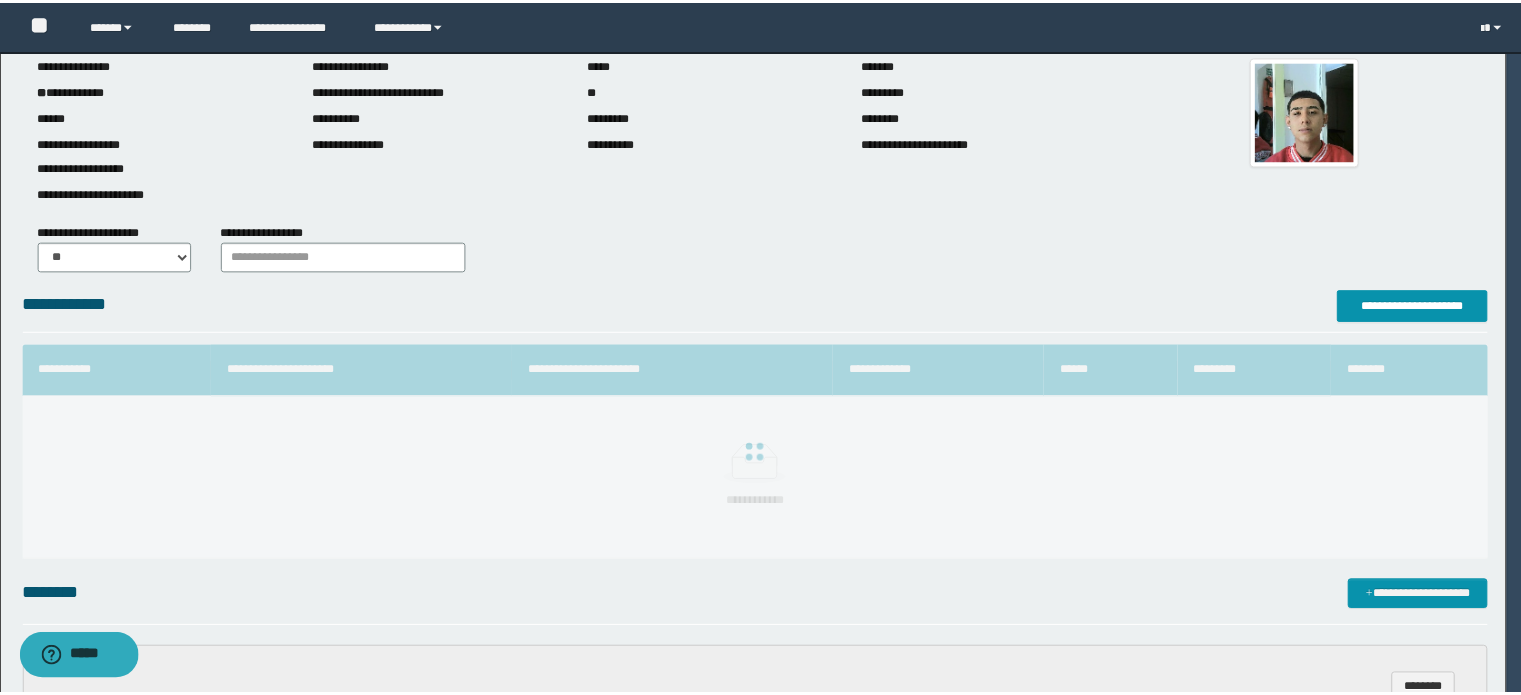 scroll, scrollTop: 8, scrollLeft: 0, axis: vertical 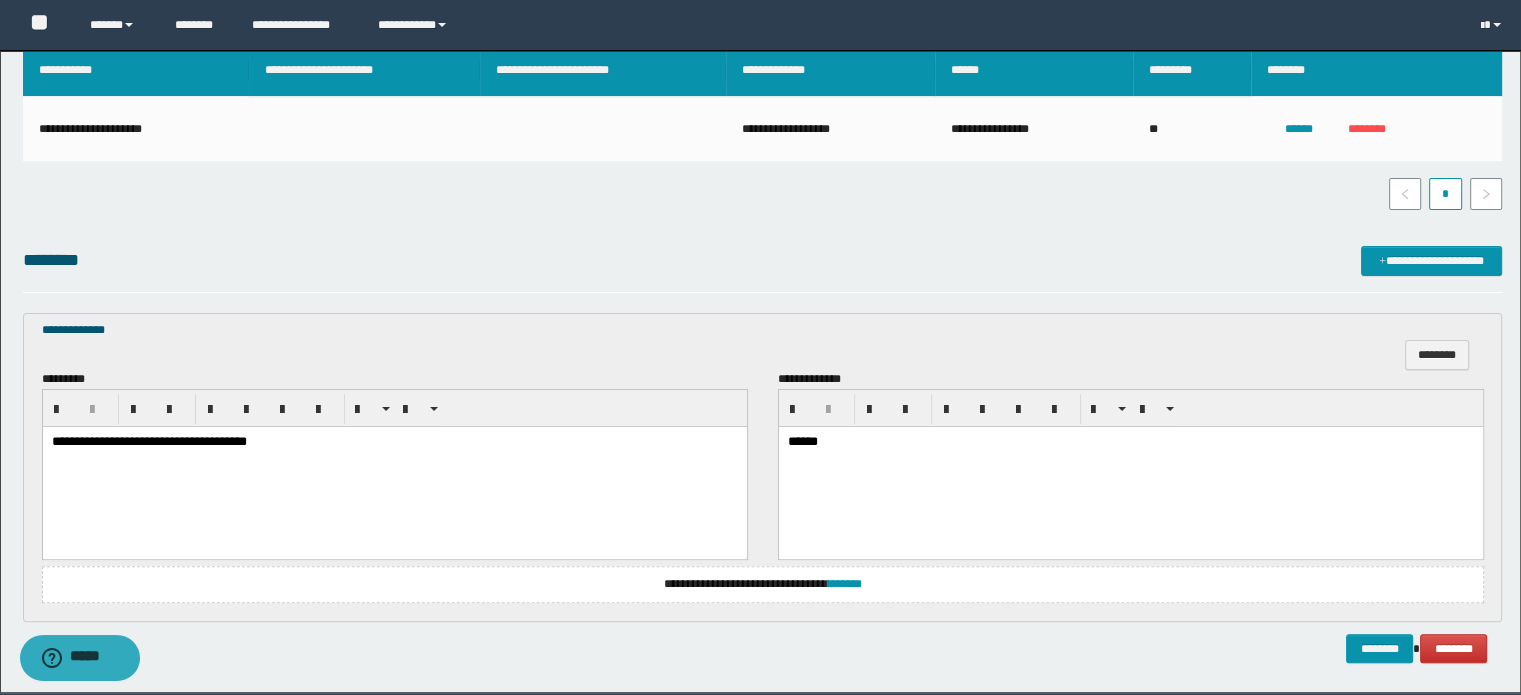 click on "**********" at bounding box center [763, 584] 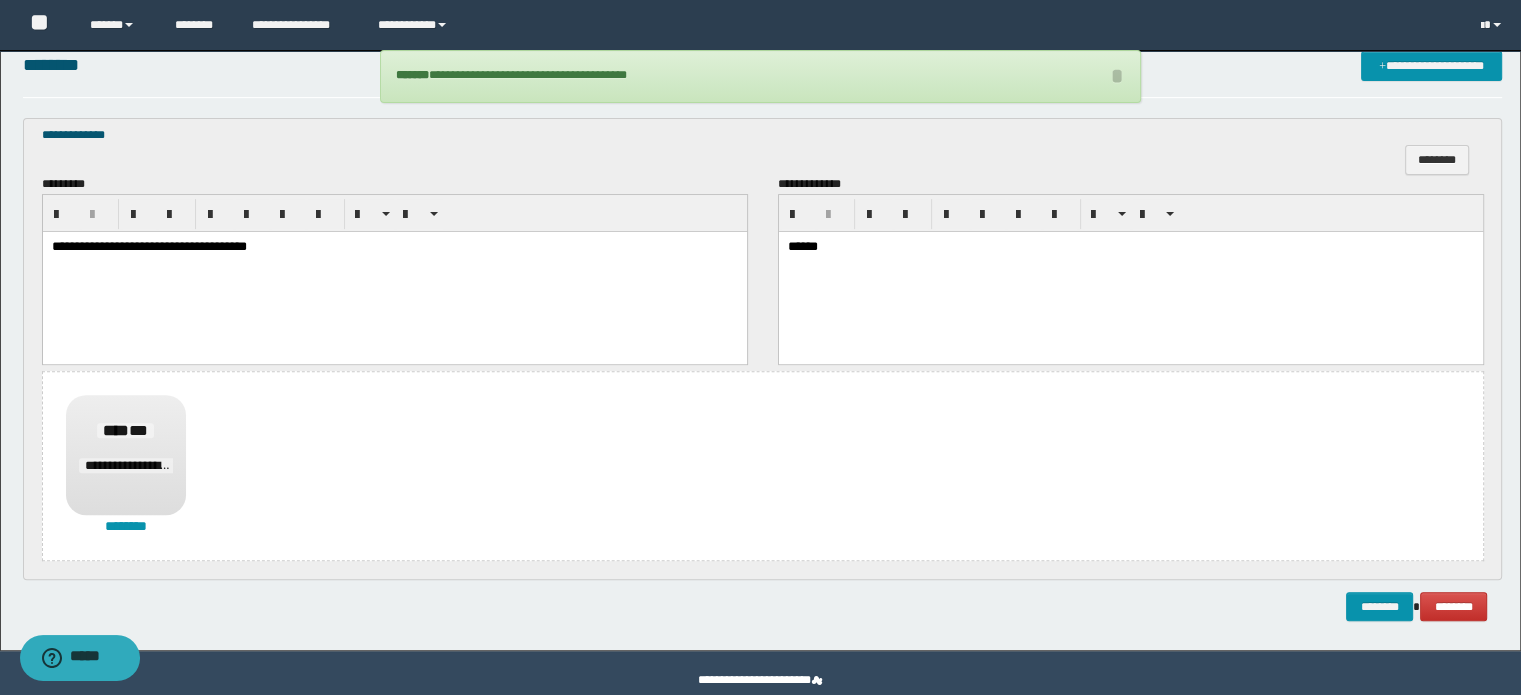 scroll, scrollTop: 693, scrollLeft: 0, axis: vertical 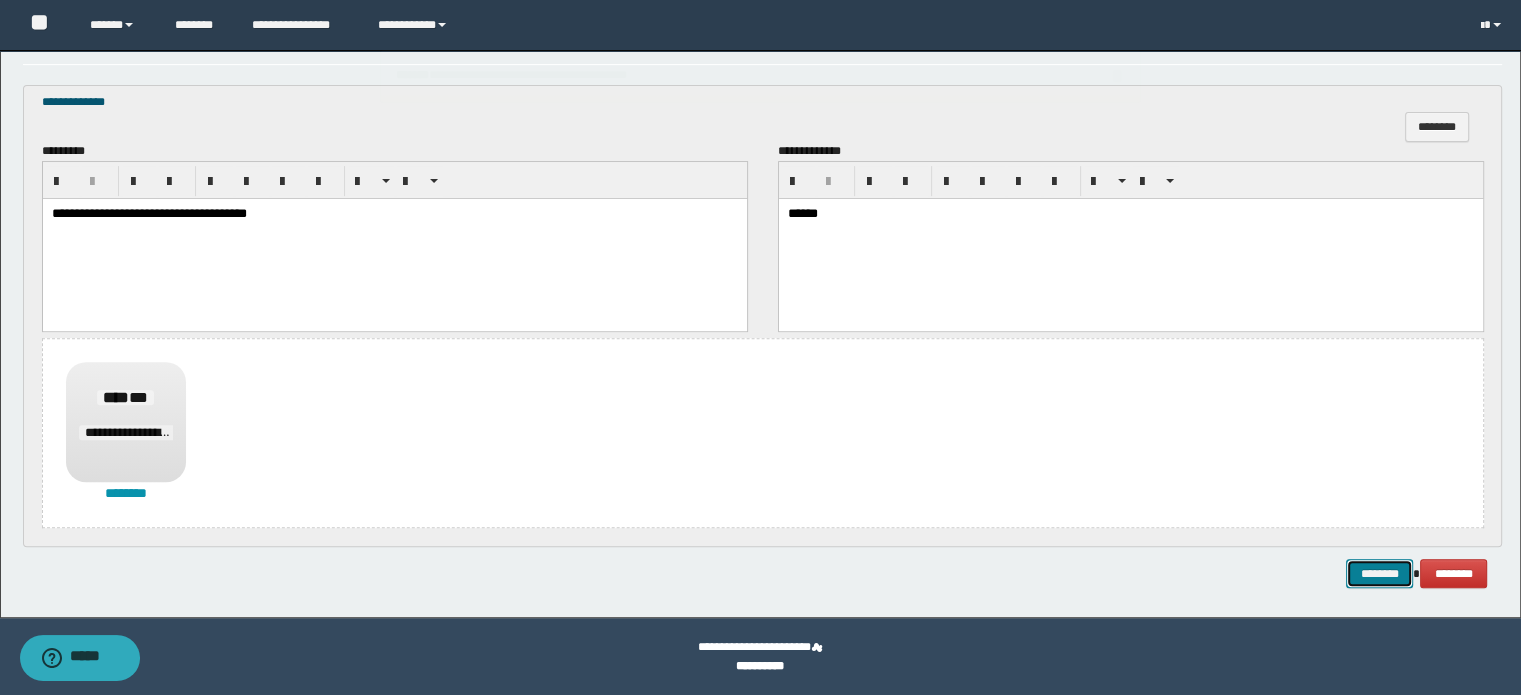 click on "********" at bounding box center [1379, 574] 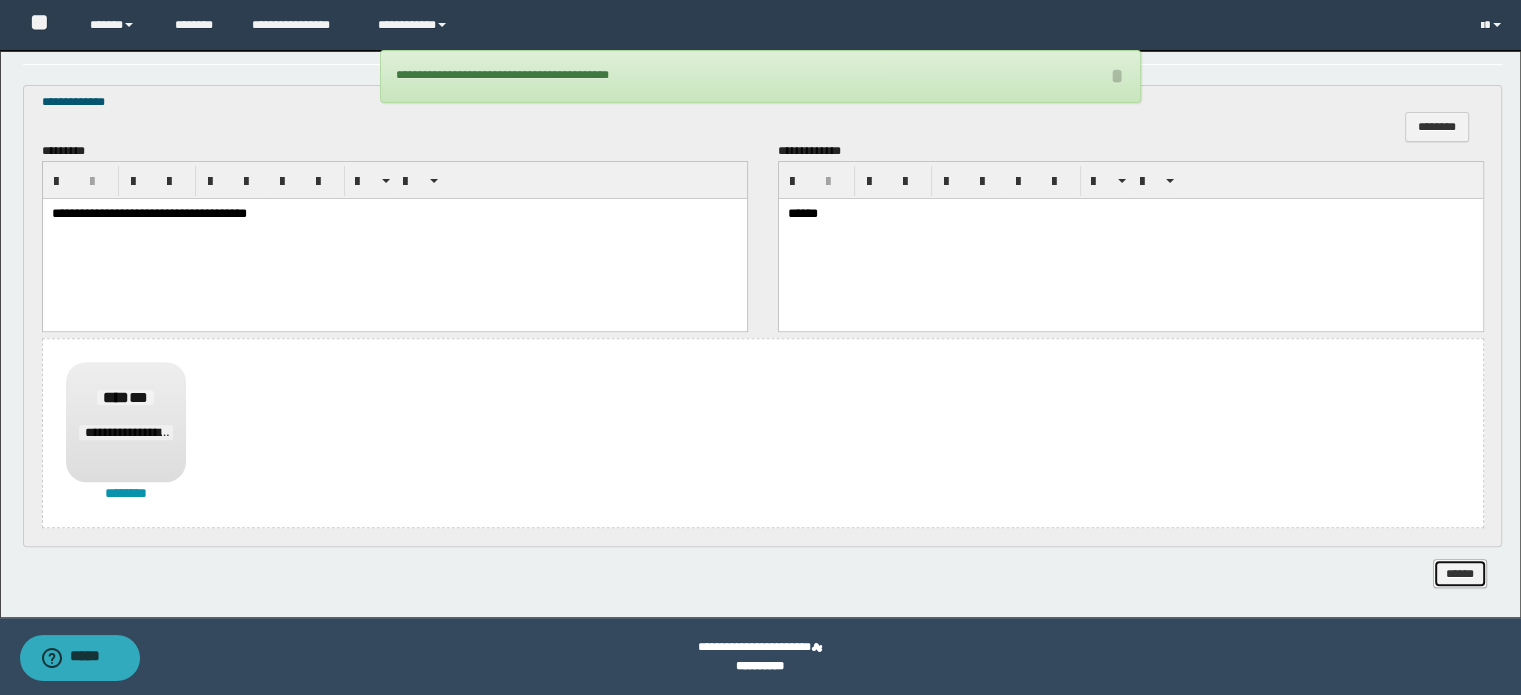 click on "******" at bounding box center [1460, 574] 